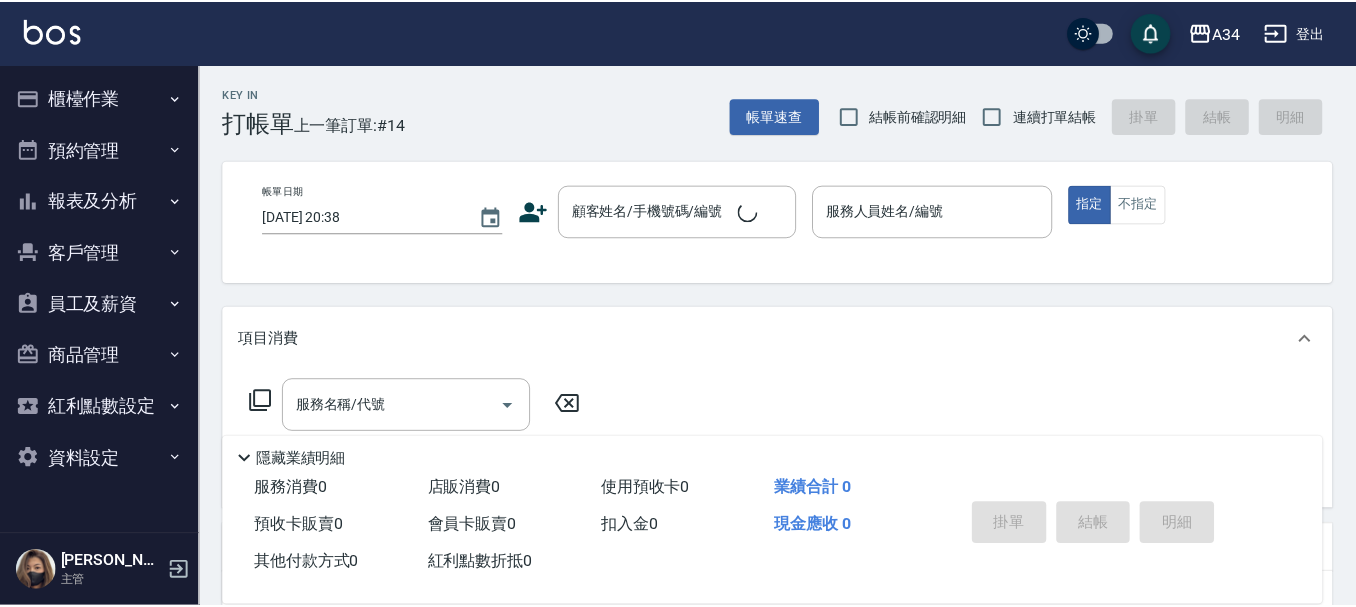 scroll, scrollTop: 0, scrollLeft: 0, axis: both 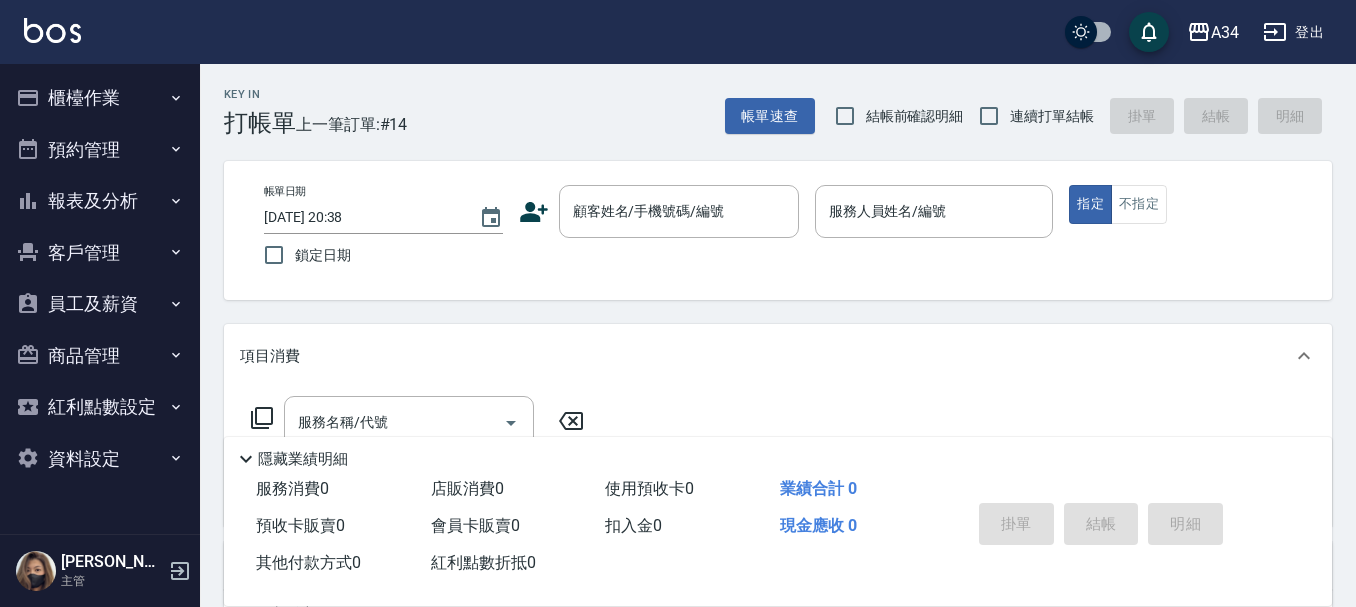 click 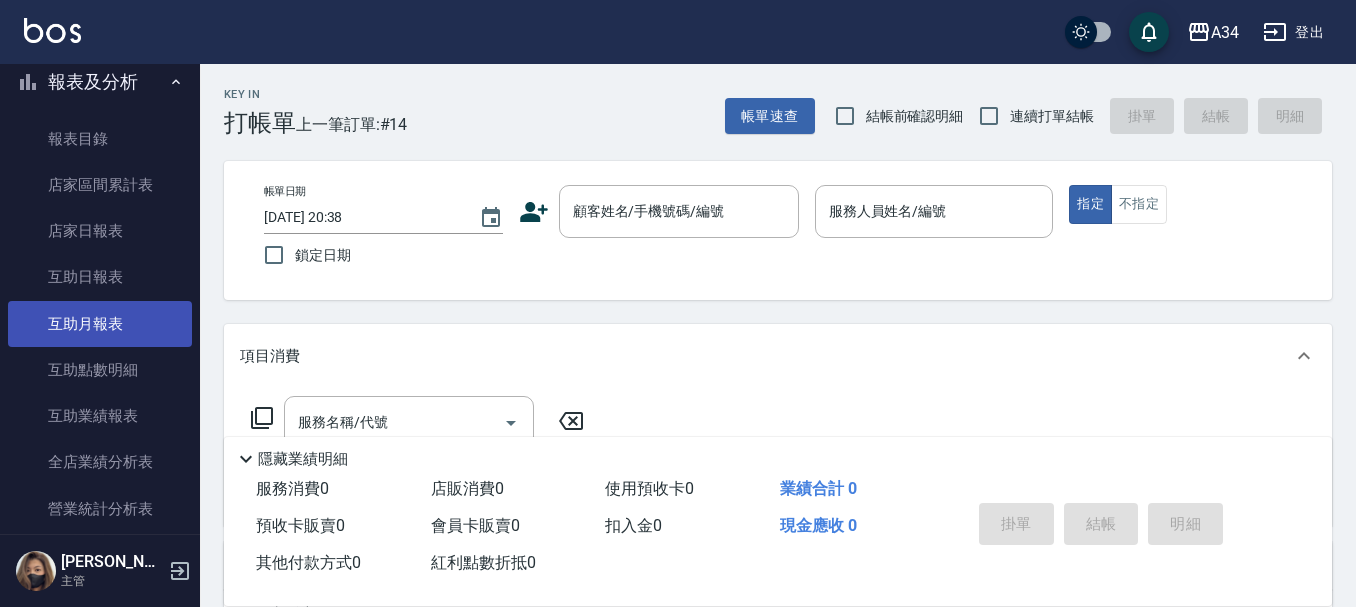 scroll, scrollTop: 300, scrollLeft: 0, axis: vertical 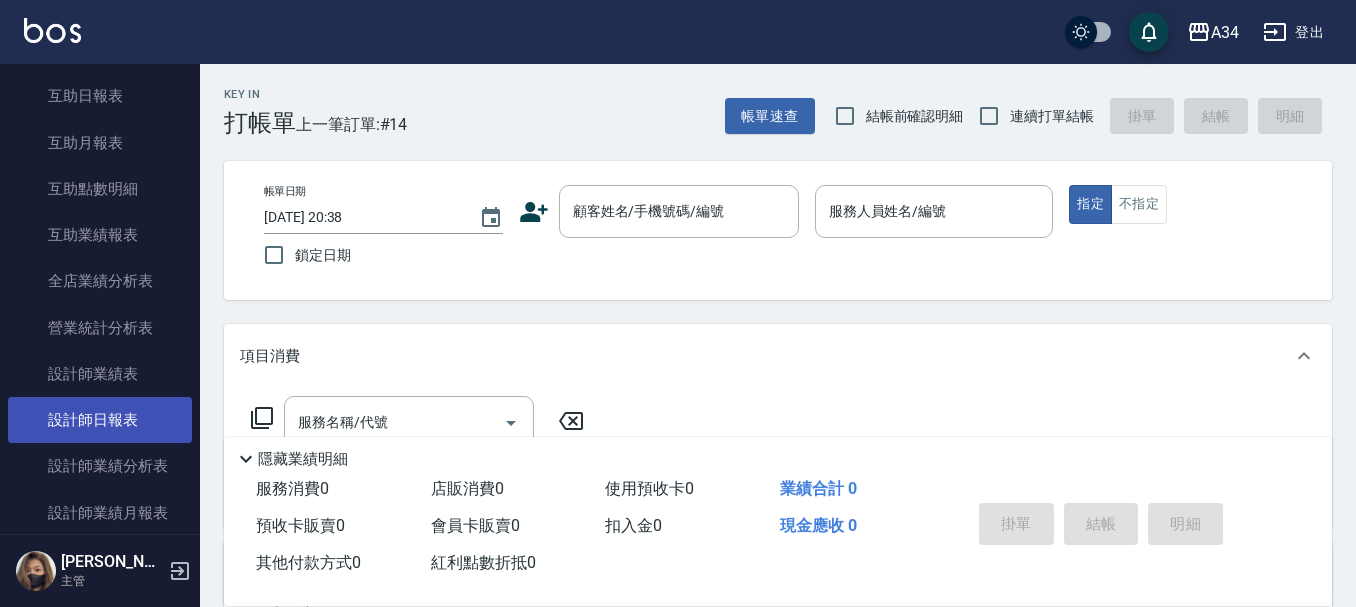 click on "設計師日報表" at bounding box center (100, 420) 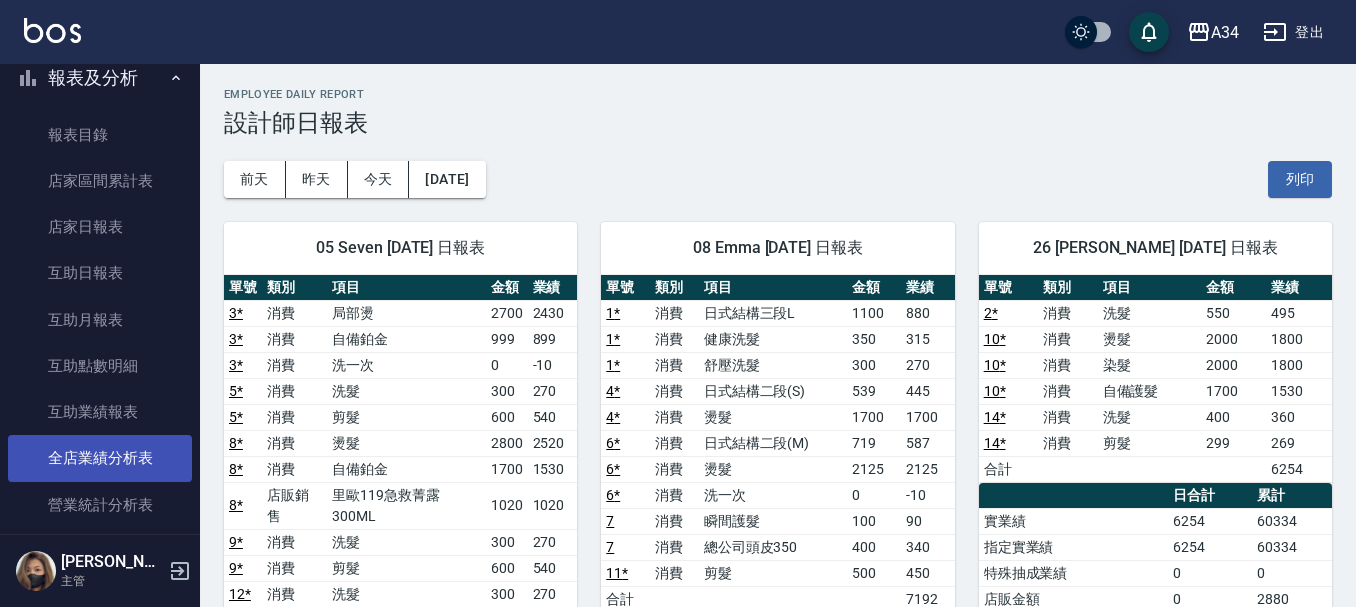 scroll, scrollTop: 0, scrollLeft: 0, axis: both 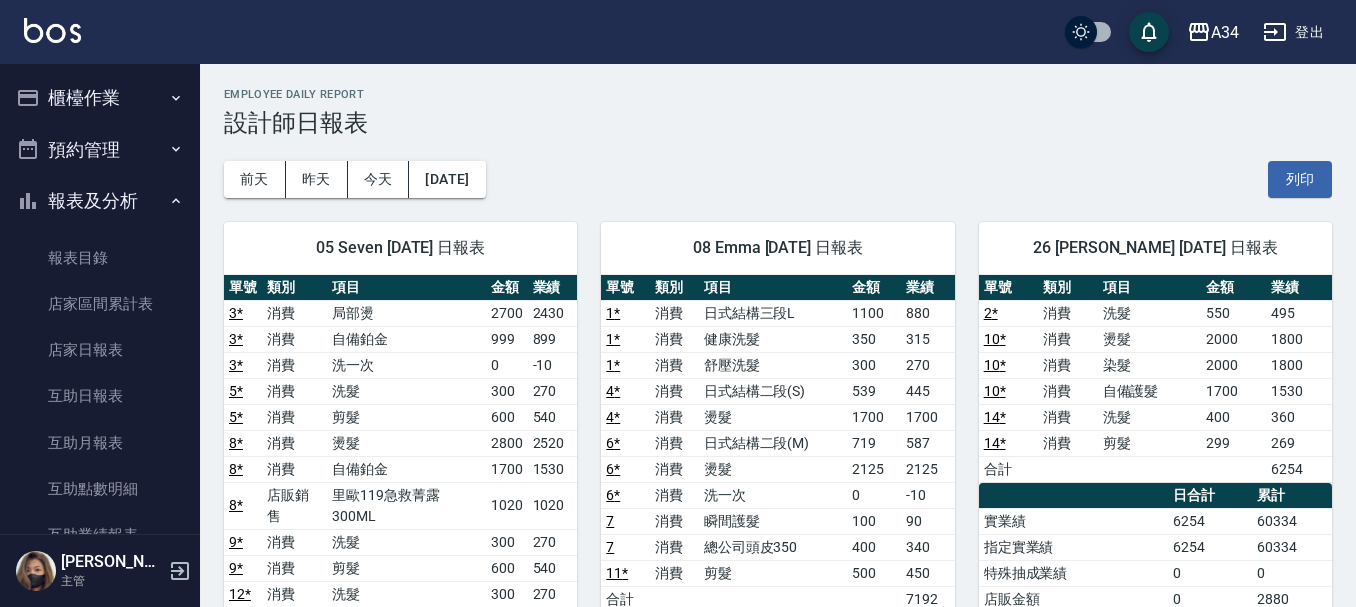 click on "預約管理" at bounding box center [100, 150] 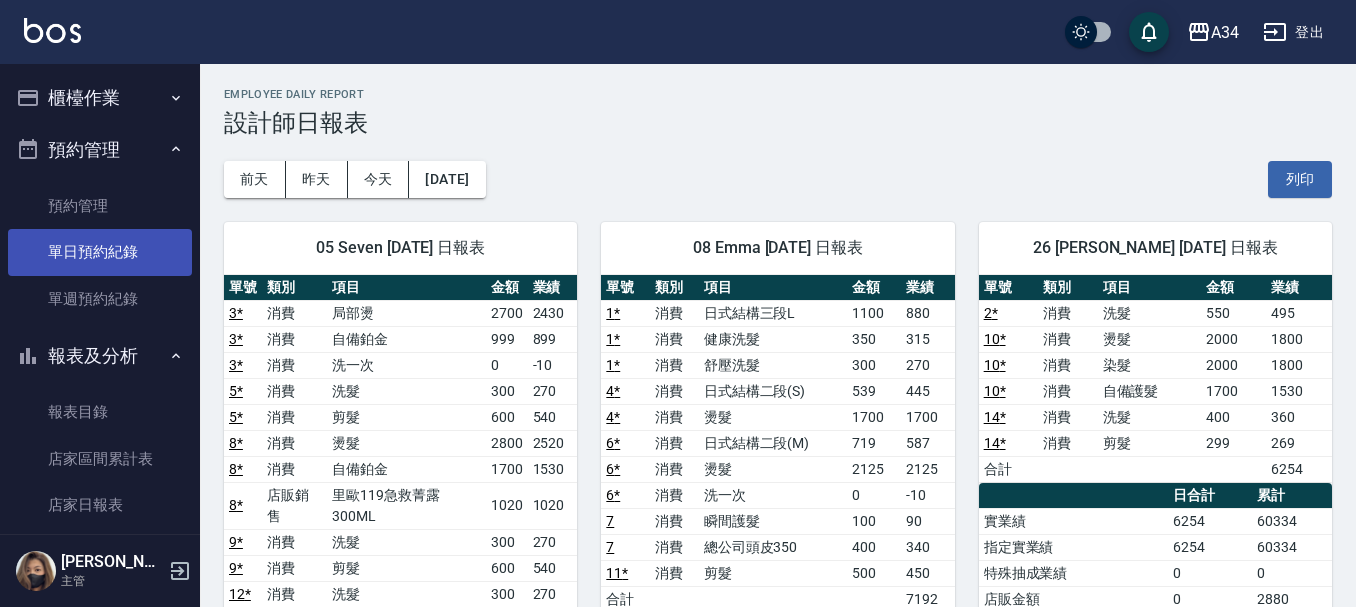 click on "單日預約紀錄" at bounding box center (100, 252) 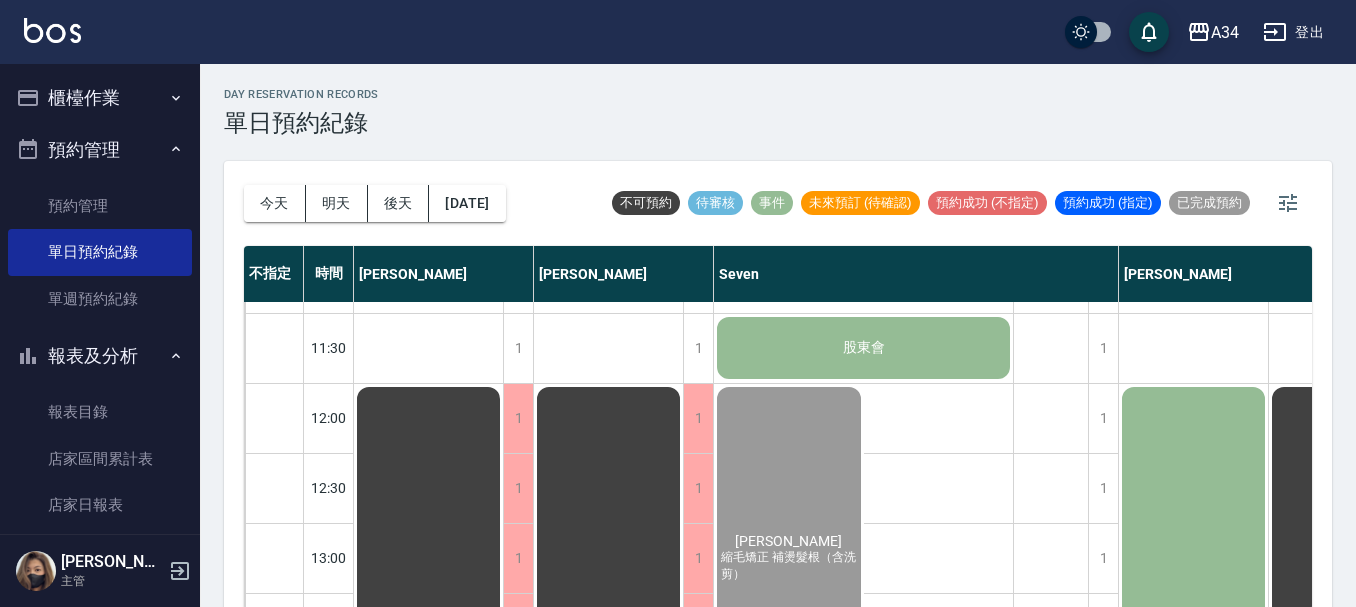 scroll, scrollTop: 200, scrollLeft: 0, axis: vertical 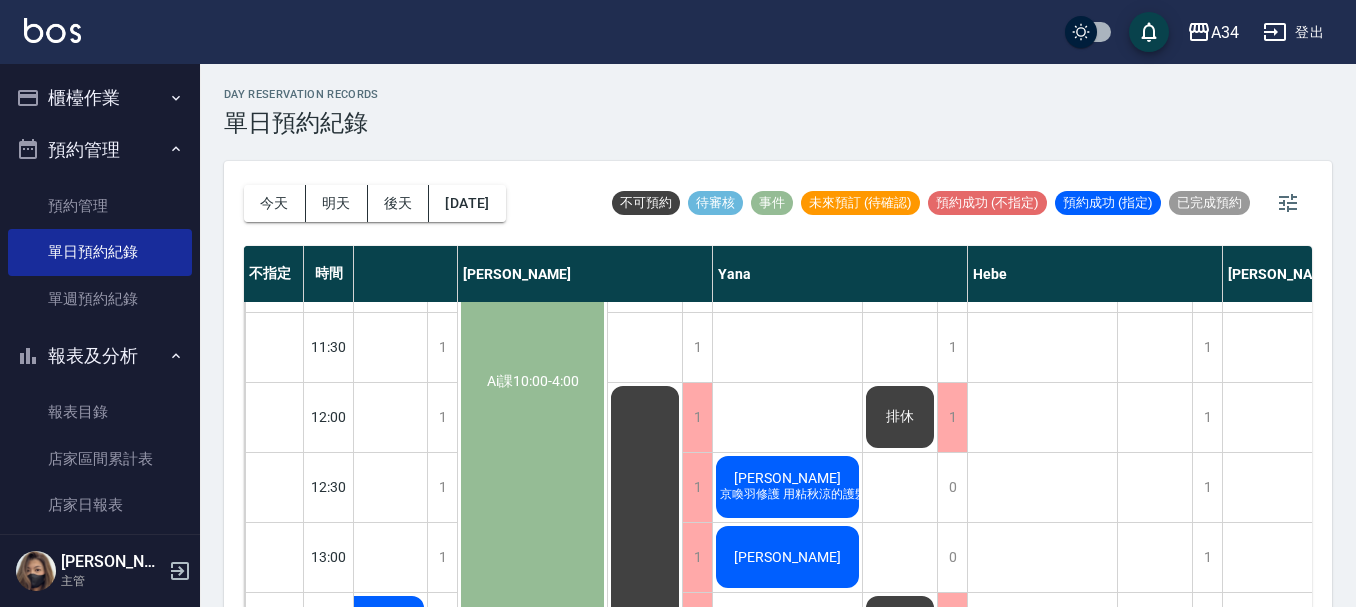 click on "李佳茹 京喚羽修護 用粘秋涼的護髮卡" at bounding box center (-848, 907) 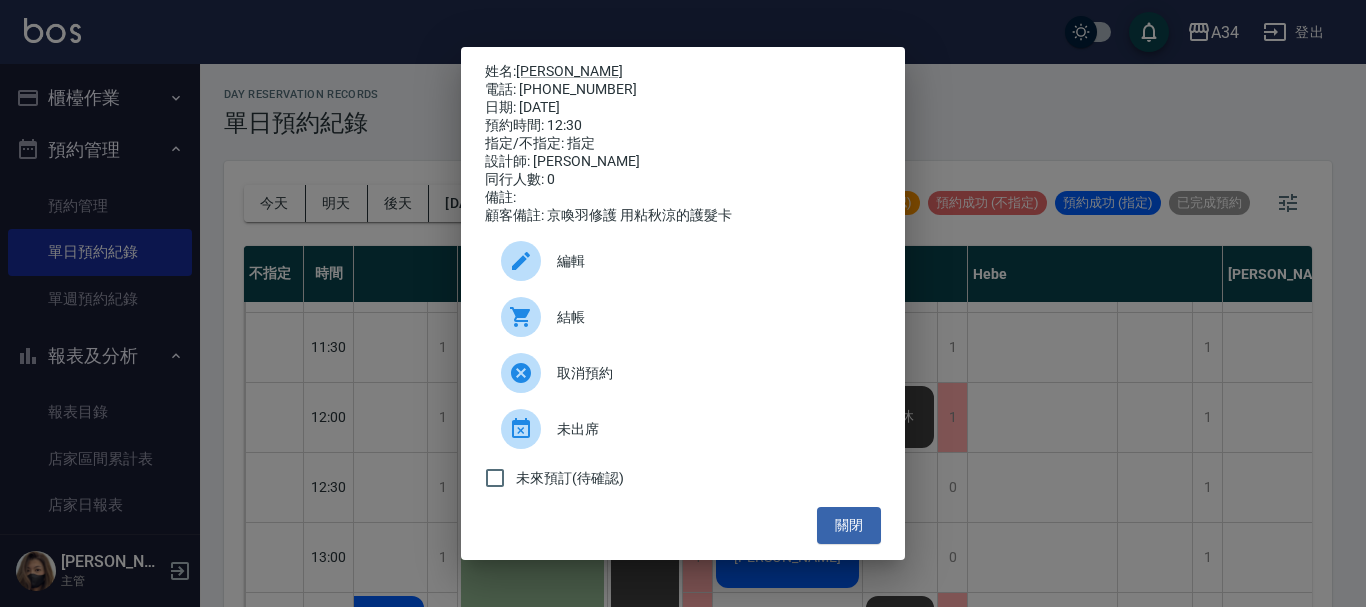 click 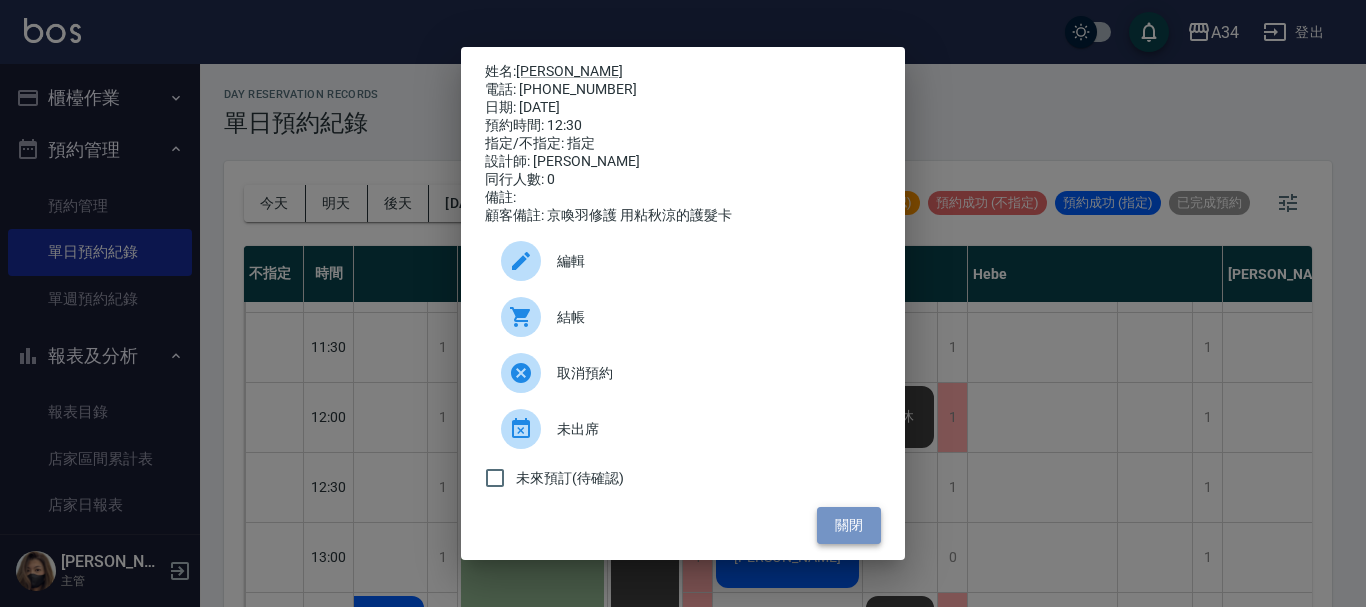 click on "關閉" at bounding box center (849, 525) 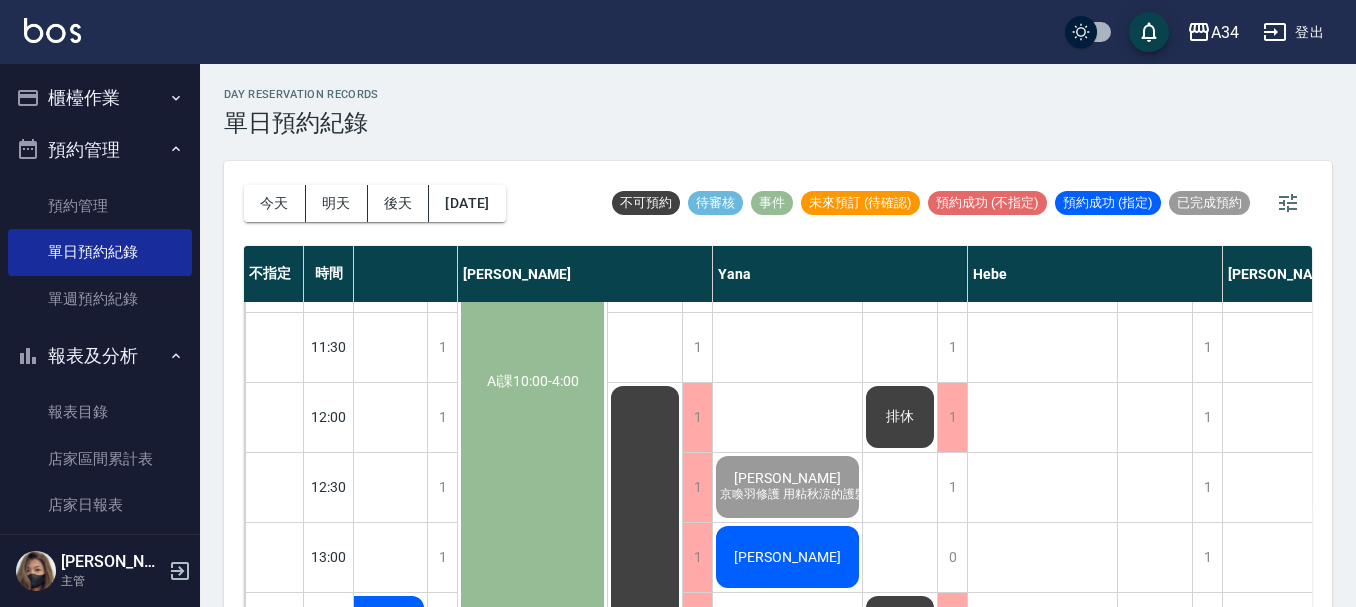click on "[PERSON_NAME]" at bounding box center (-848, 907) 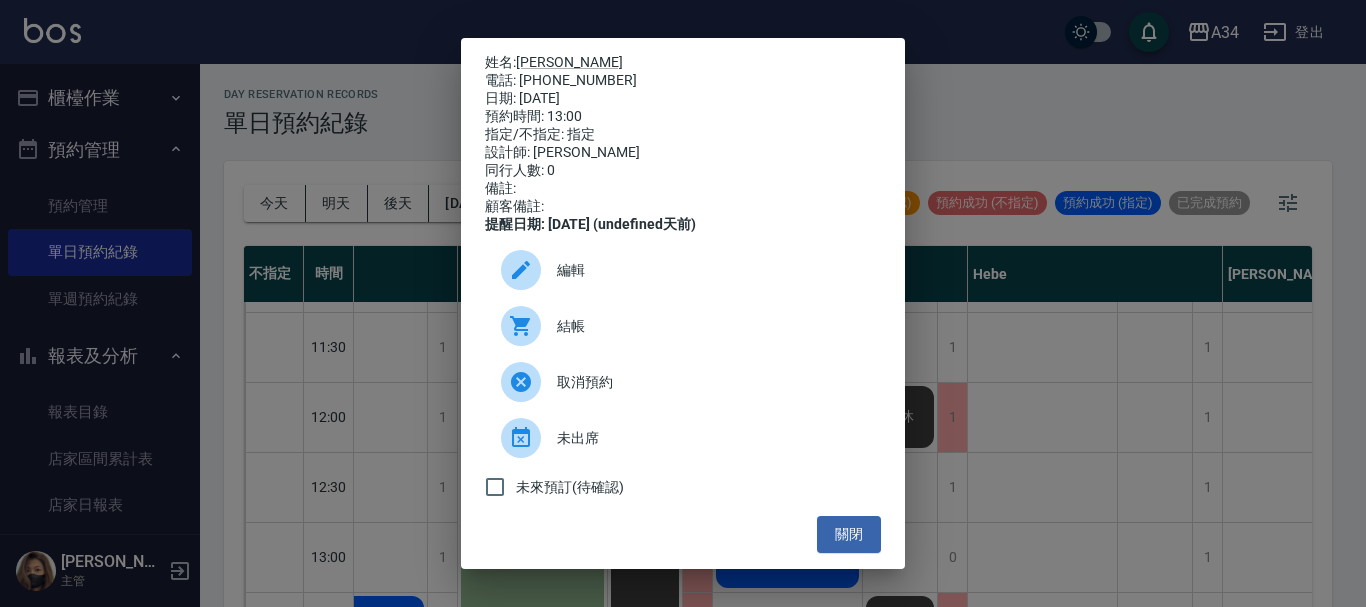 click on "結帳" at bounding box center [711, 326] 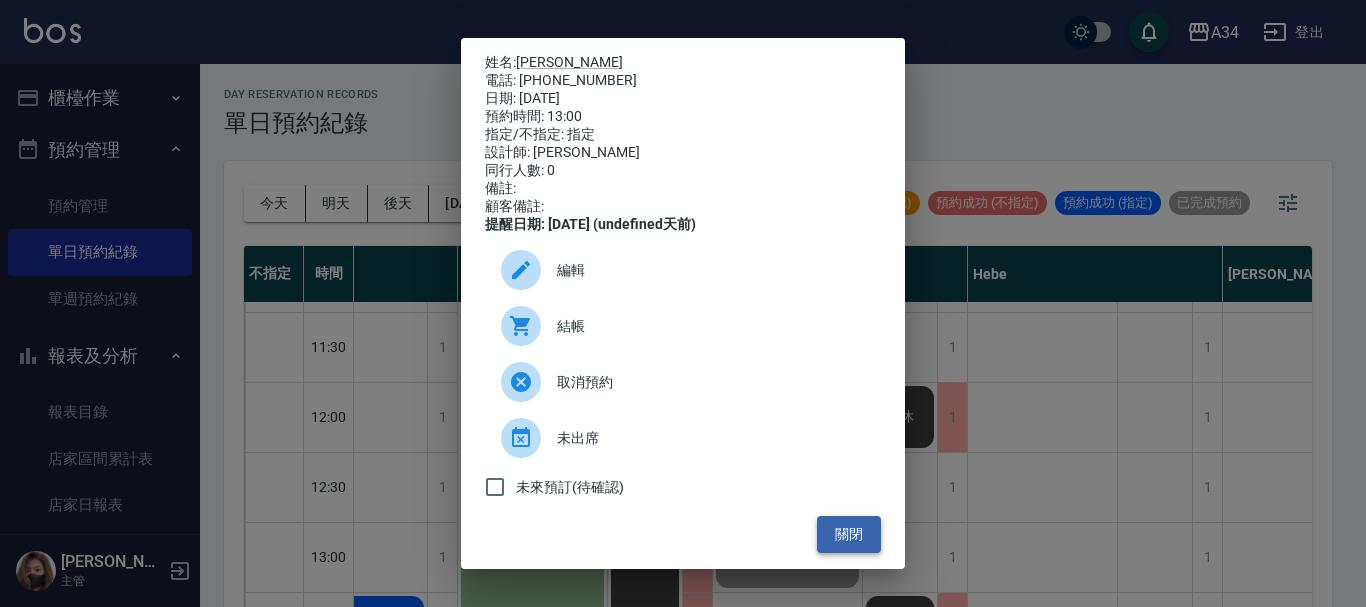 click on "關閉" at bounding box center (849, 534) 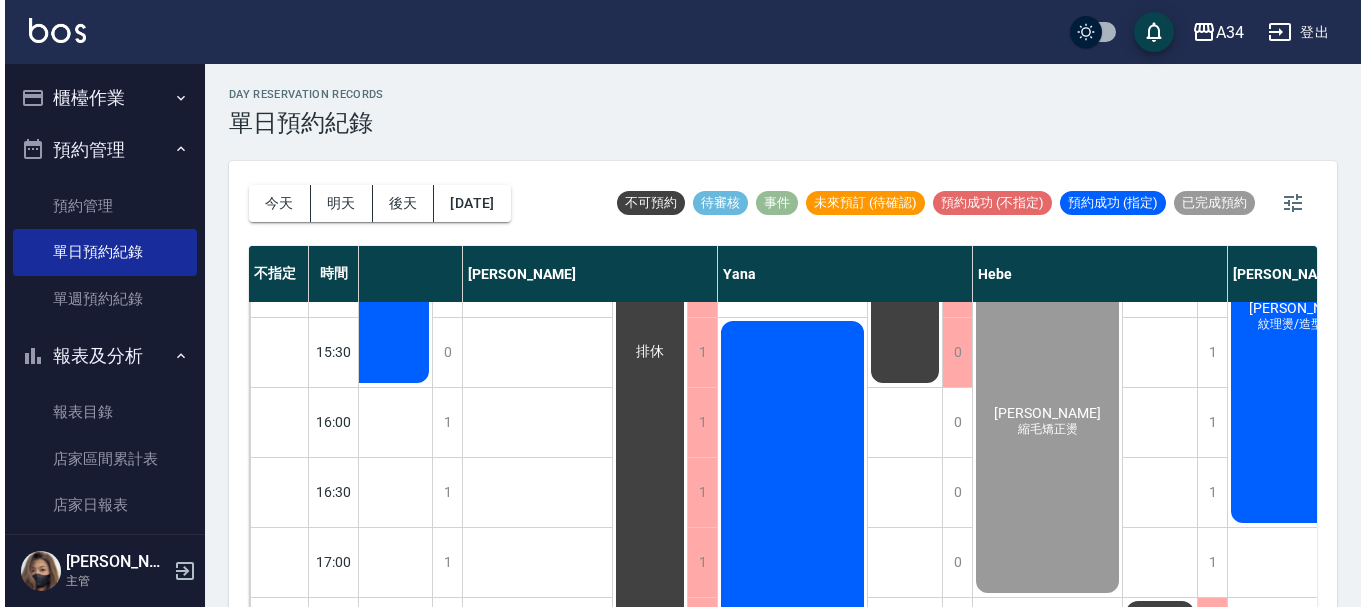 scroll, scrollTop: 900, scrollLeft: 1276, axis: both 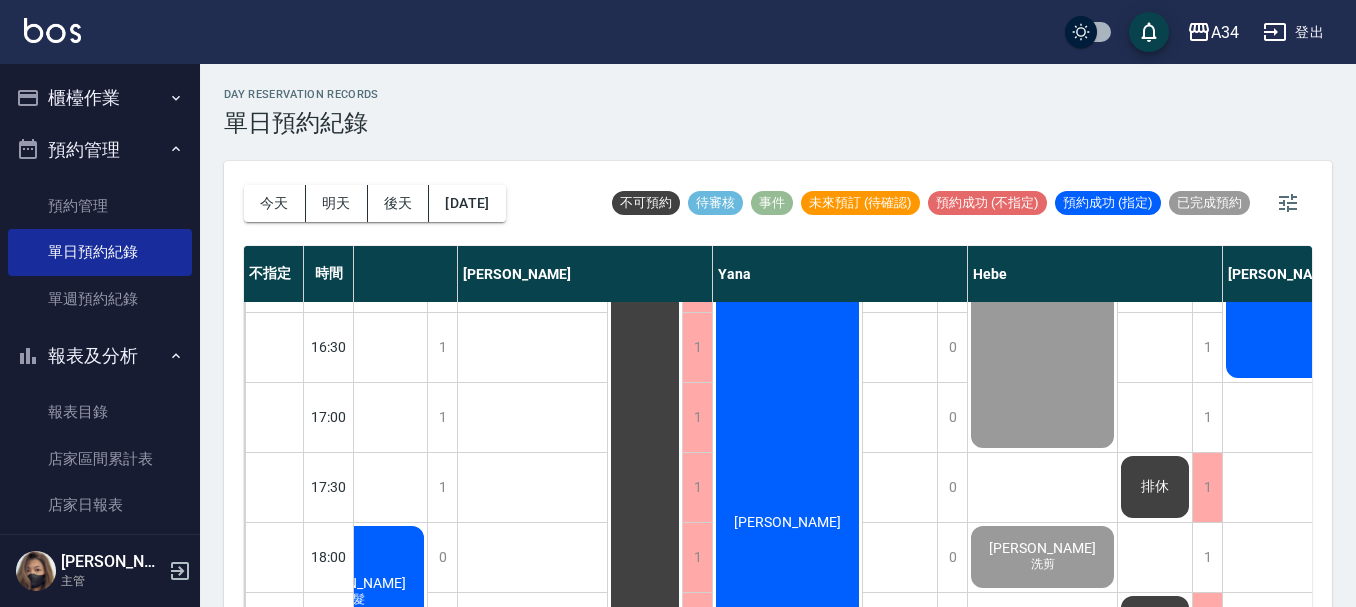 click on "[PERSON_NAME]" at bounding box center (-848, 207) 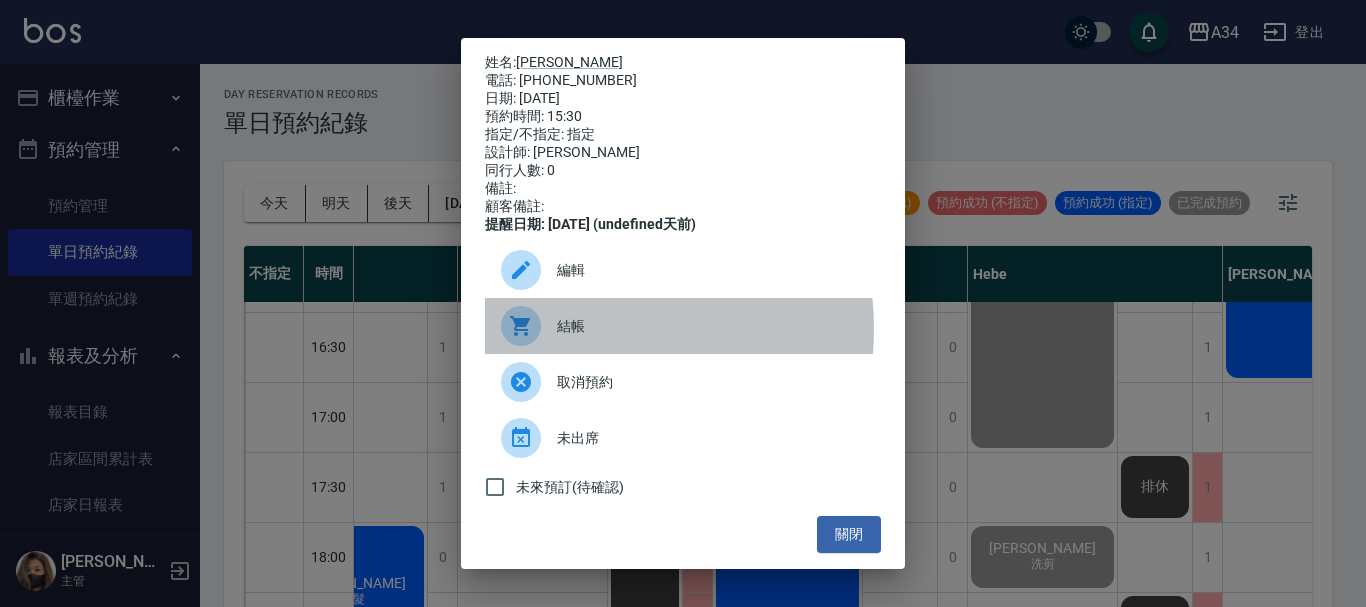 click on "結帳" at bounding box center (711, 326) 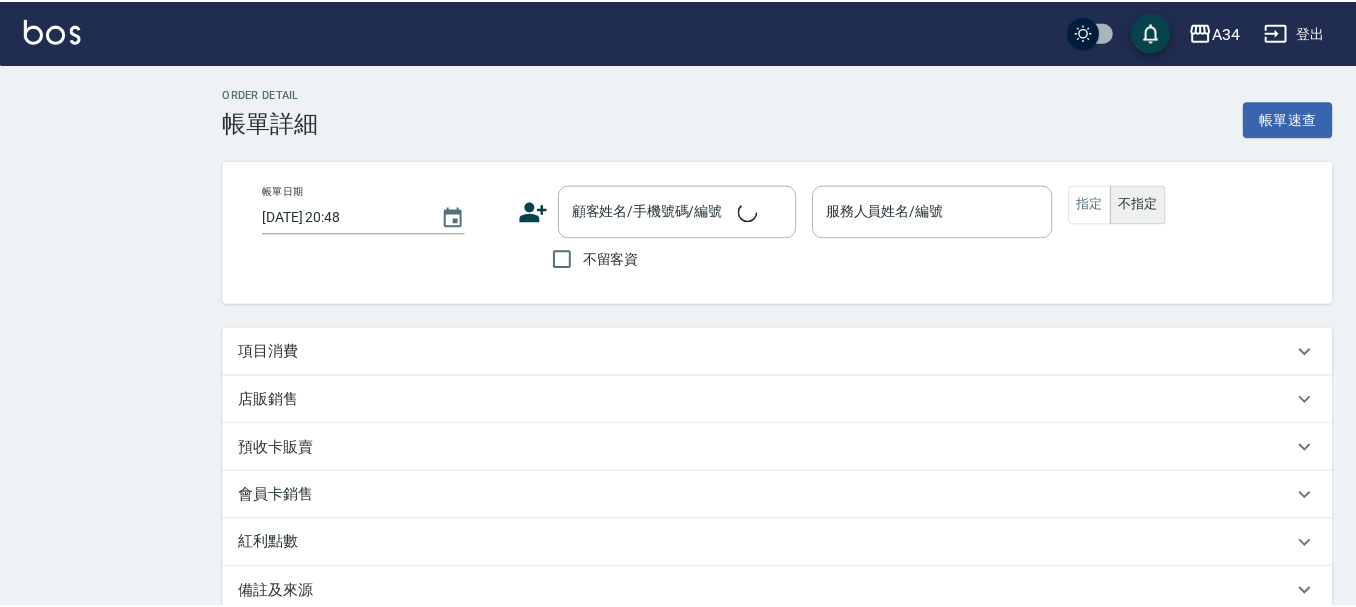 scroll, scrollTop: 0, scrollLeft: 0, axis: both 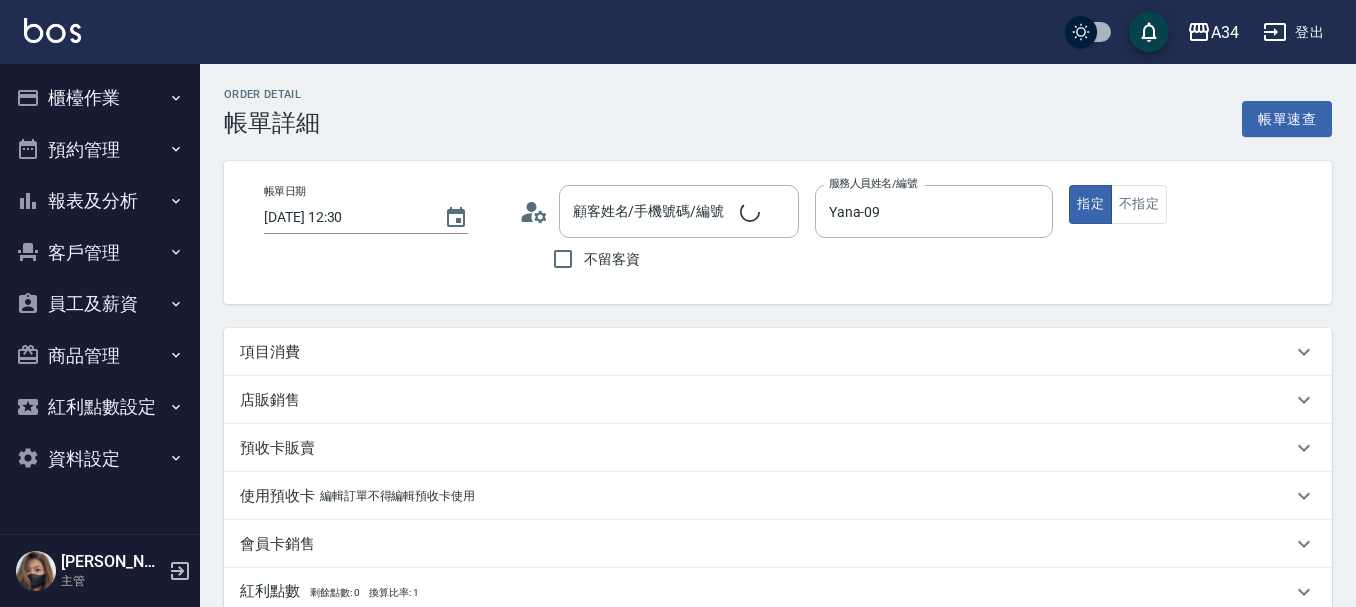 click on "項目消費" at bounding box center (778, 352) 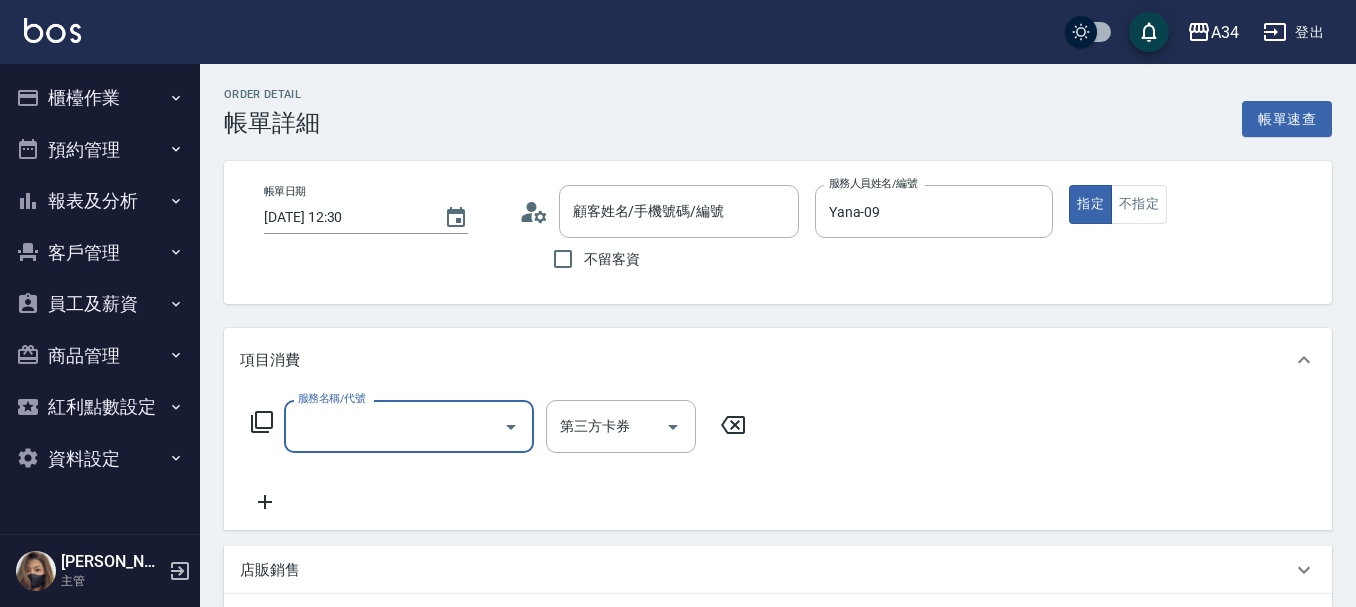 type on "李佳茹/0930948060/null" 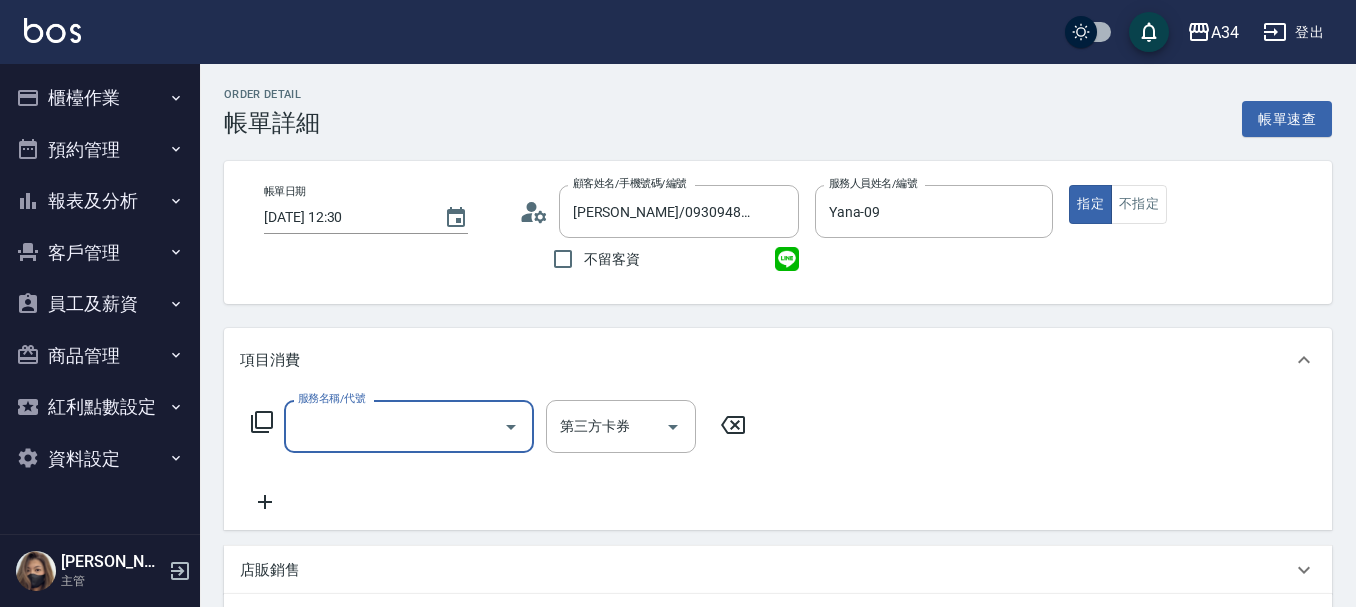 scroll, scrollTop: 0, scrollLeft: 0, axis: both 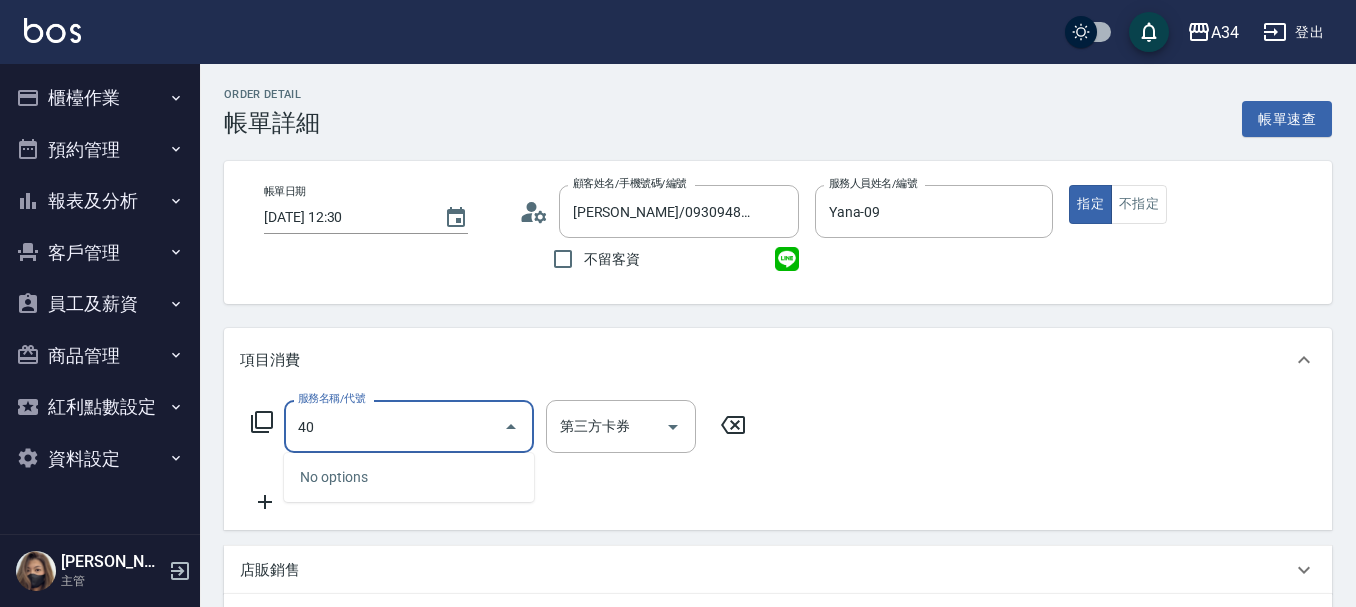 type on "401" 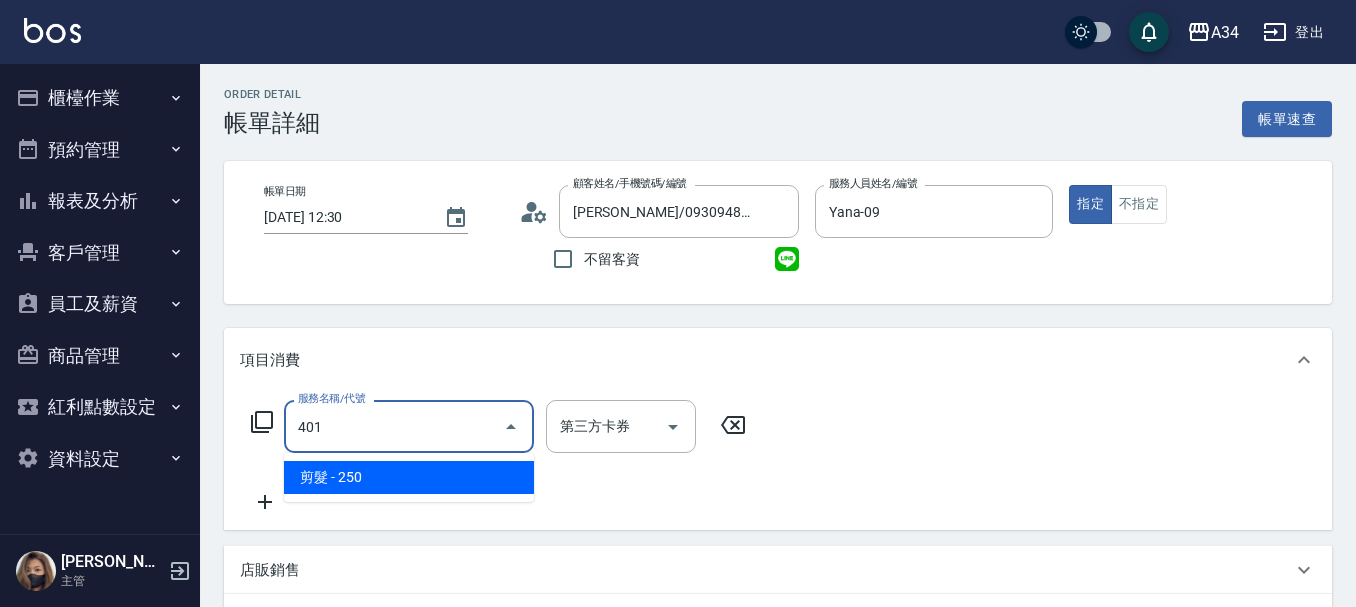 type on "20" 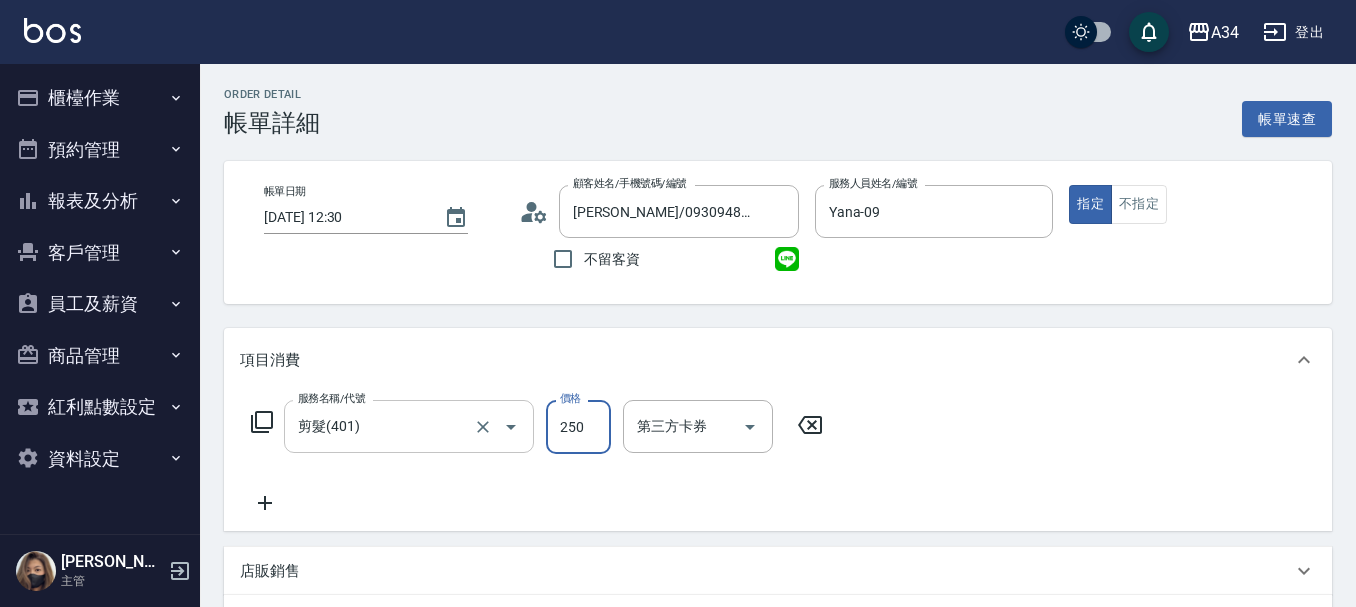 click on "剪髮(401)" at bounding box center [381, 426] 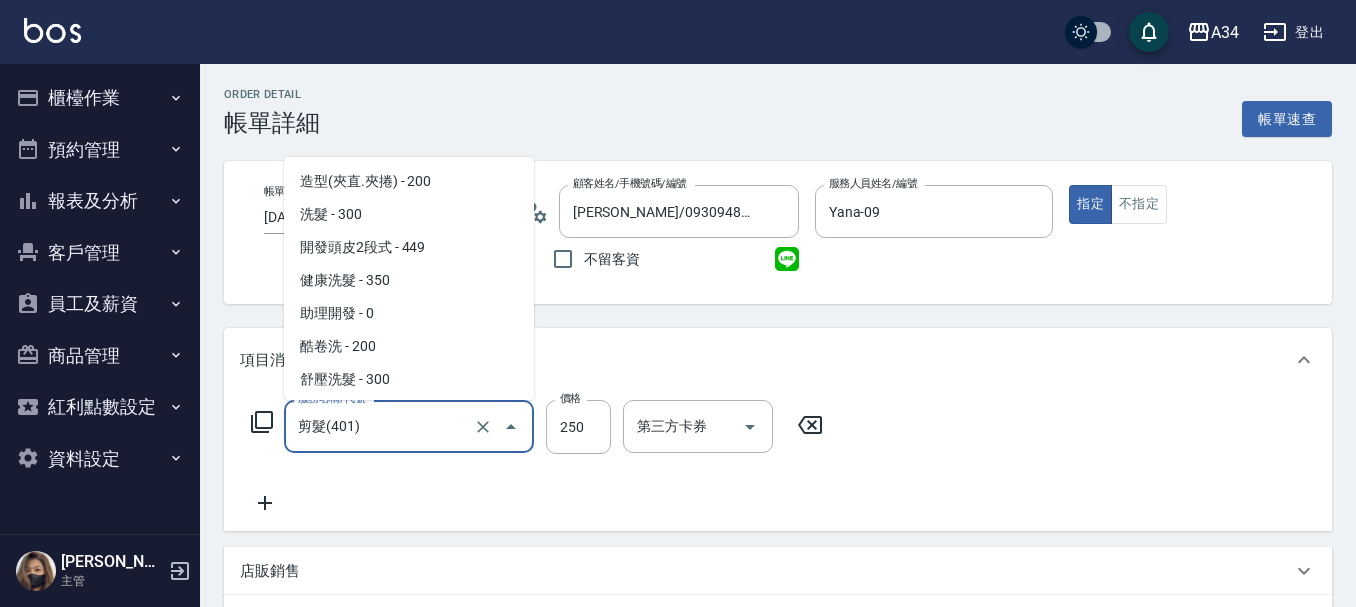 scroll, scrollTop: 293, scrollLeft: 0, axis: vertical 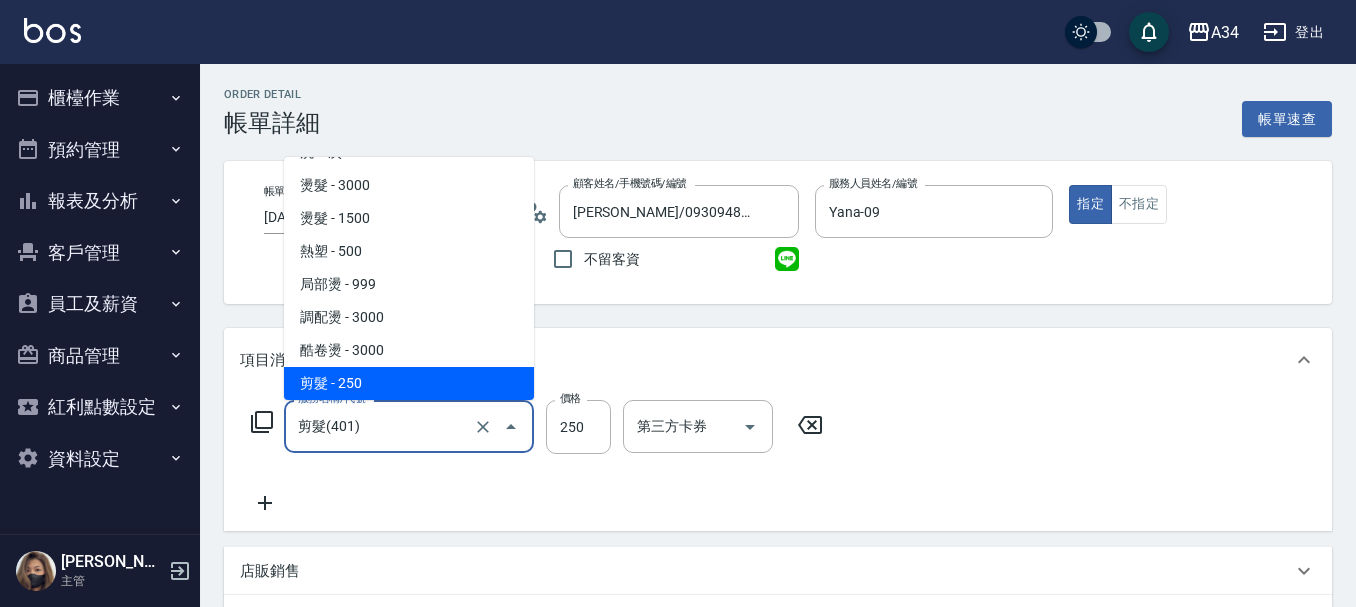 type on "0" 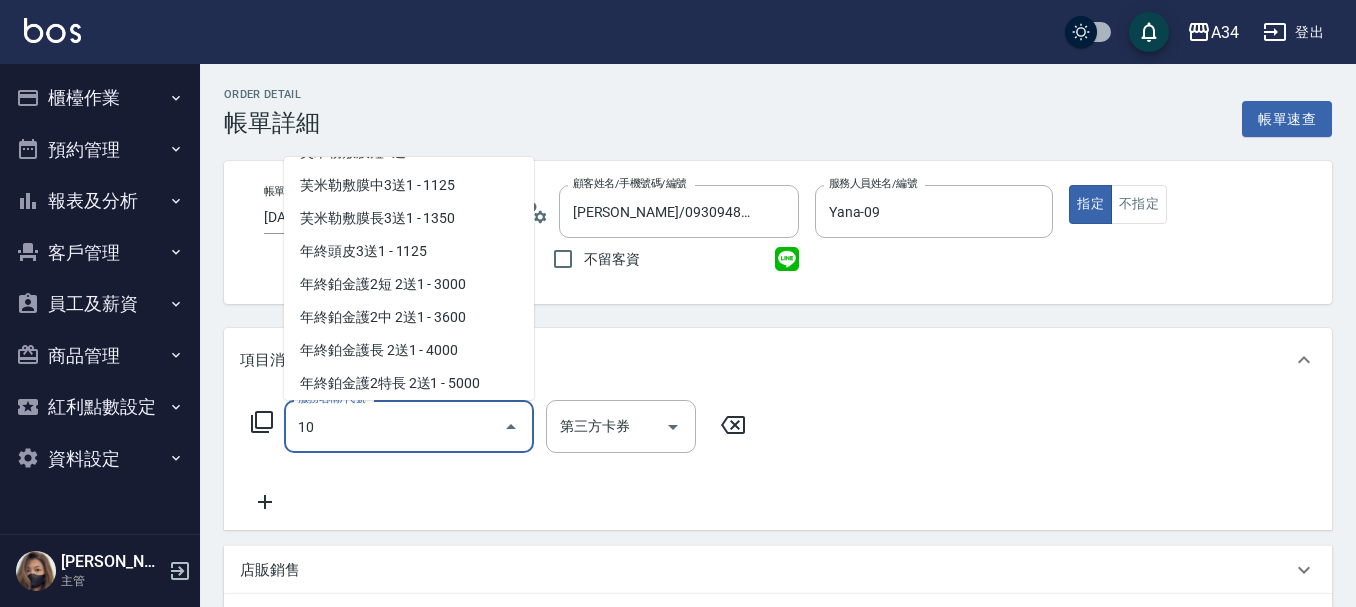 scroll, scrollTop: 0, scrollLeft: 0, axis: both 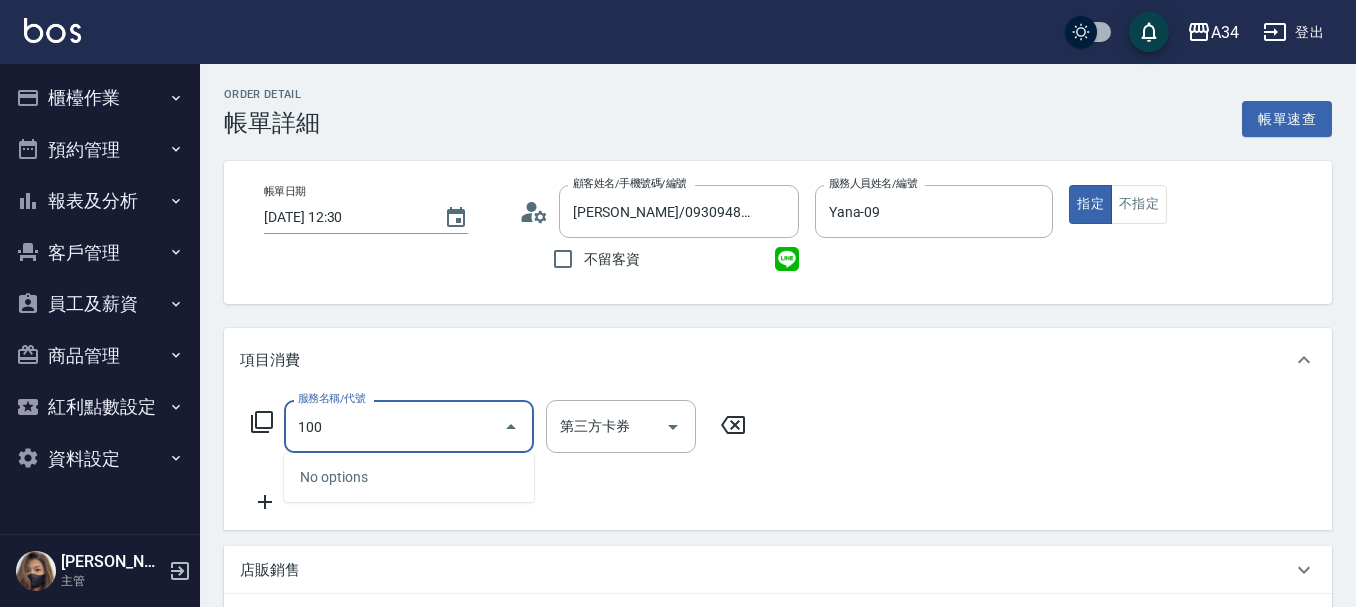 type on "1001" 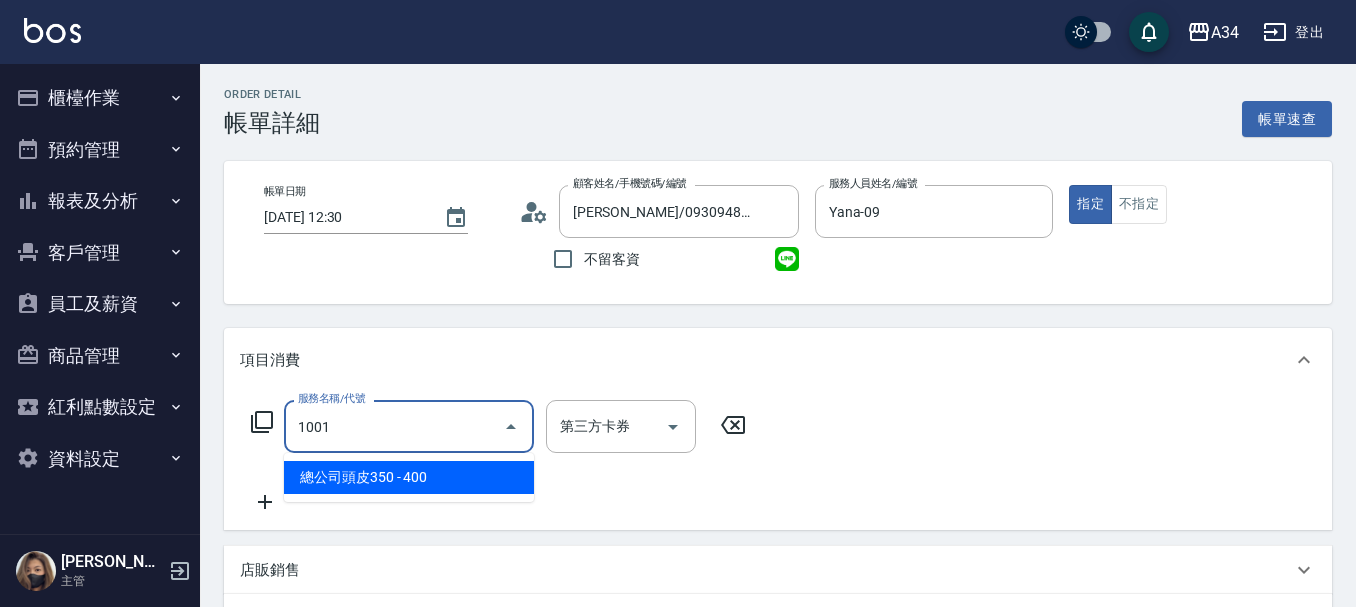 type on "40" 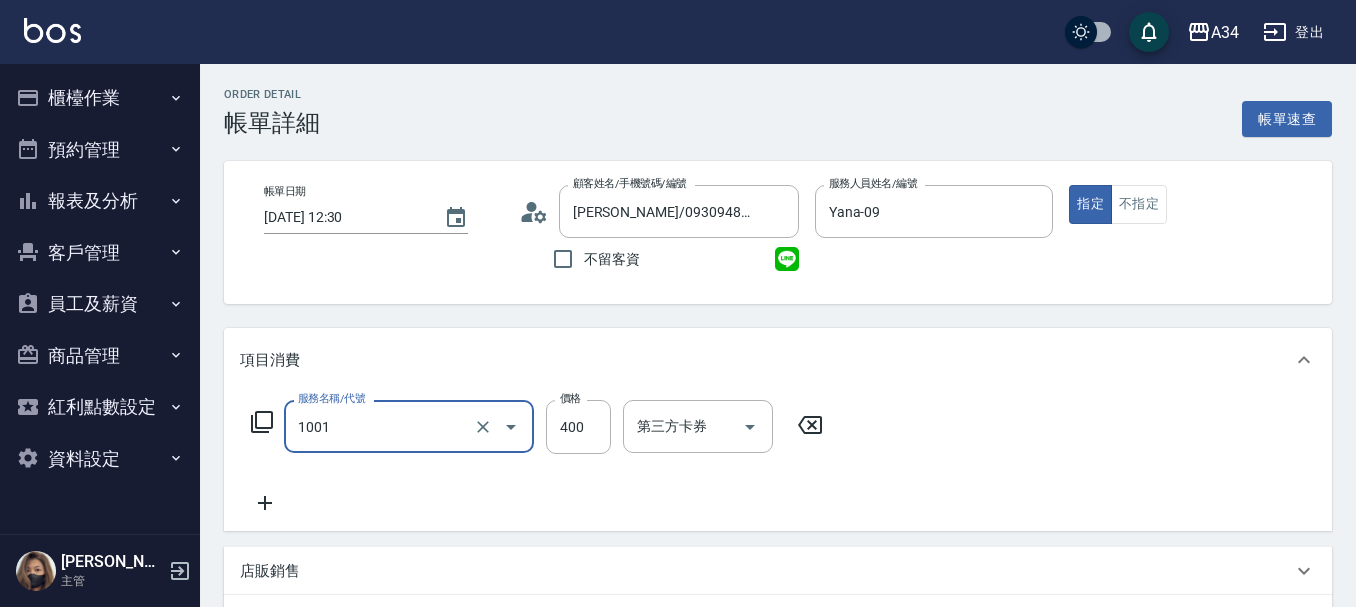 type on "總公司頭皮350(1001)" 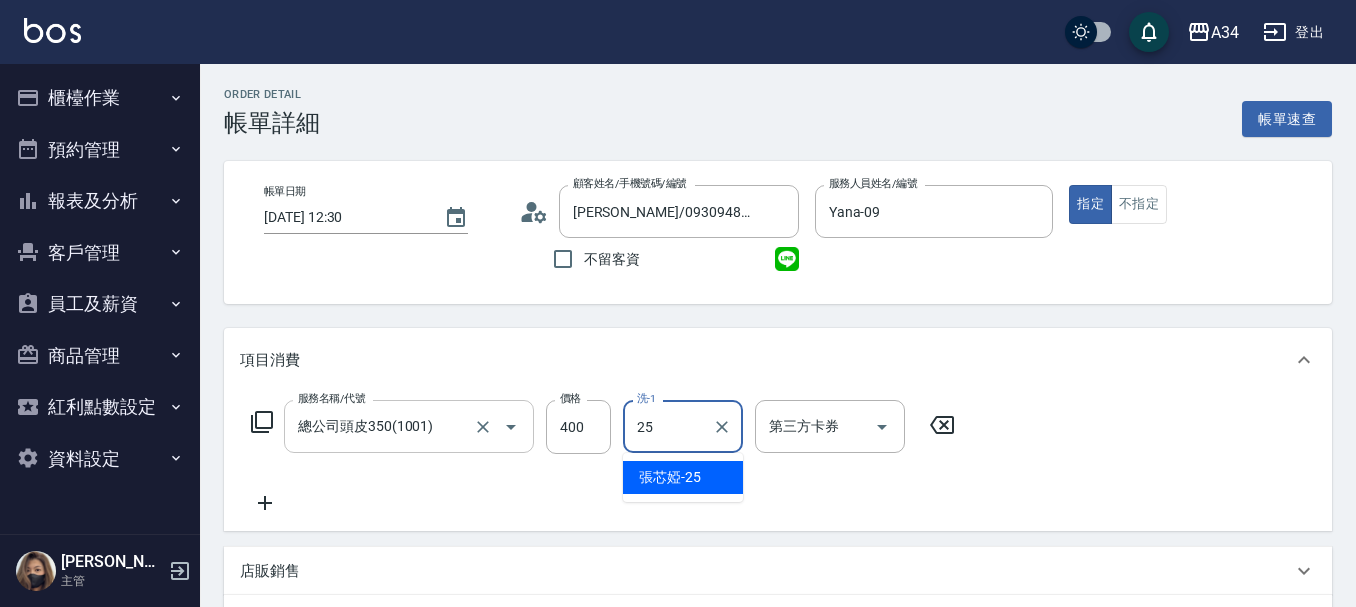 type on "張芯婭-25" 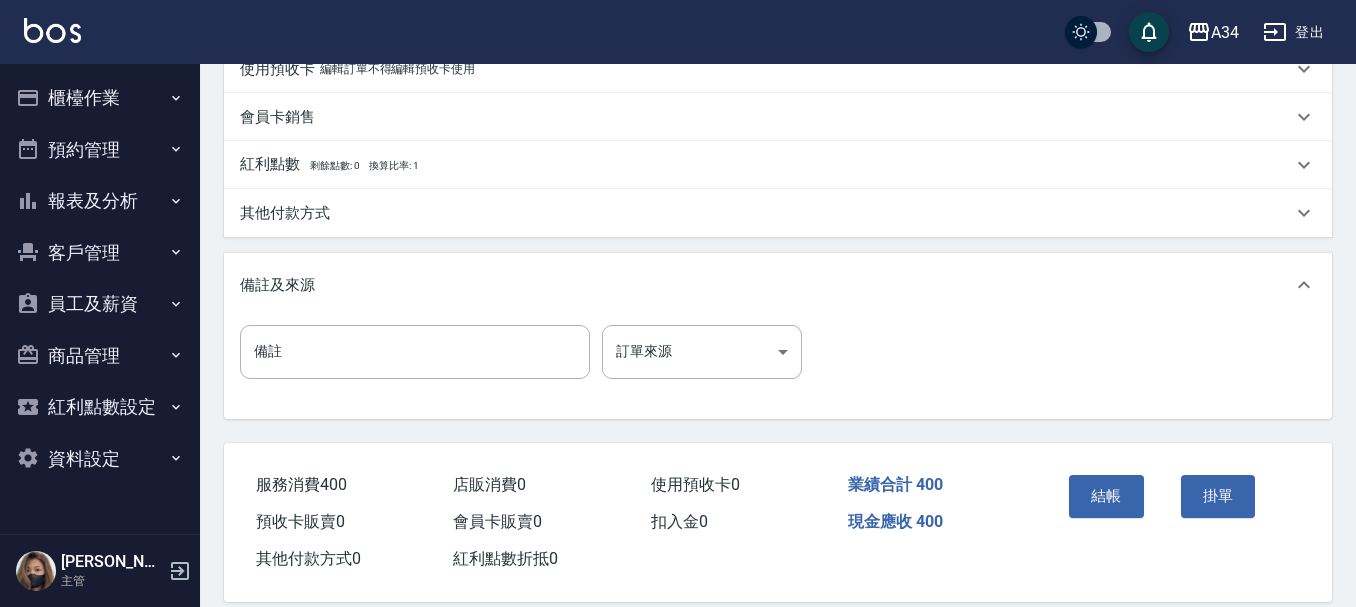 scroll, scrollTop: 626, scrollLeft: 0, axis: vertical 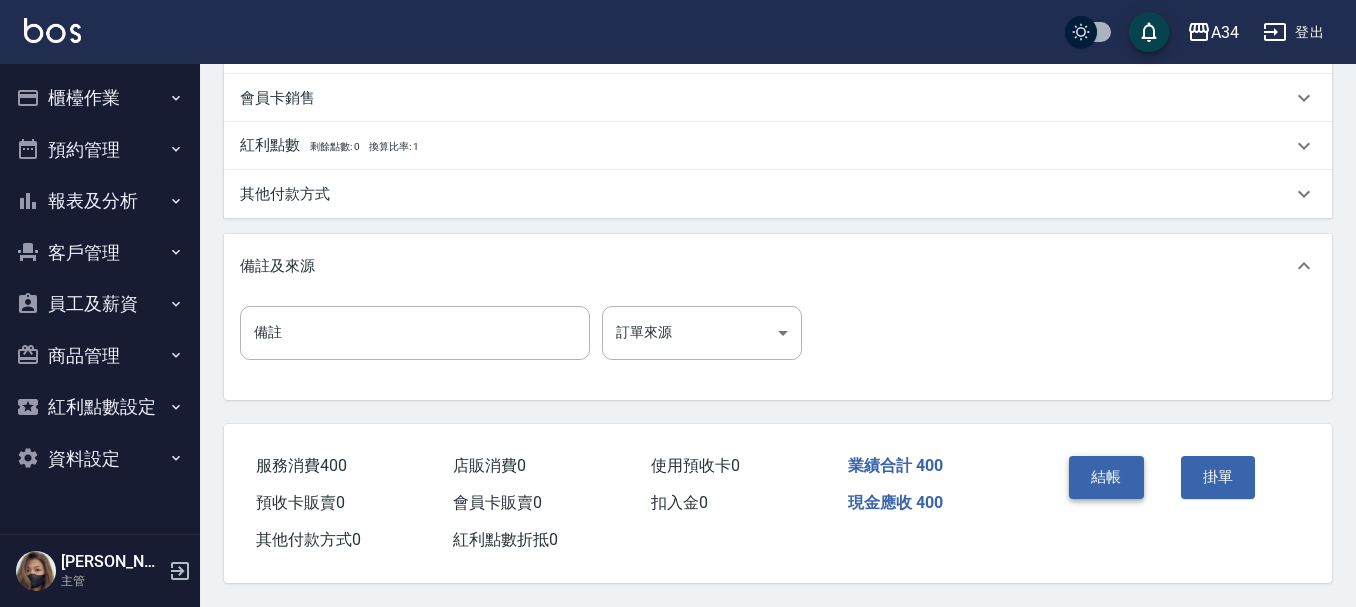 click on "結帳" at bounding box center (1106, 477) 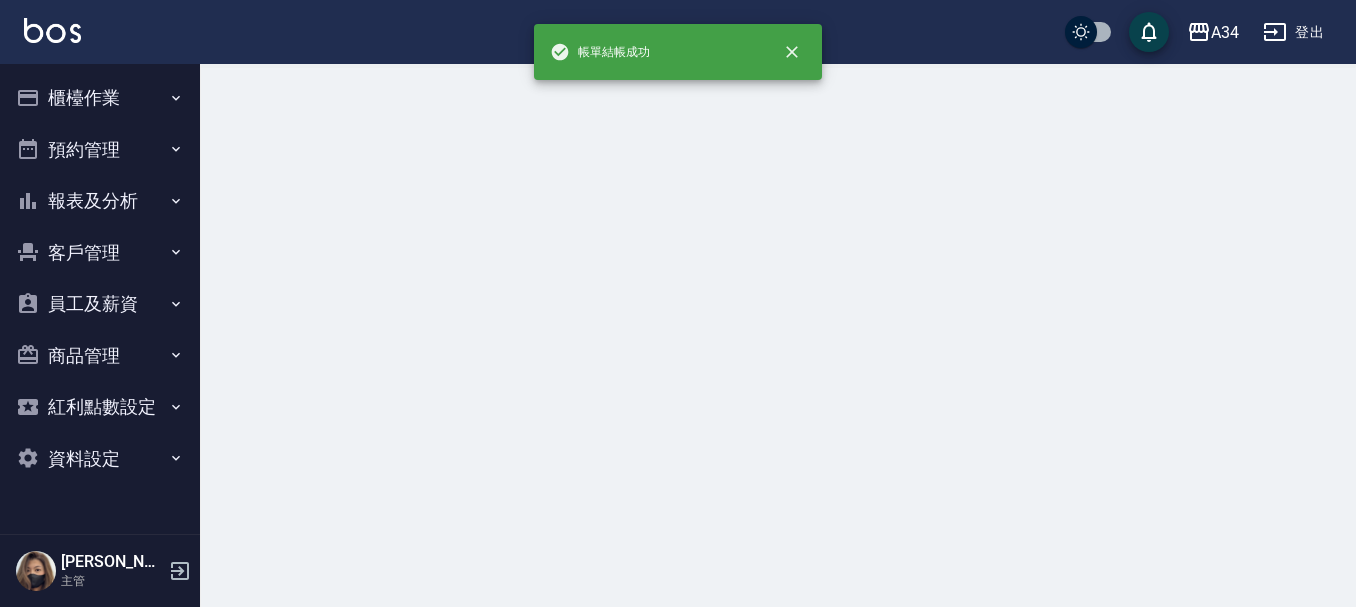 scroll, scrollTop: 0, scrollLeft: 0, axis: both 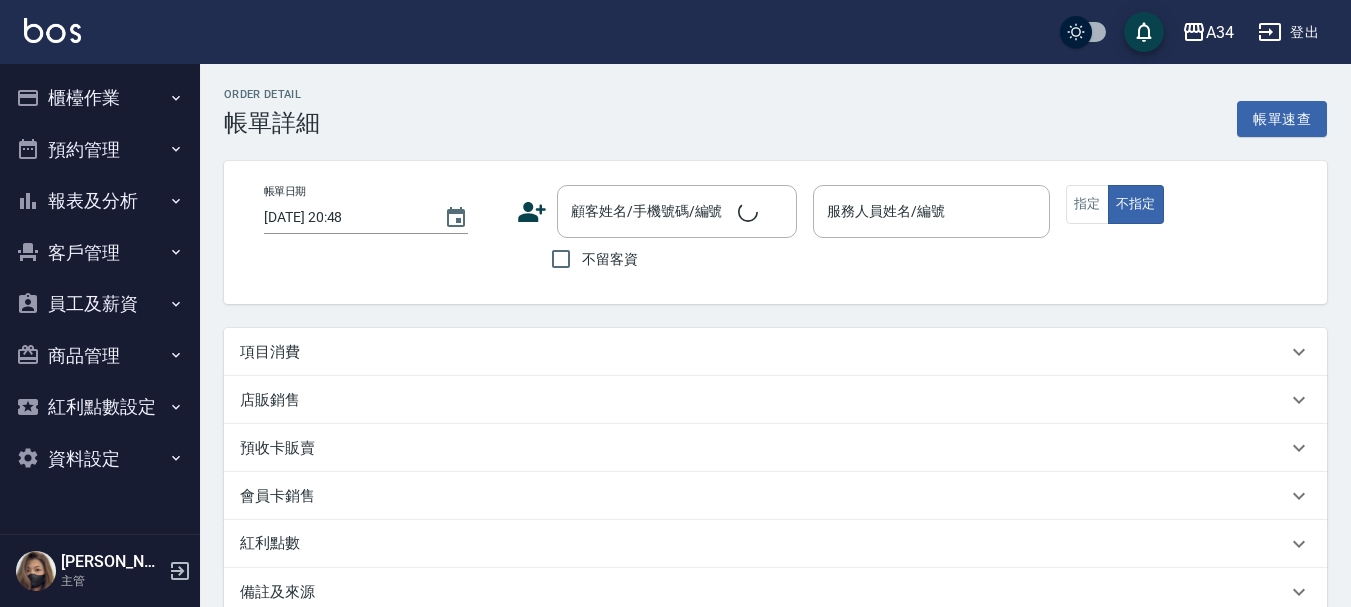 click on "項目消費" at bounding box center (763, 352) 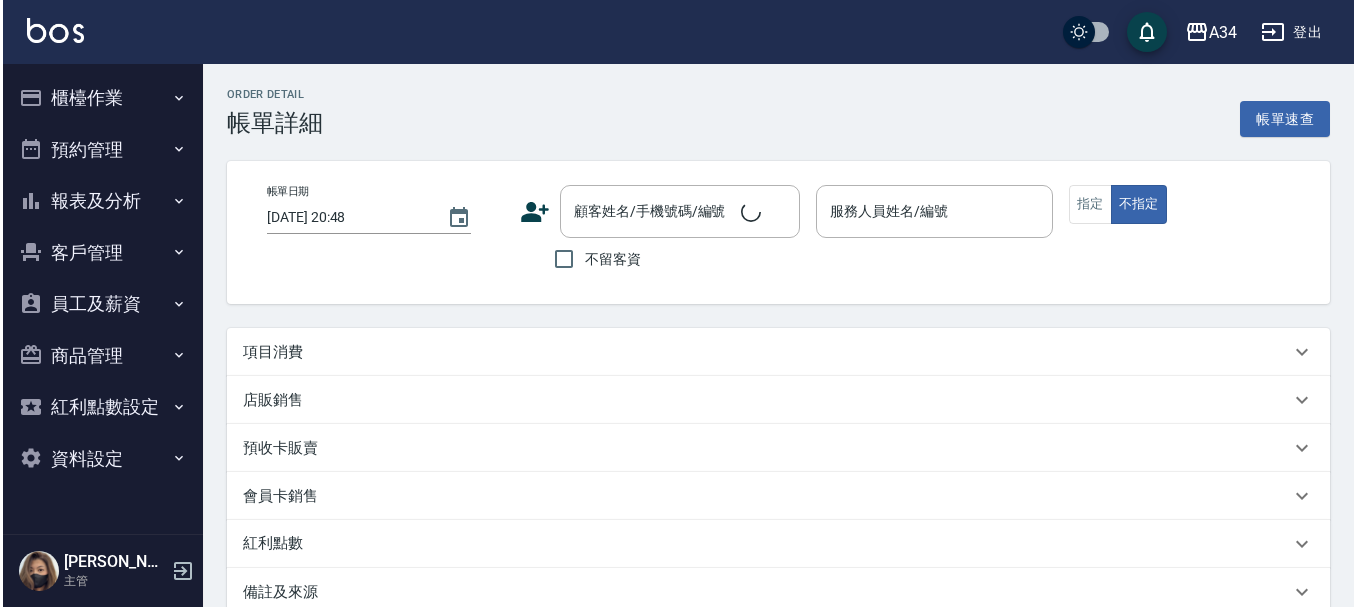 scroll, scrollTop: 0, scrollLeft: 0, axis: both 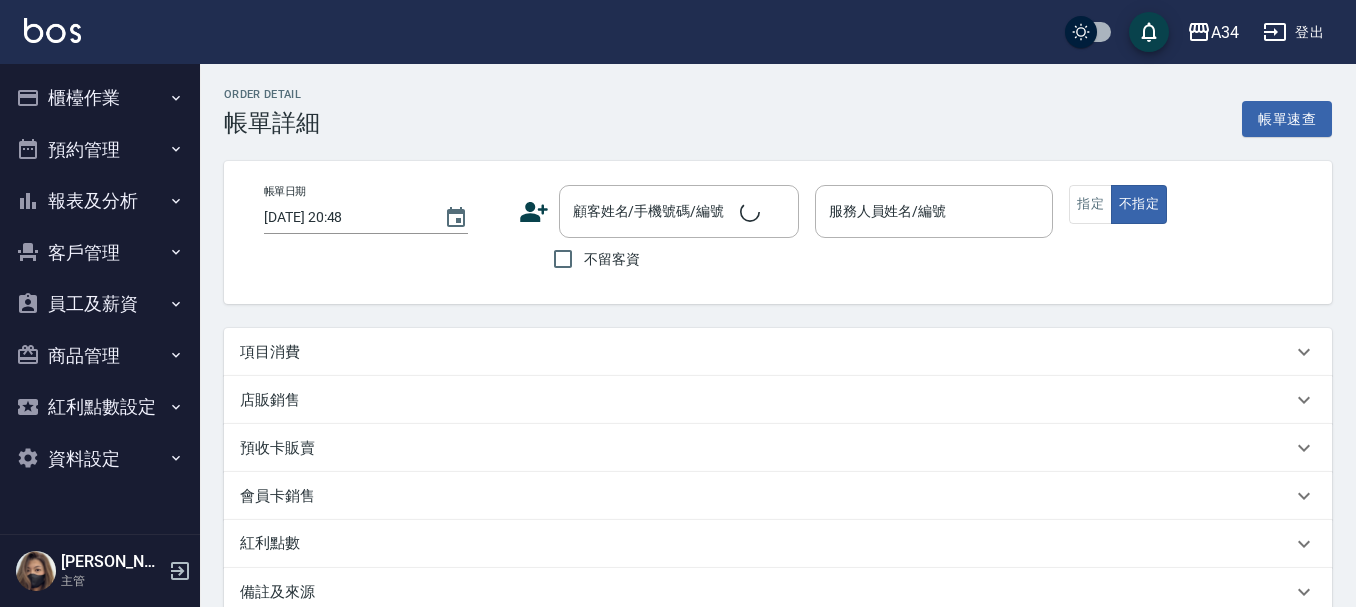 type on "2025/07/15 13:00" 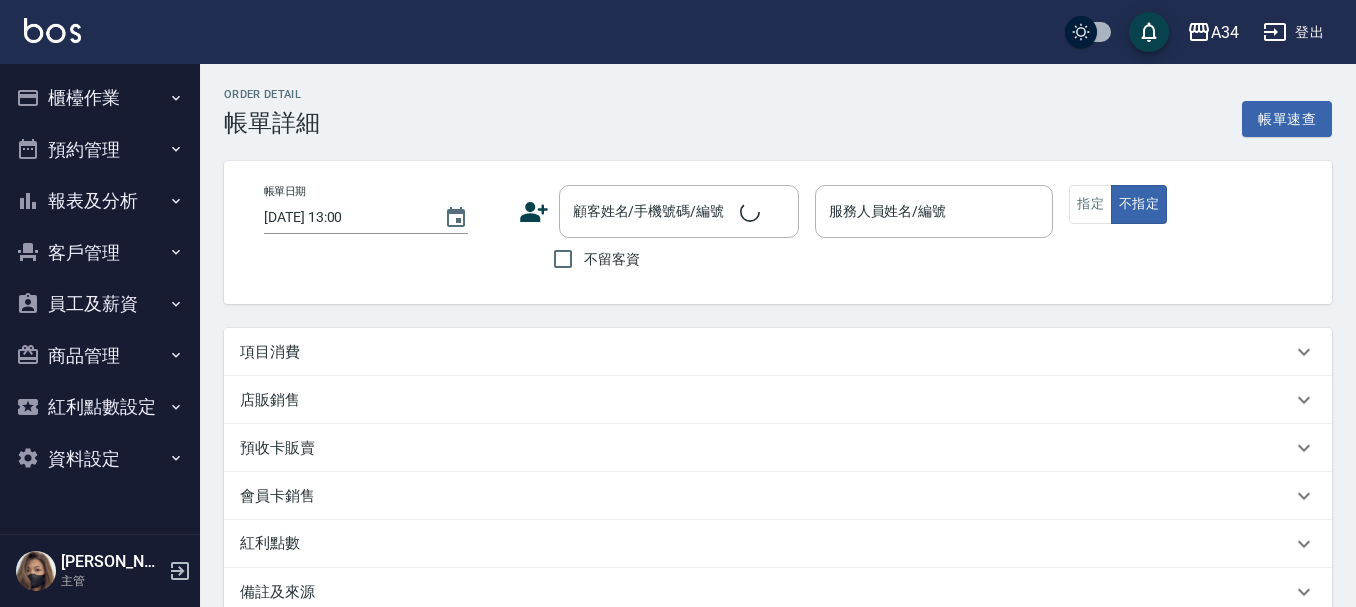 type on "Yana-09" 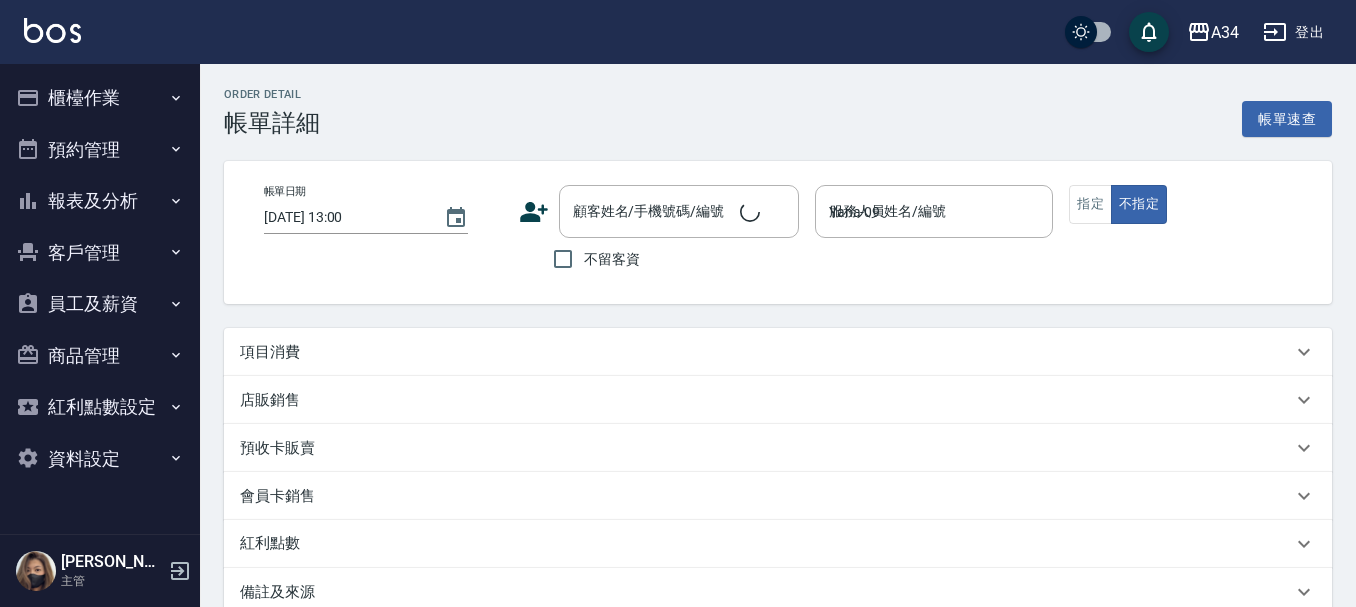 scroll, scrollTop: 0, scrollLeft: 0, axis: both 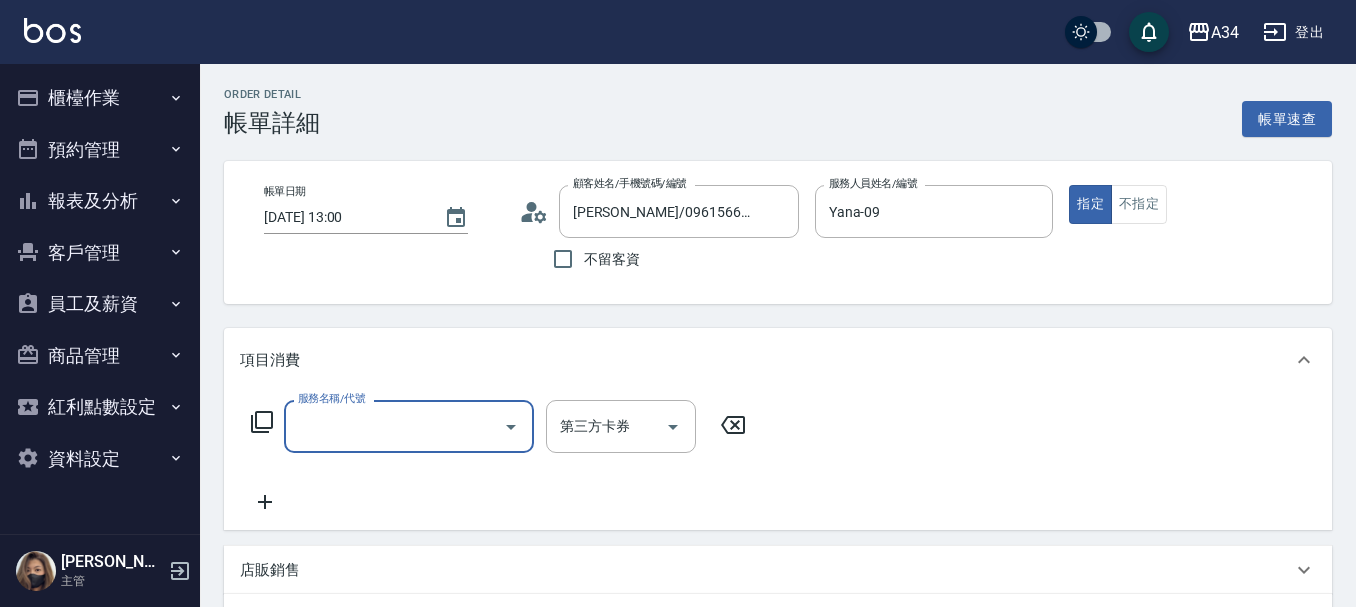 type on "羅小敏/0961566168/null" 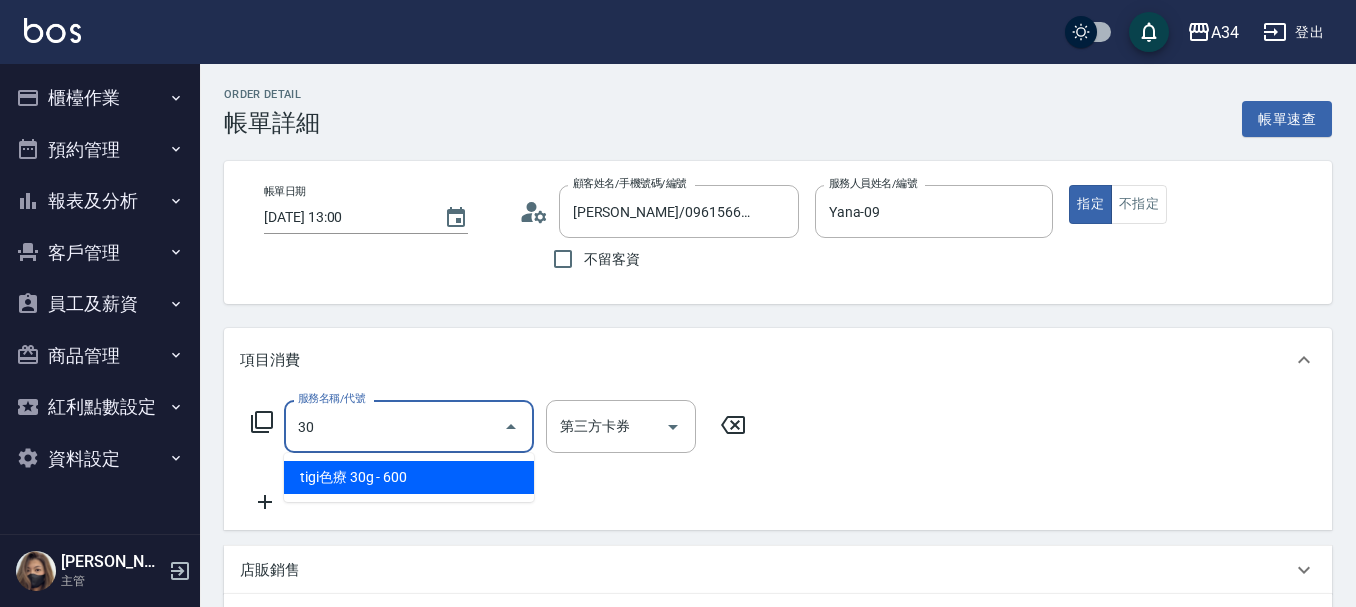 type on "301" 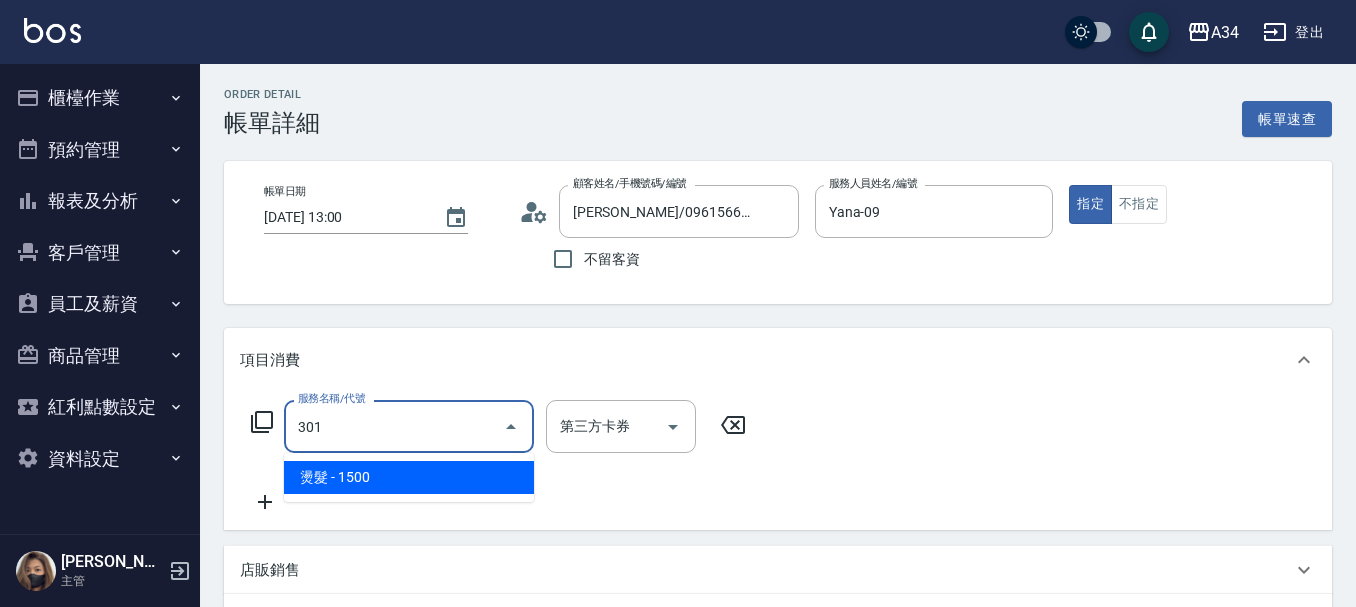 type on "150" 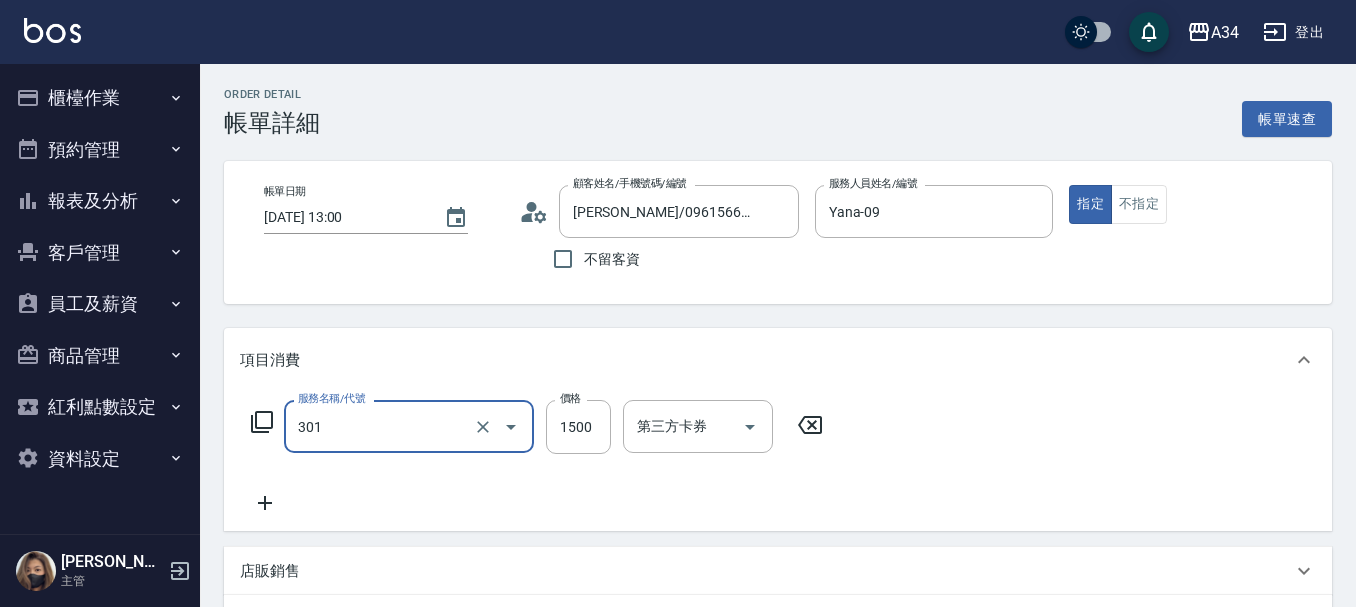 type on "燙髮(301)" 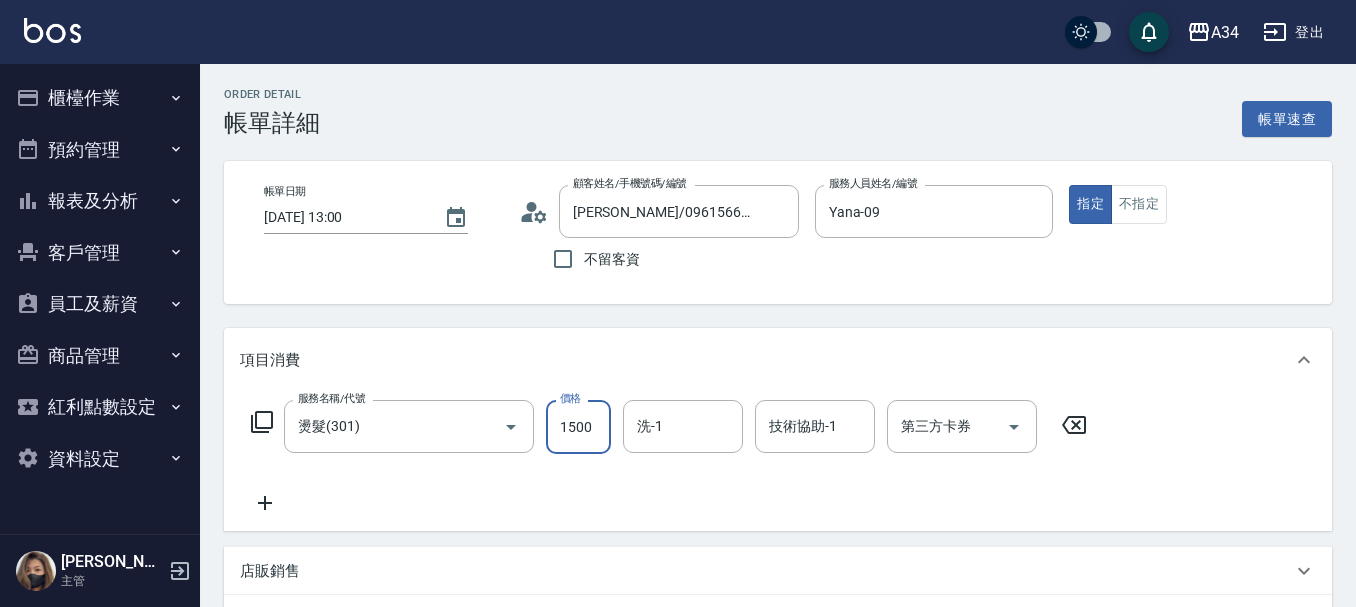 type on "0" 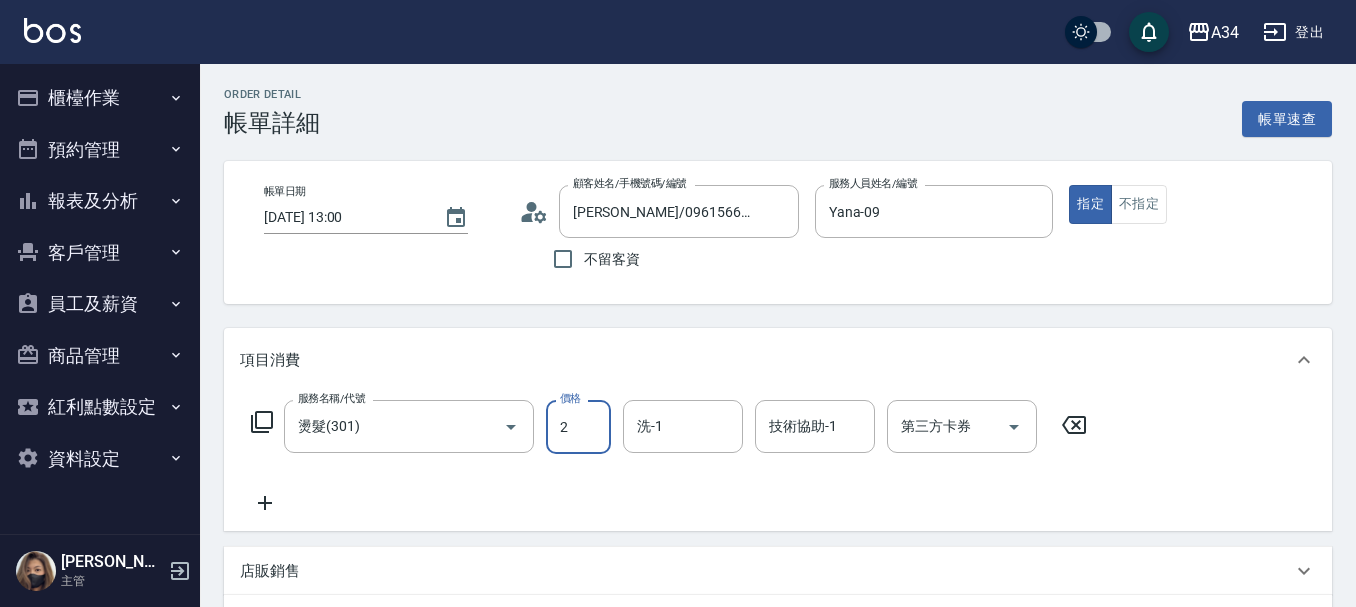 type on "20" 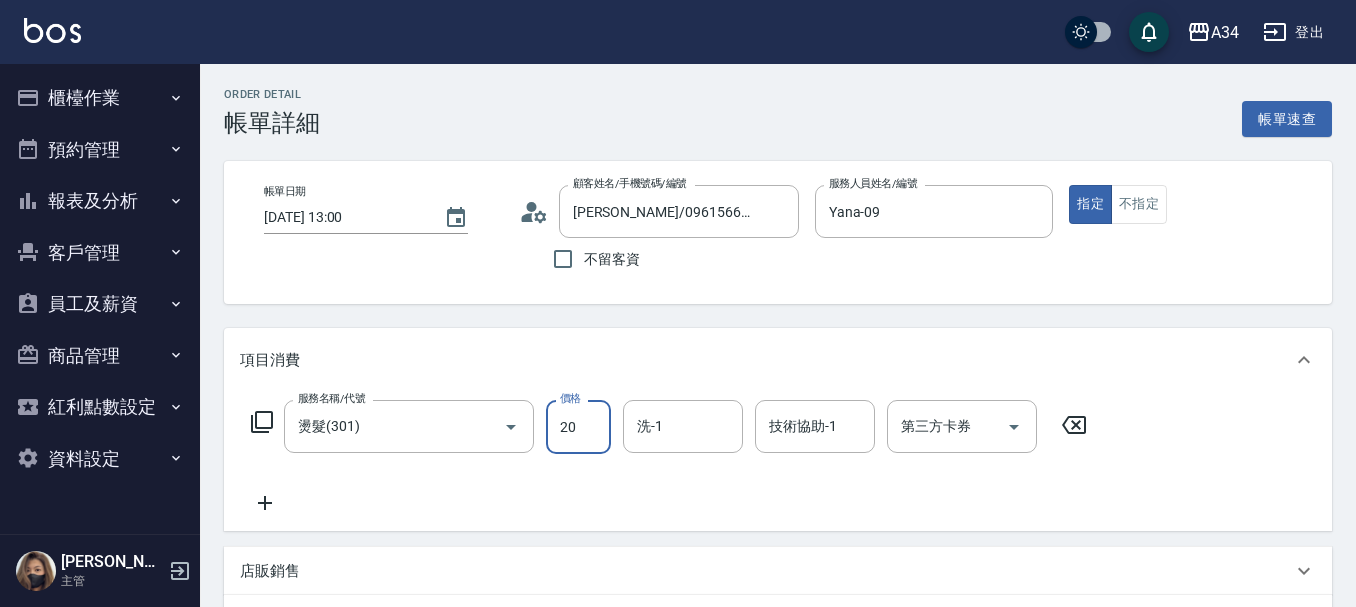 type on "20" 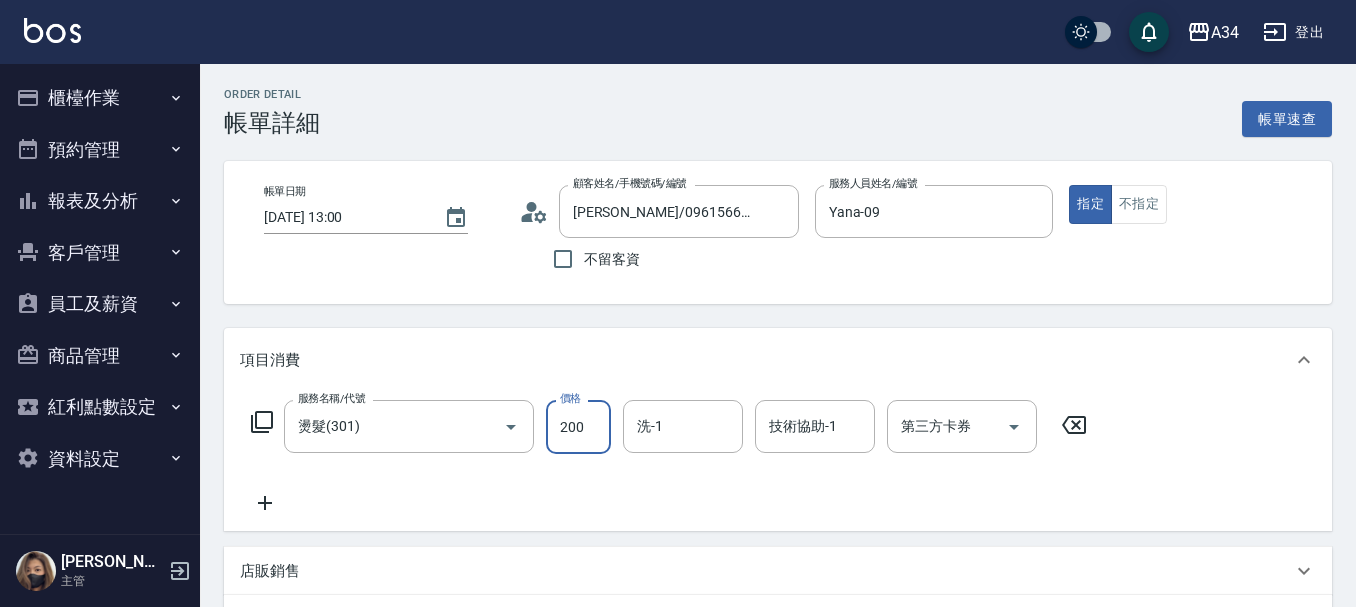 type on "200" 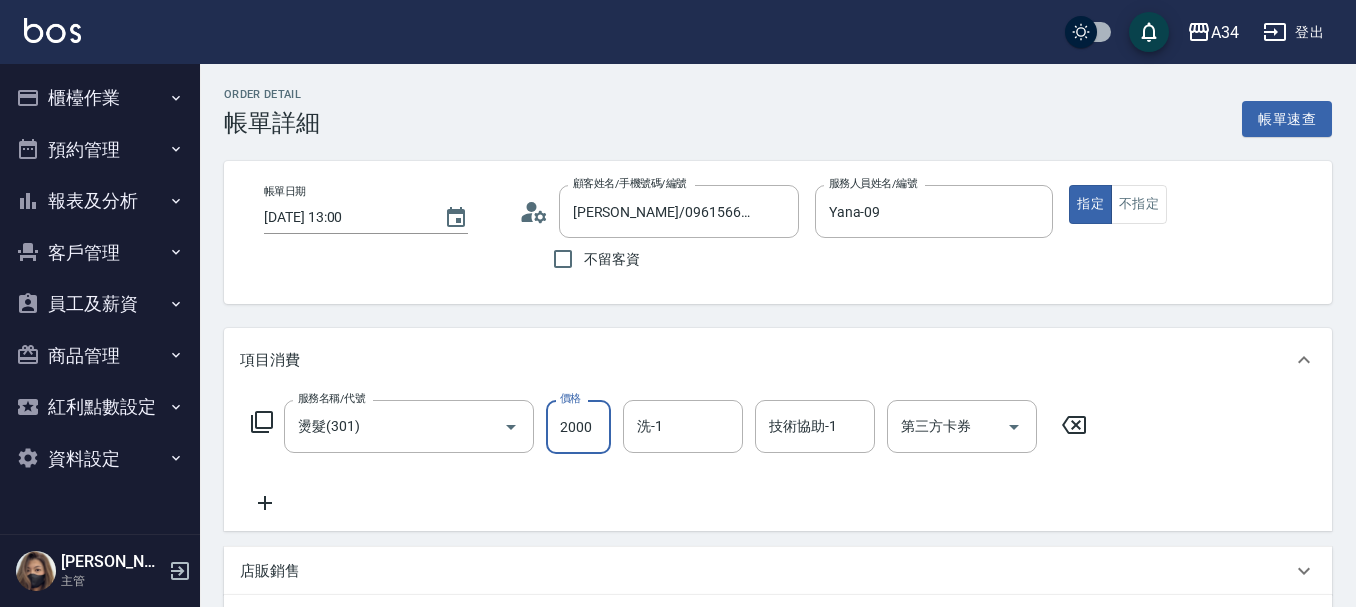 type on "2000" 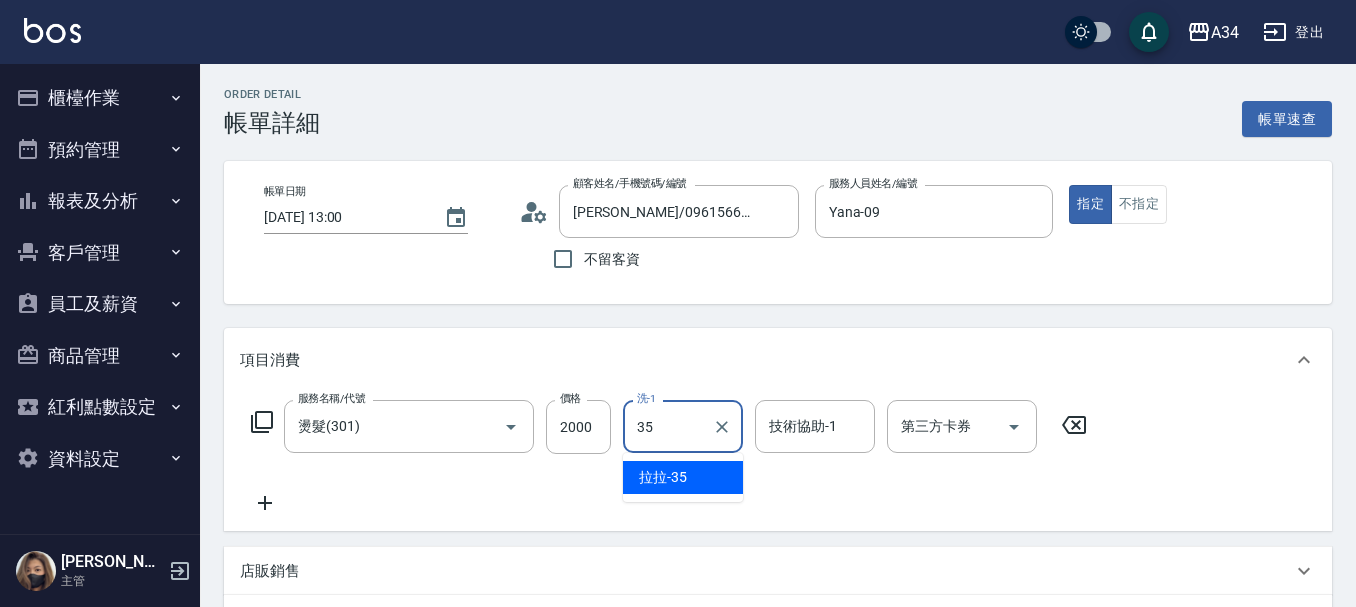 type on "拉拉-35" 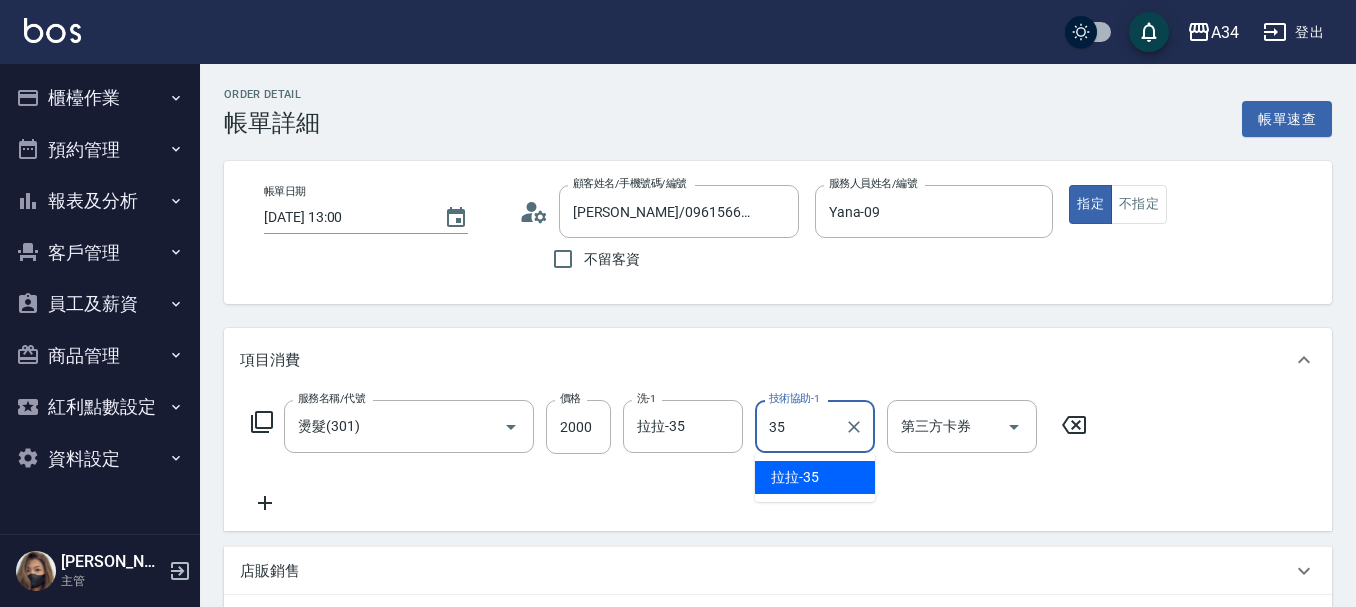 type on "拉拉-35" 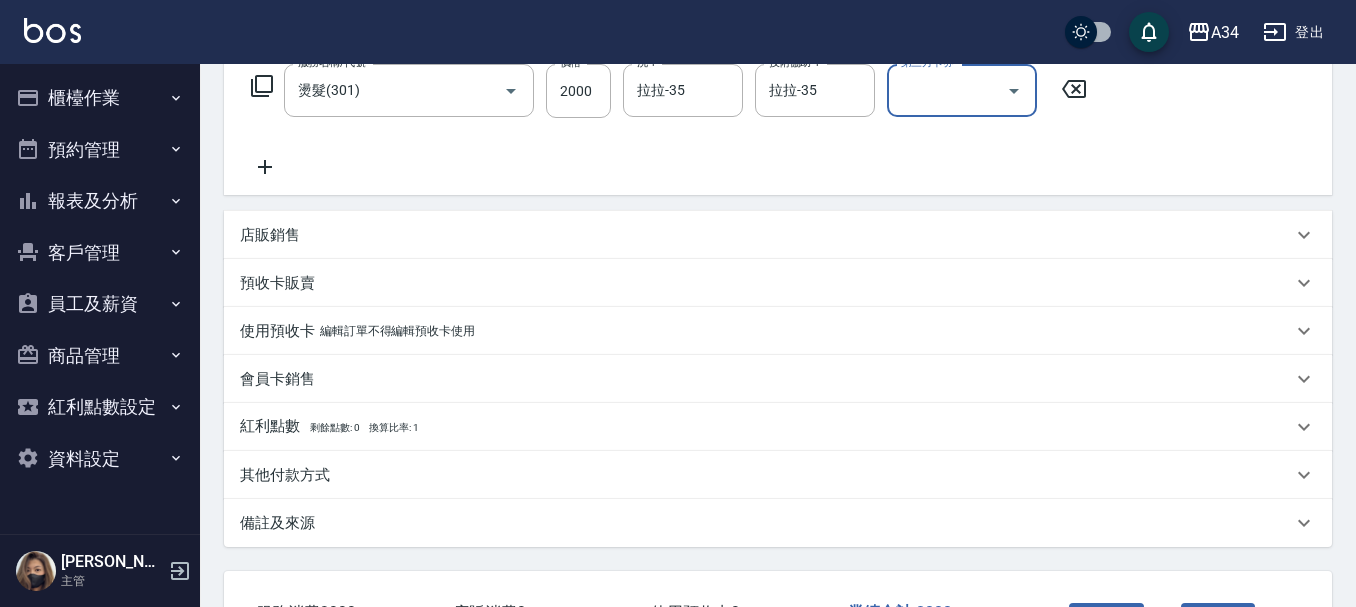 scroll, scrollTop: 492, scrollLeft: 0, axis: vertical 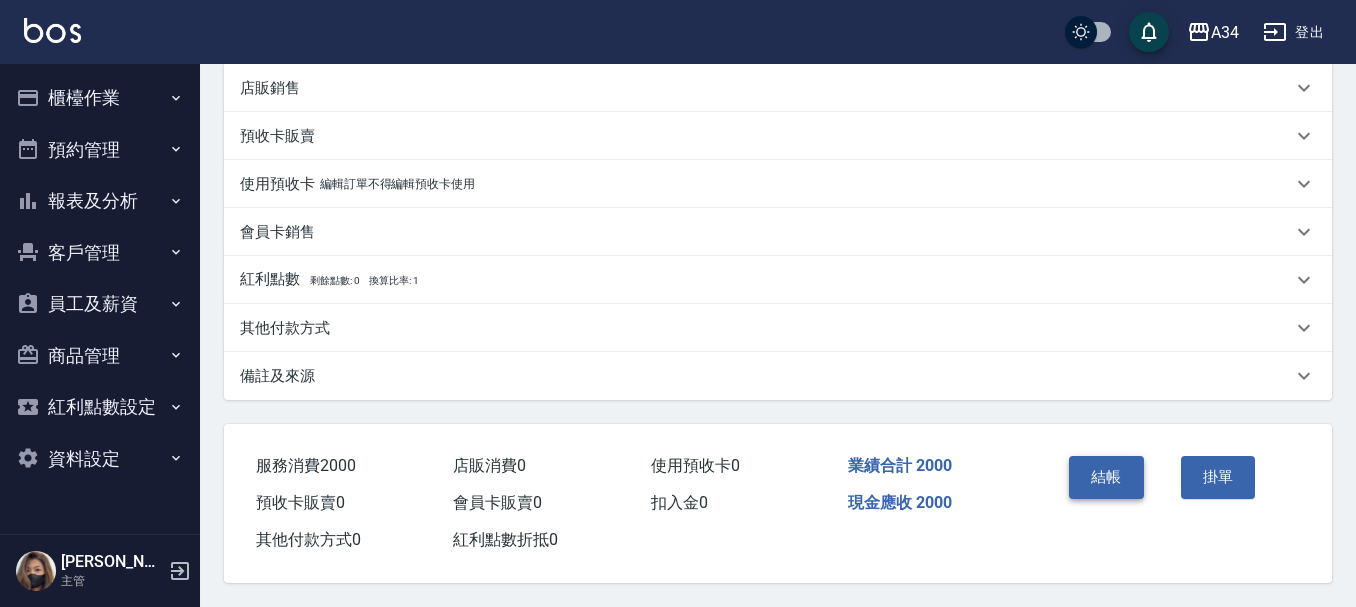 click on "結帳" at bounding box center (1106, 477) 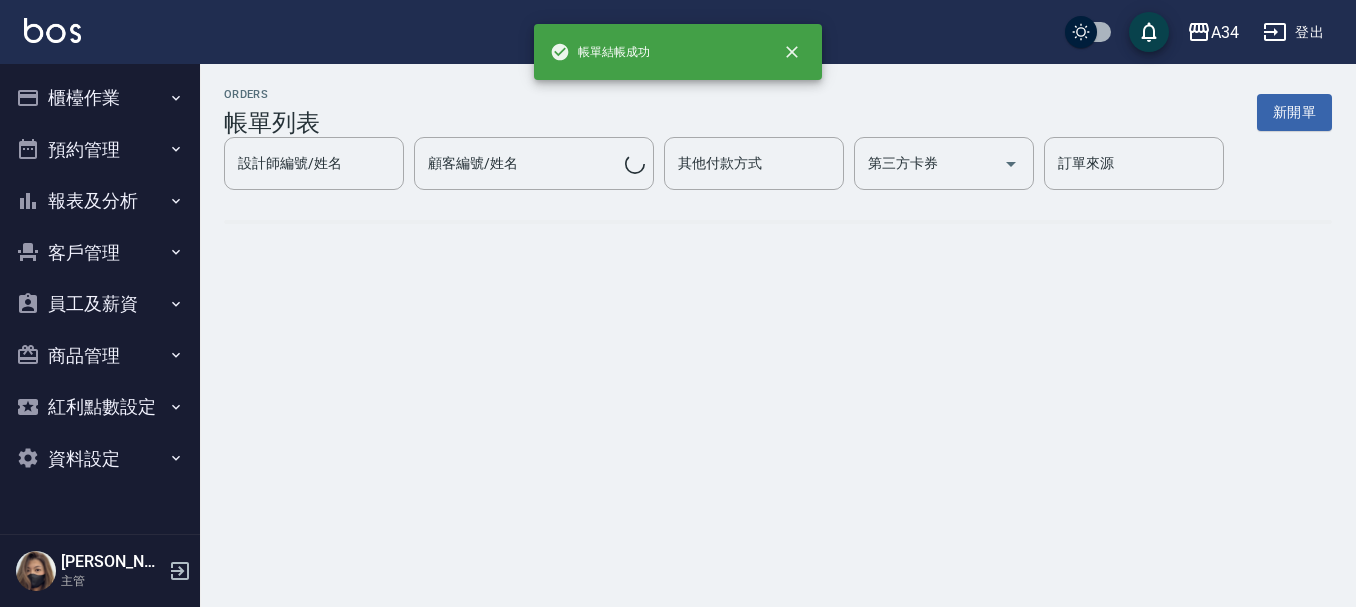 scroll, scrollTop: 0, scrollLeft: 0, axis: both 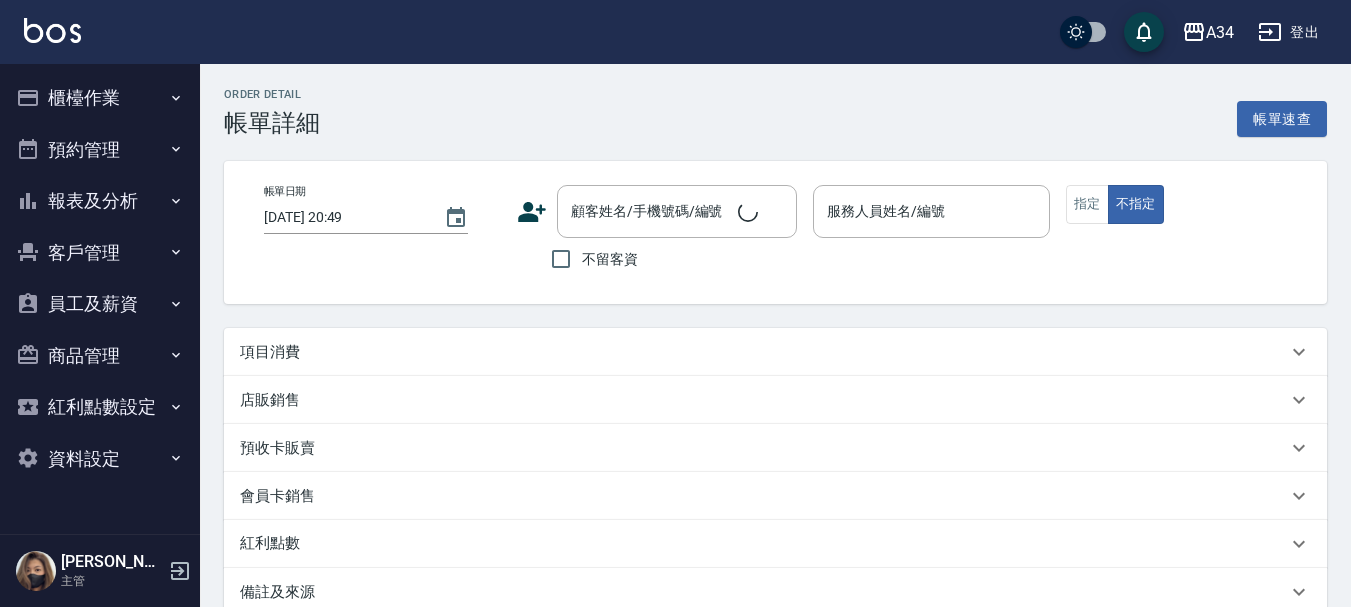 type on "[DATE] 15:30" 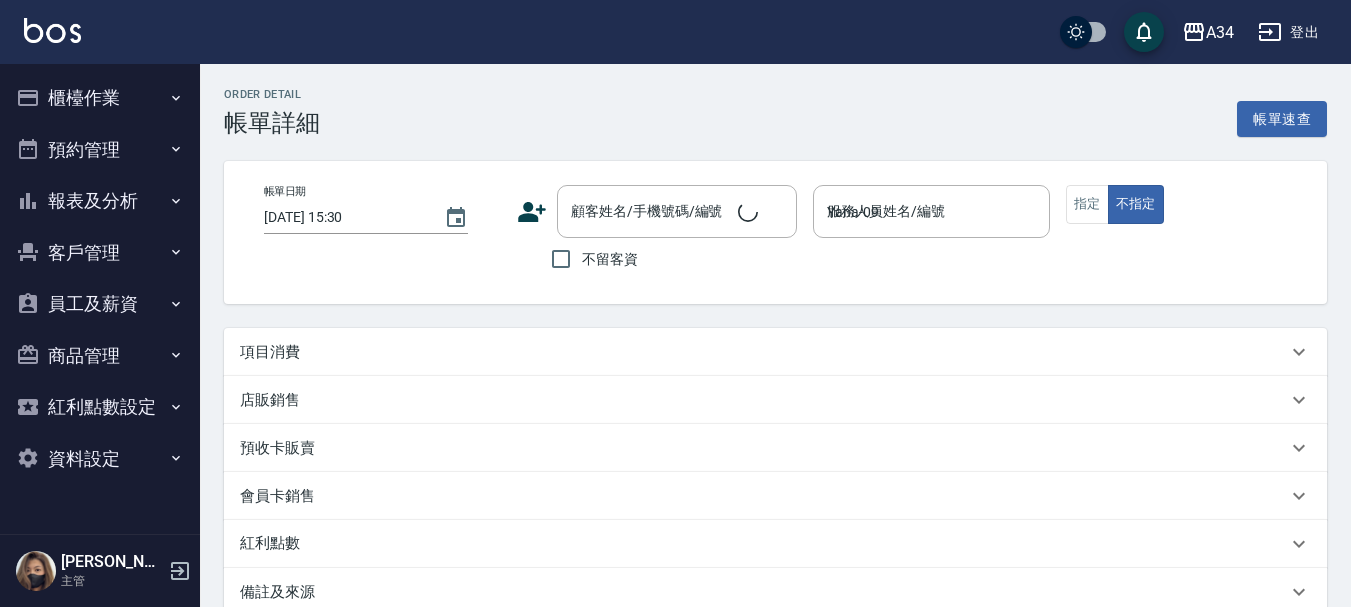 click on "項目消費" at bounding box center (775, 352) 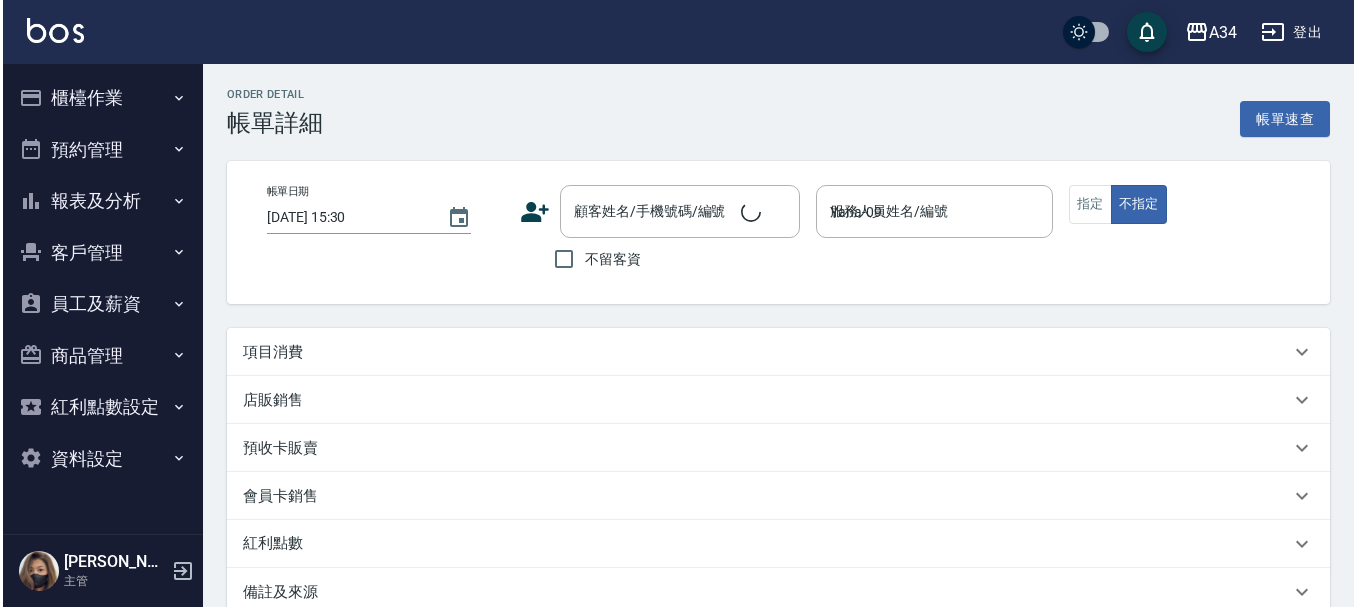scroll, scrollTop: 100, scrollLeft: 0, axis: vertical 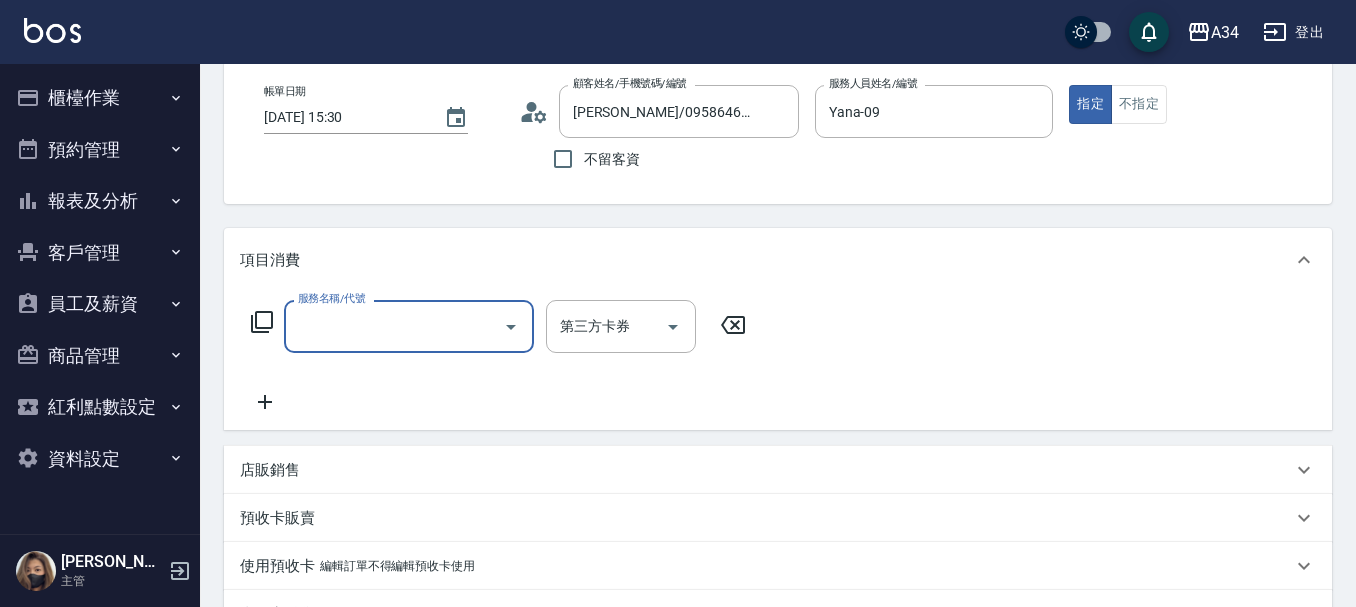 type on "[PERSON_NAME]/0958646697/" 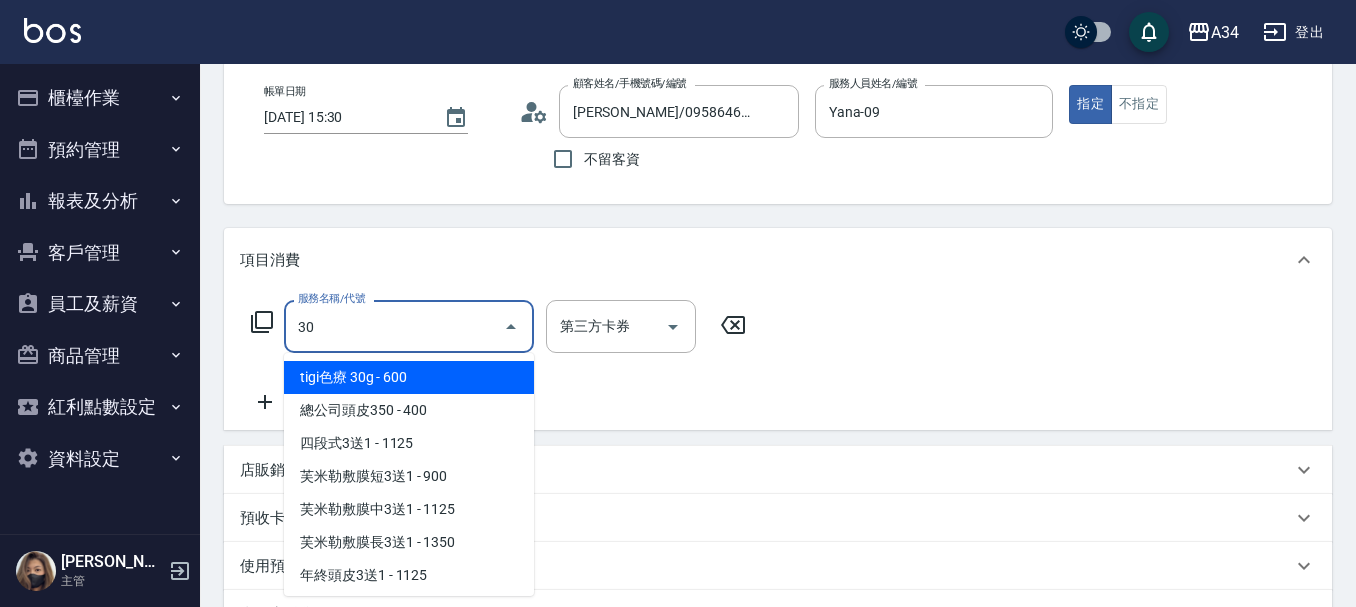 type on "301" 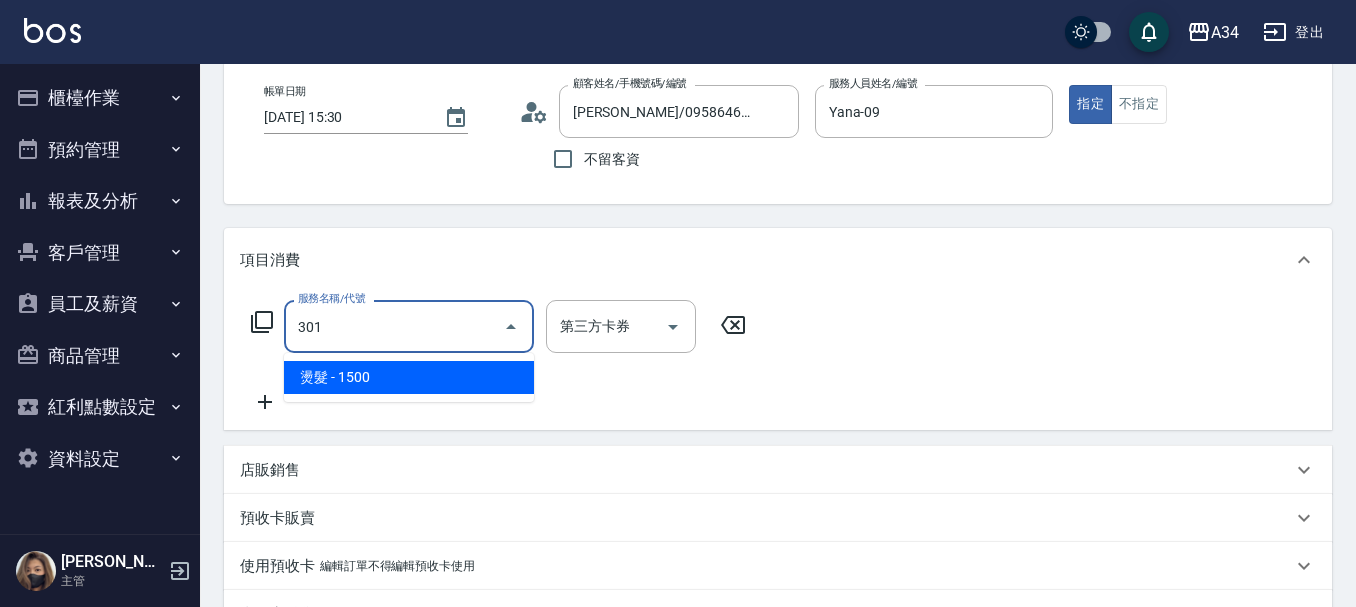 type on "150" 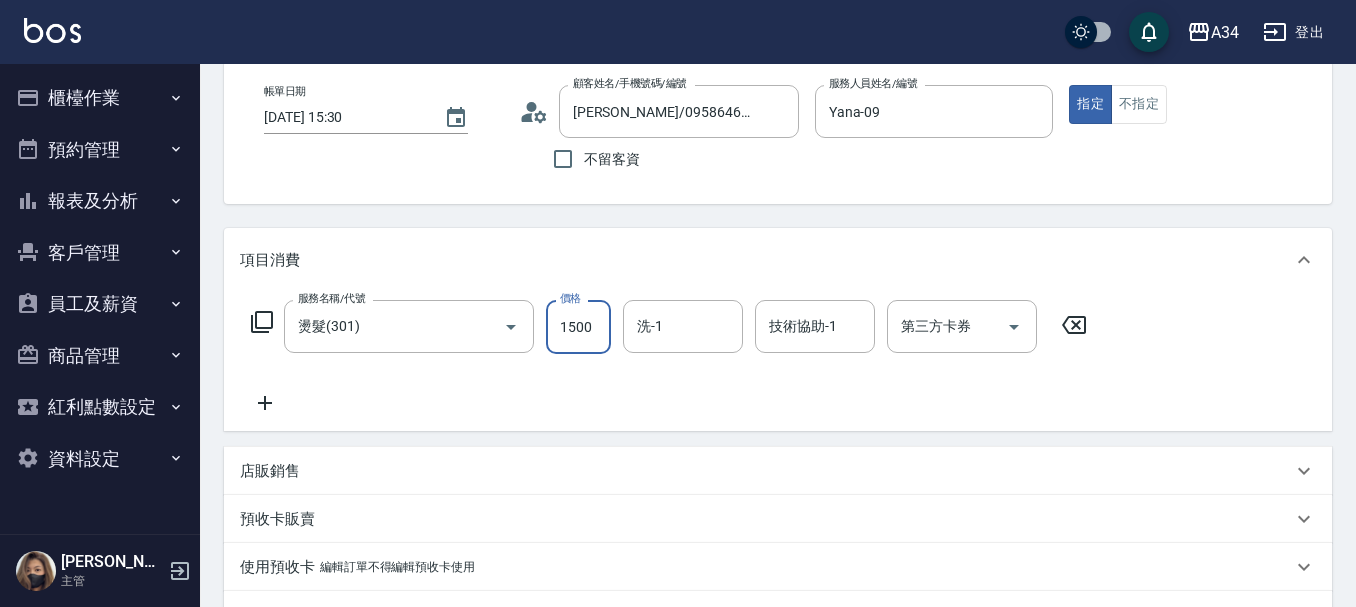 type on "0" 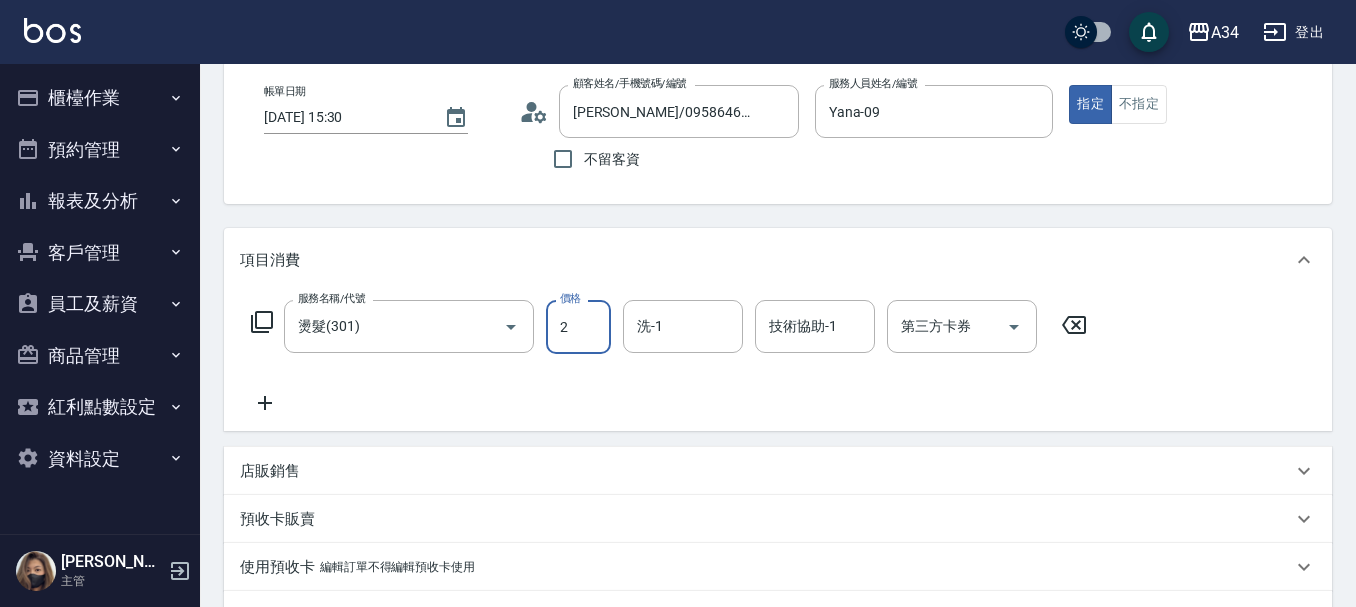 type on "20" 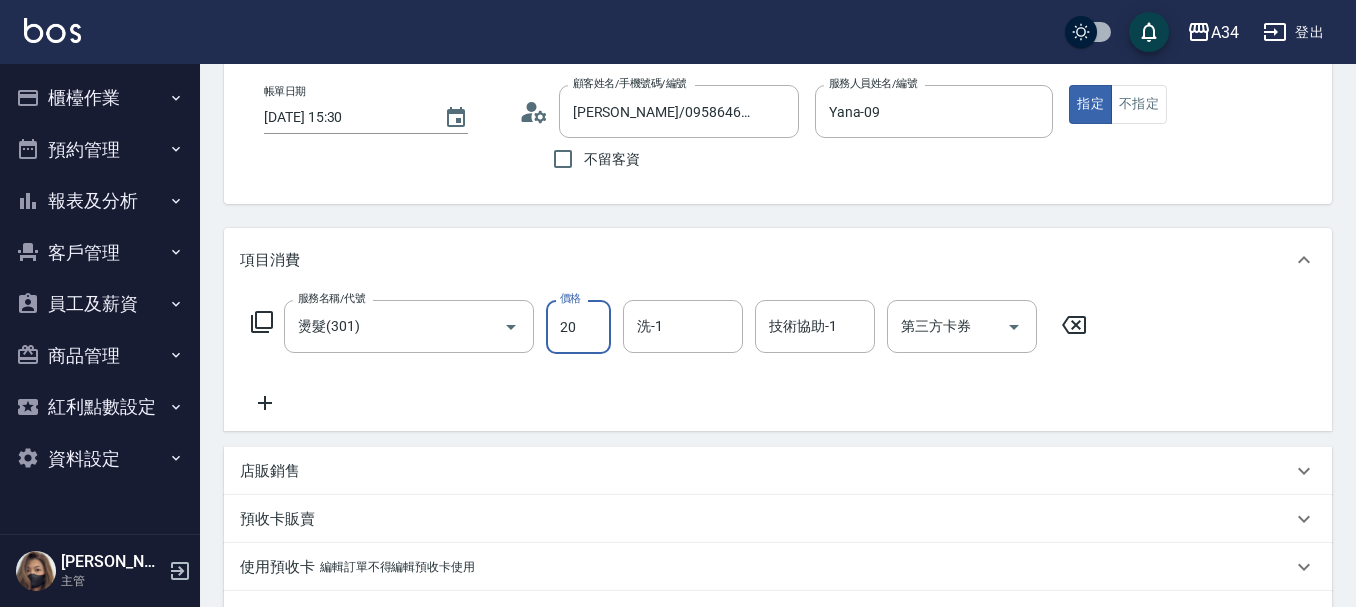 type on "20" 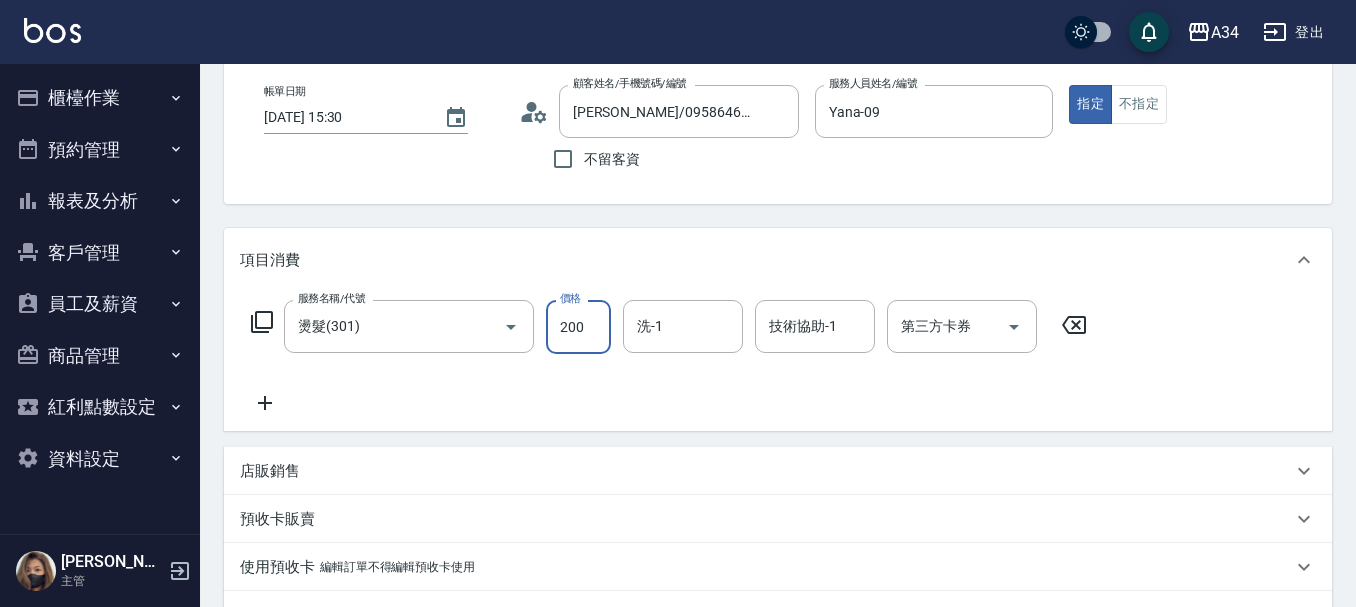 type on "200" 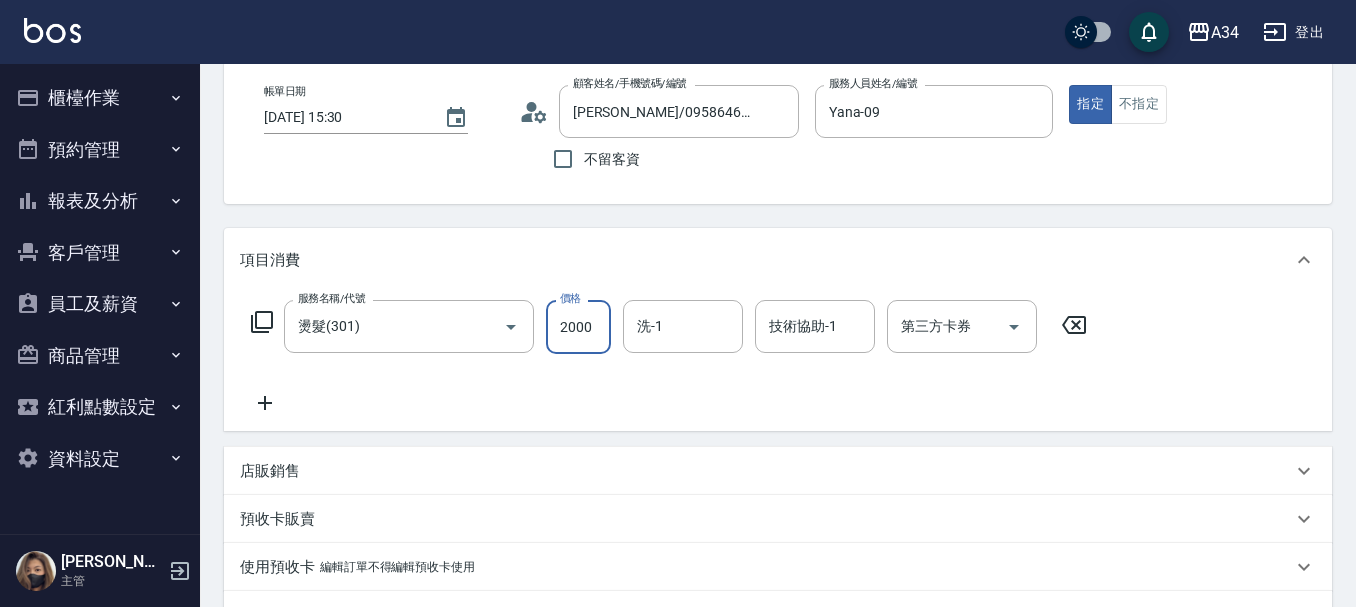 type on "2000" 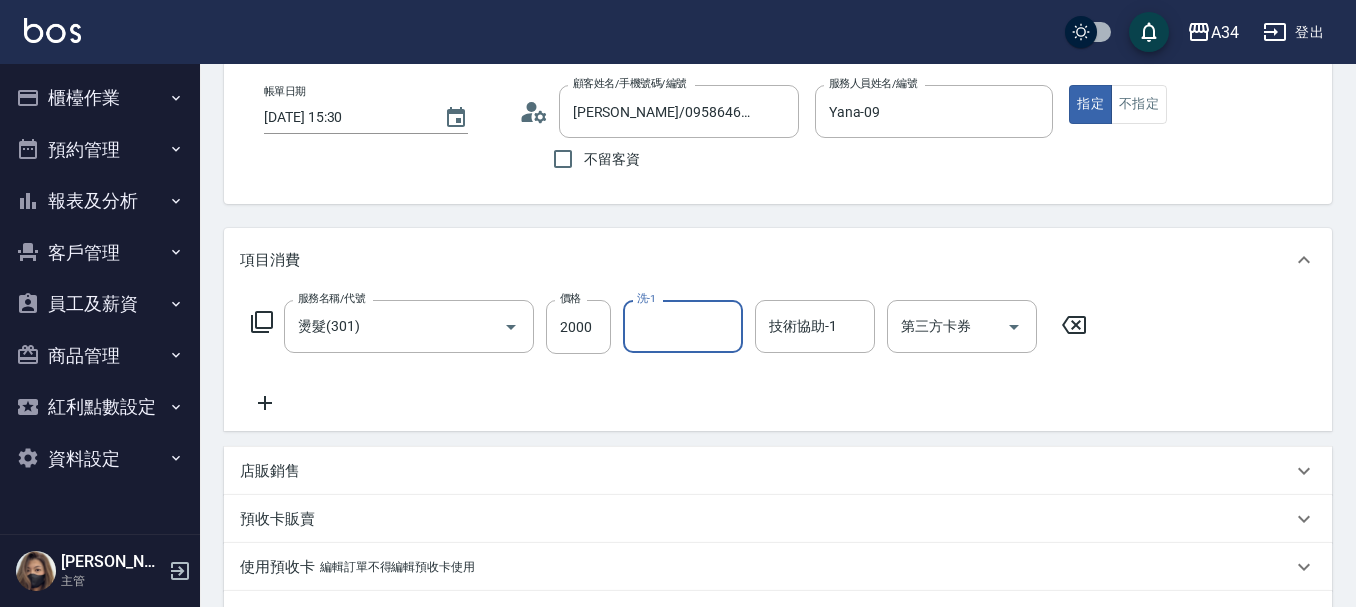 click on "洗-1" at bounding box center (683, 326) 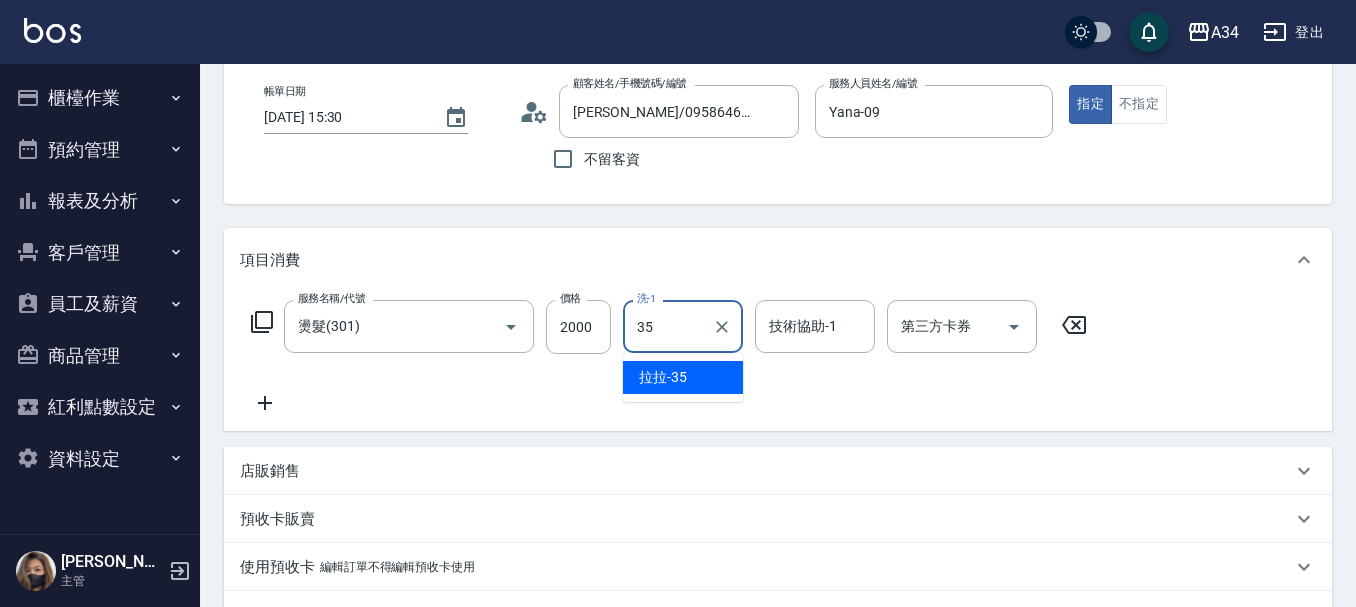 type on "3" 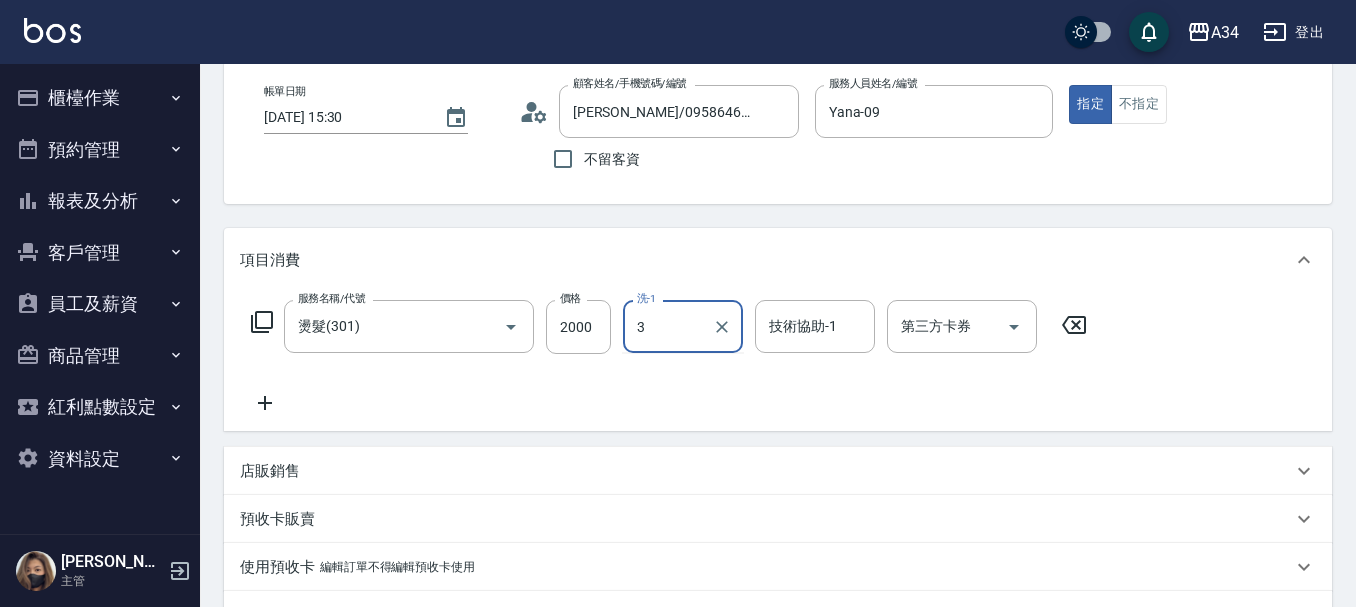 type 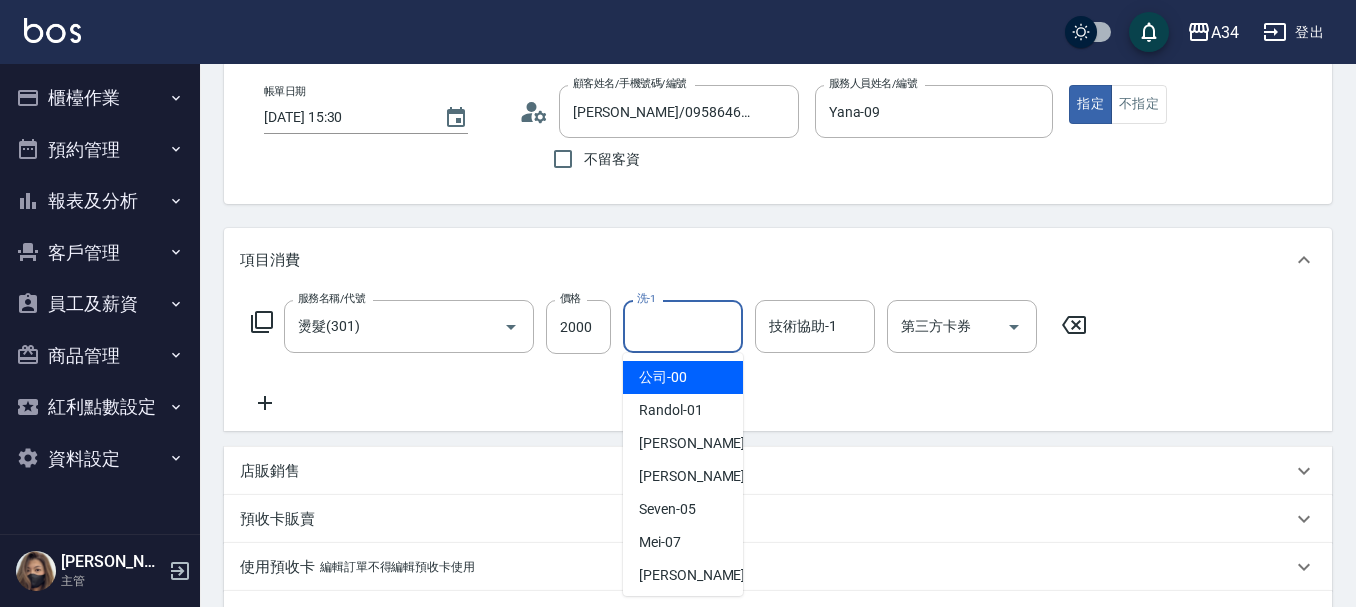 click 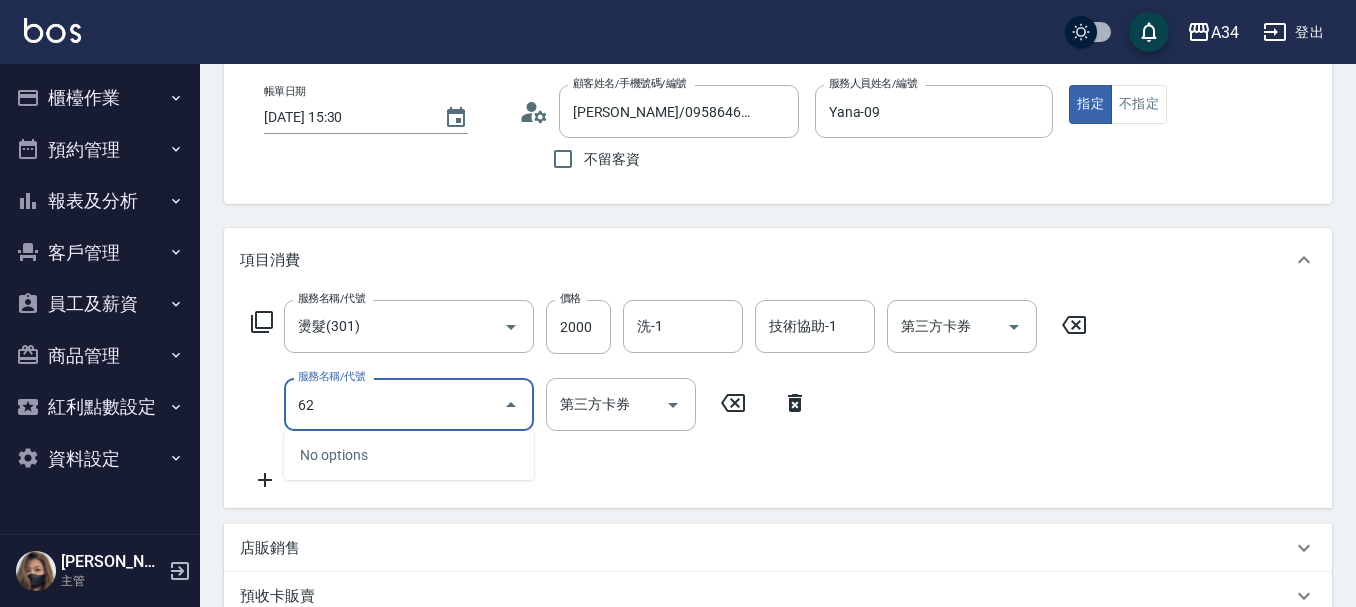 type on "627" 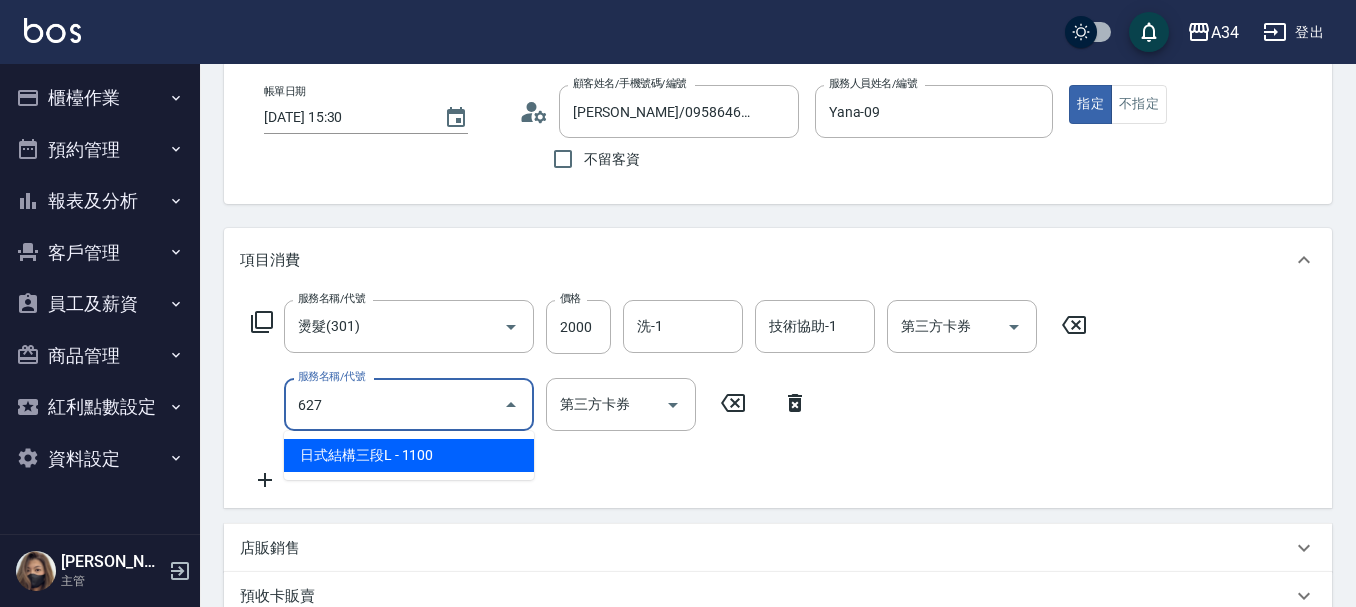 type on "310" 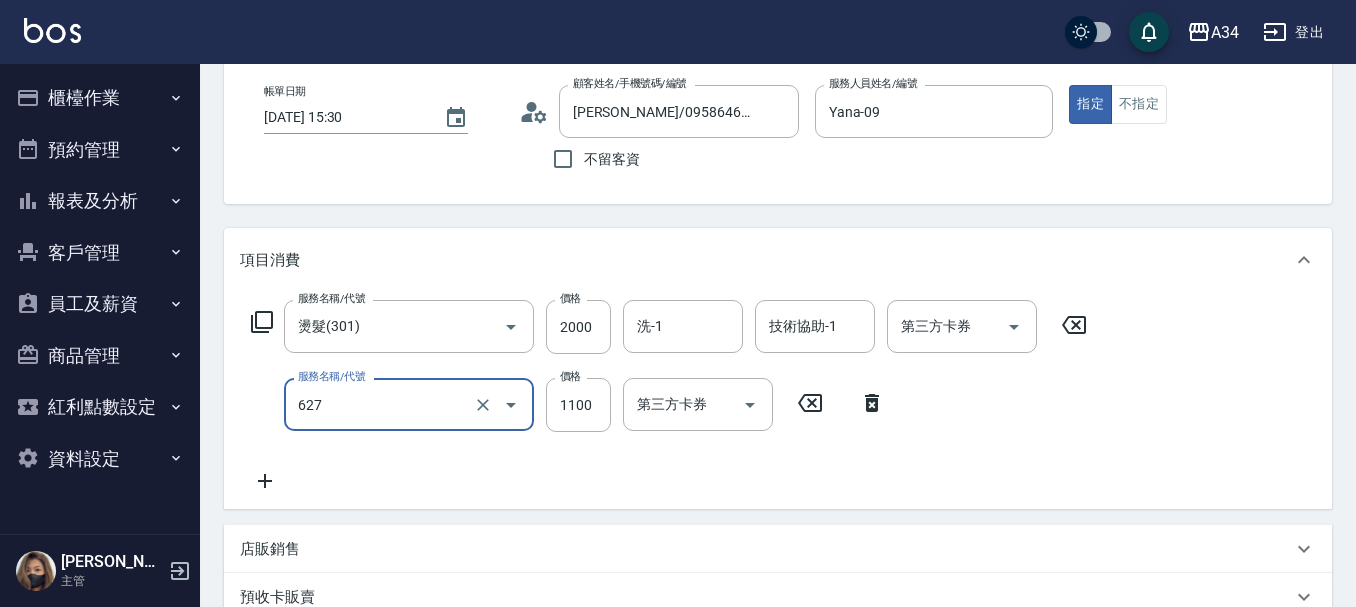 type on "日式結構三段L(627)" 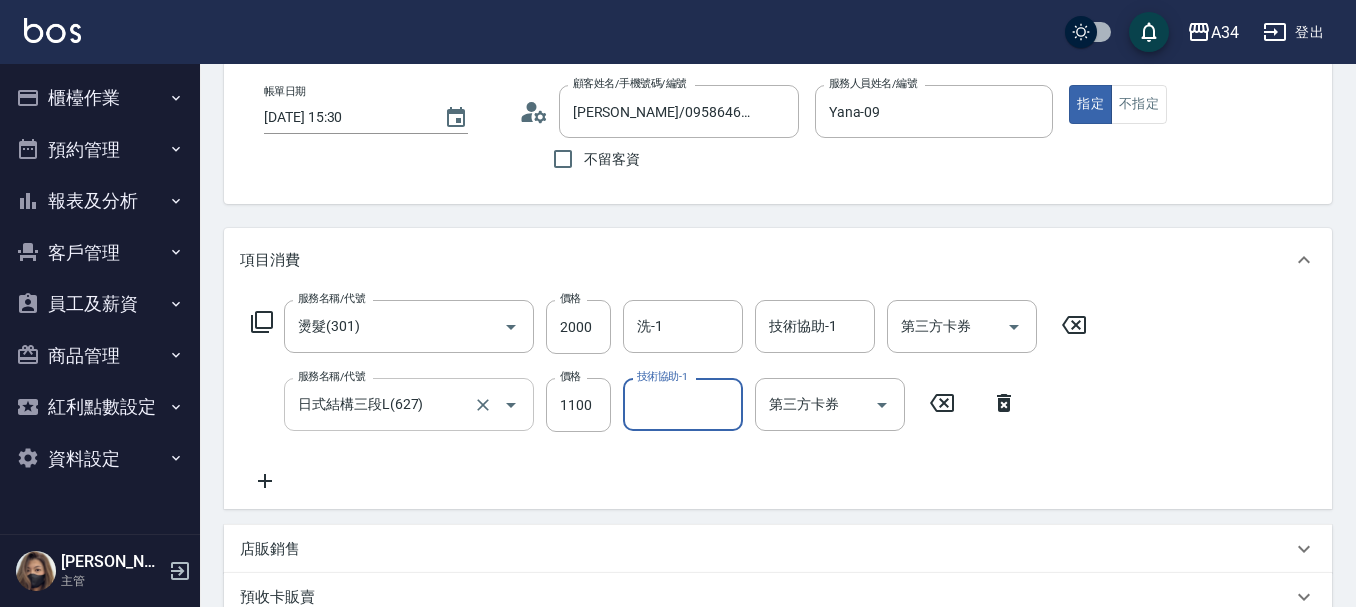 type on "3" 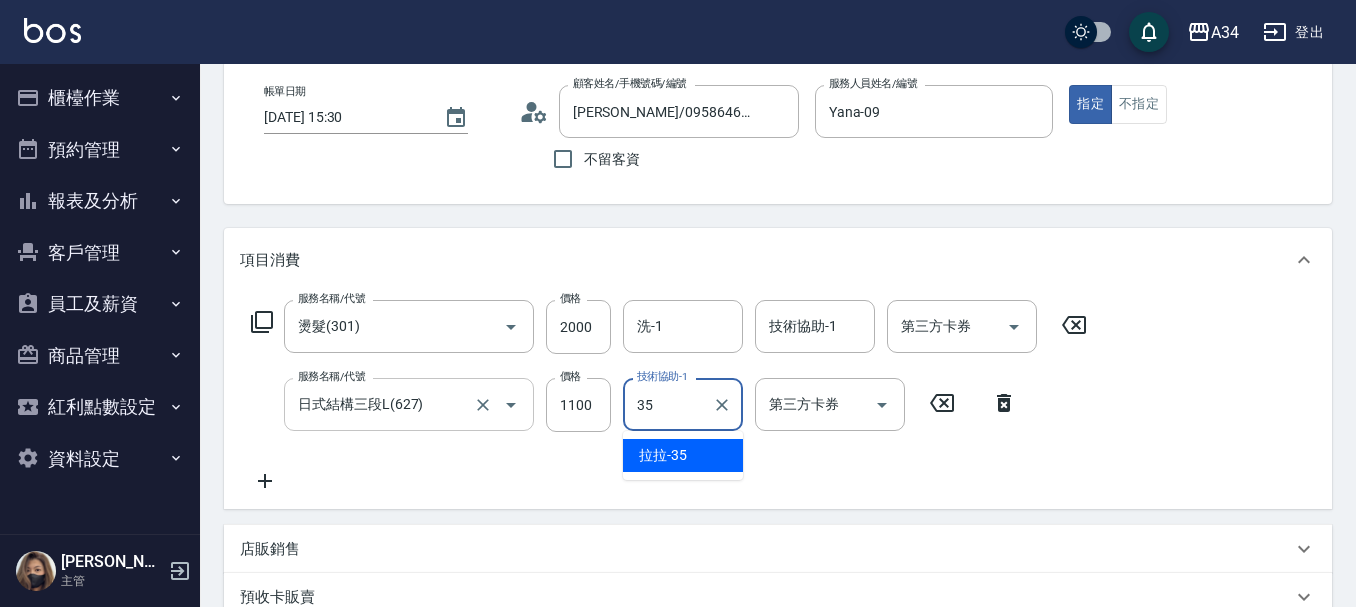 type on "拉拉-35" 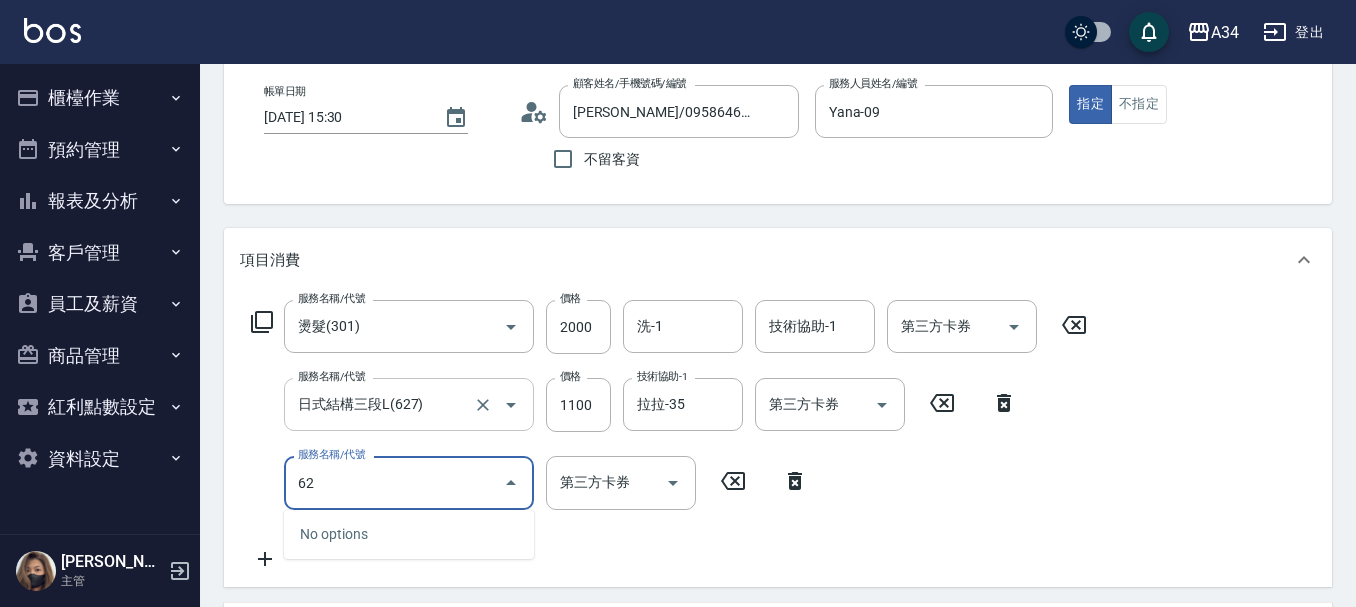 type on "627" 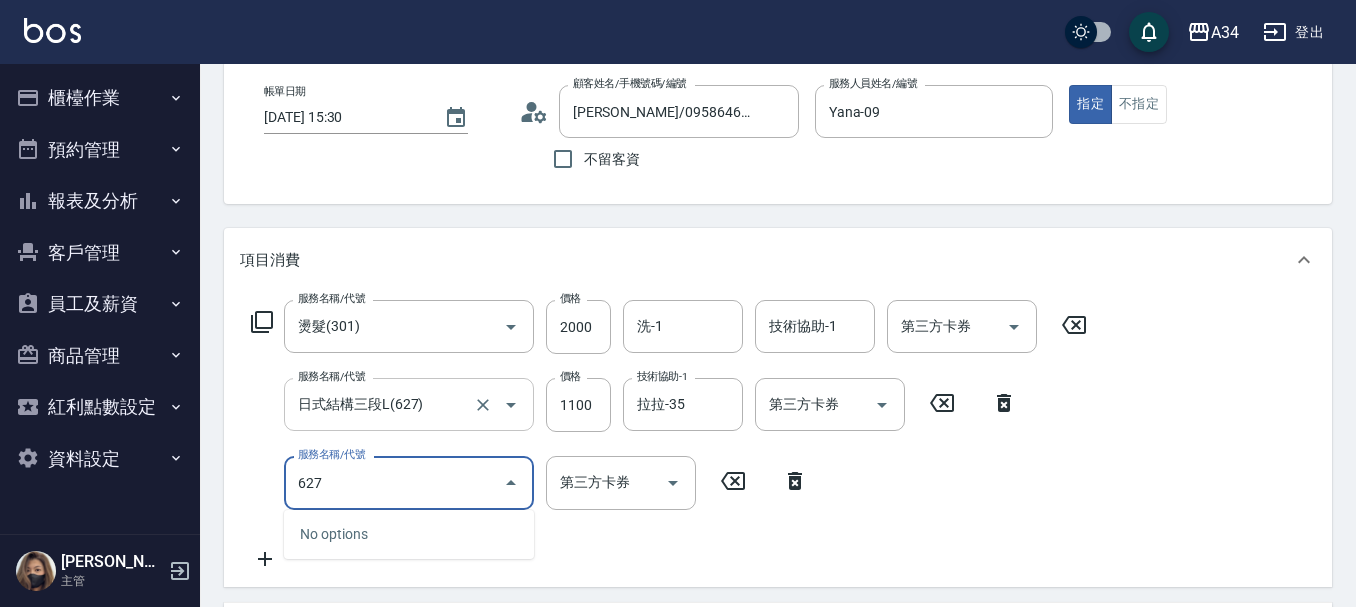type on "420" 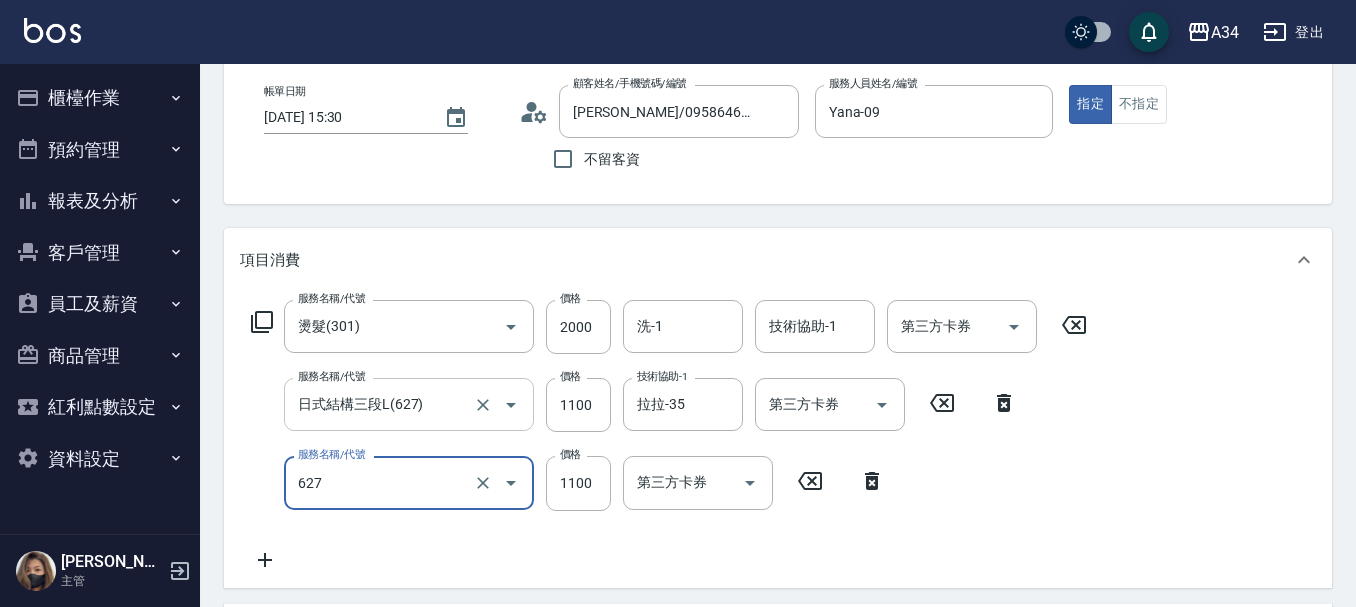 type on "日式結構三段L(627)" 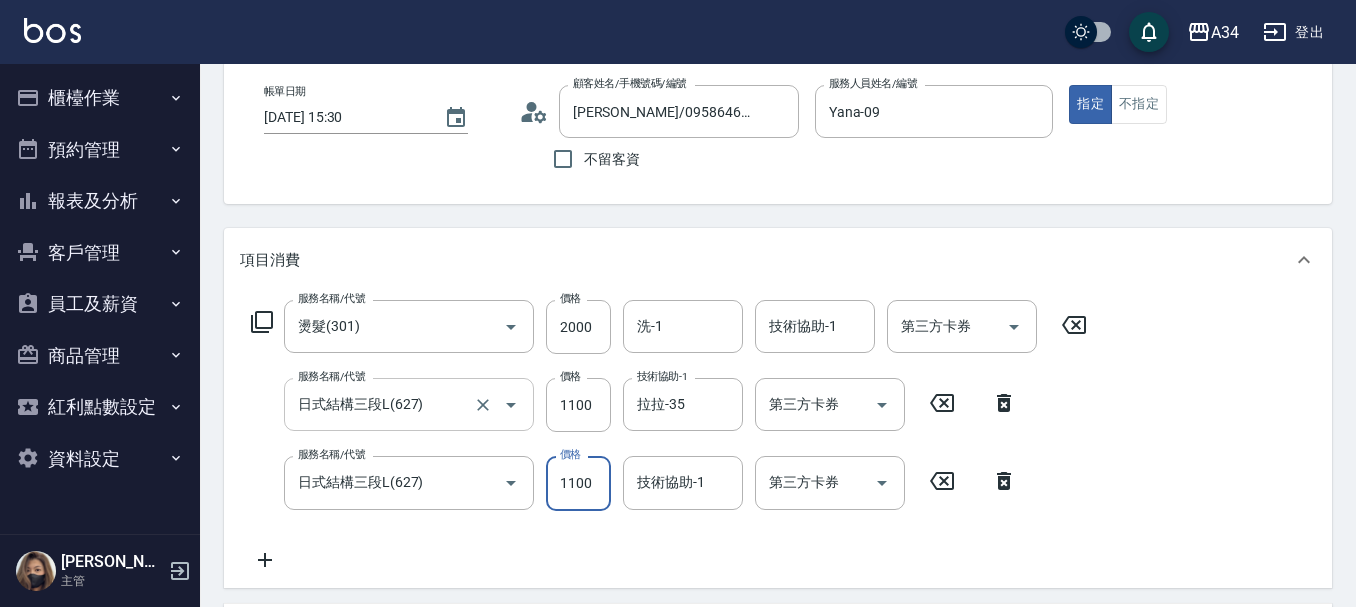 type on "310" 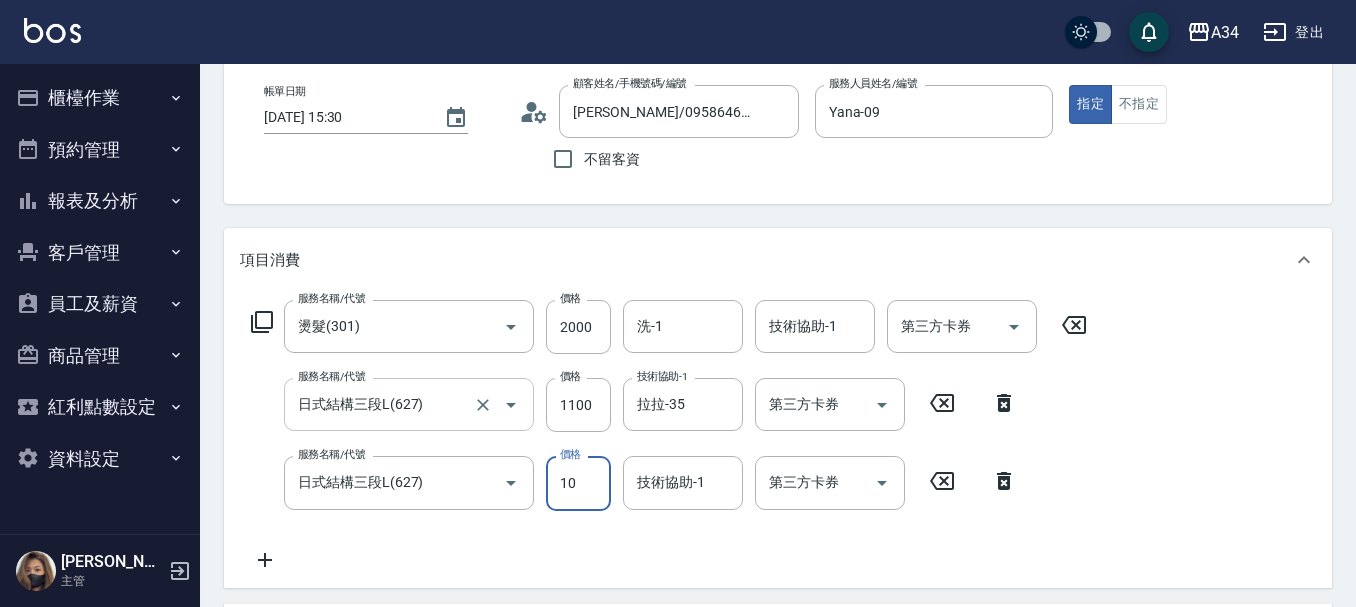 type on "100" 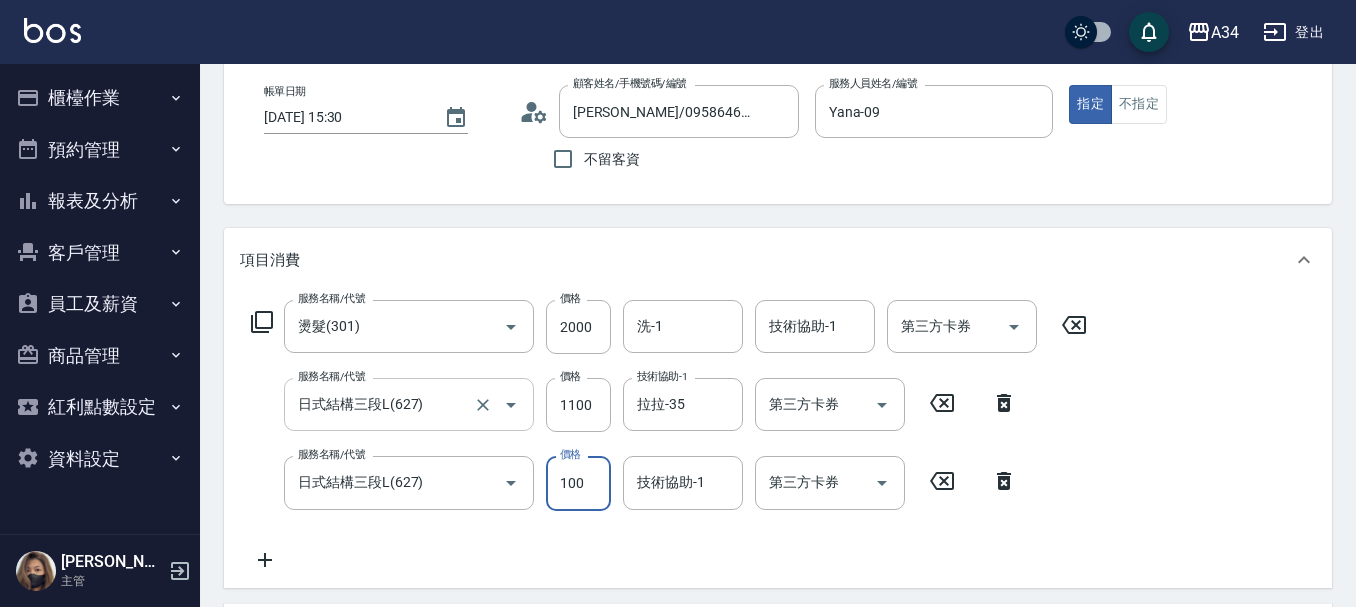 type on "320" 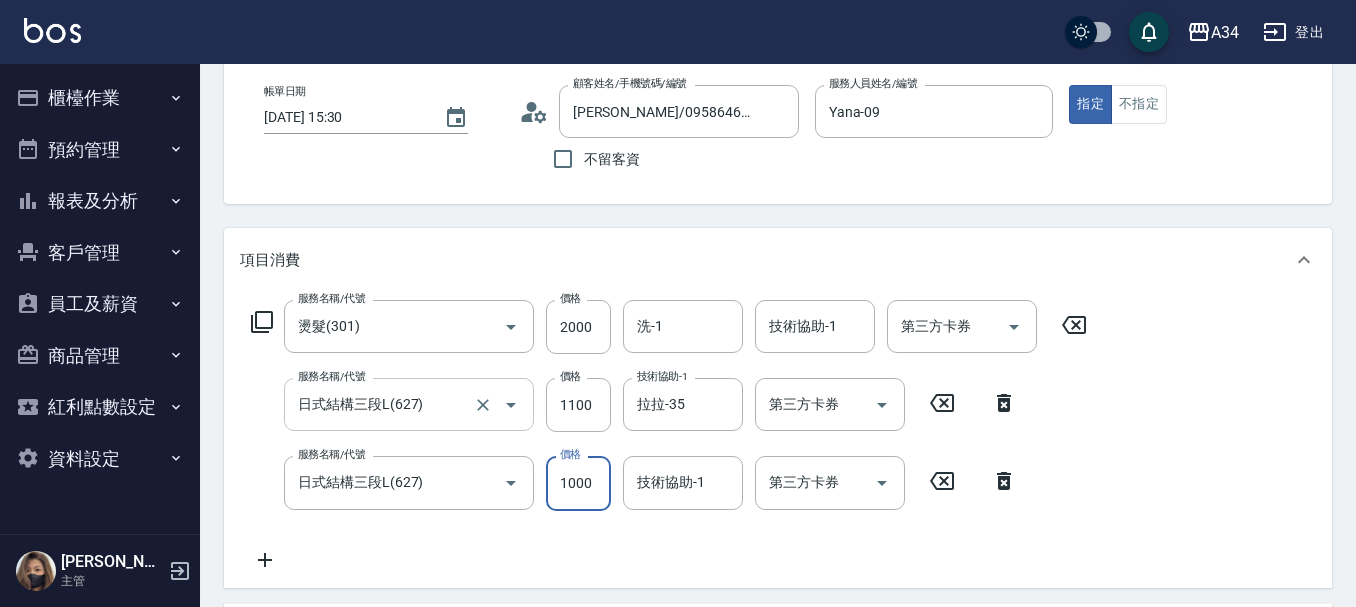 type on "410" 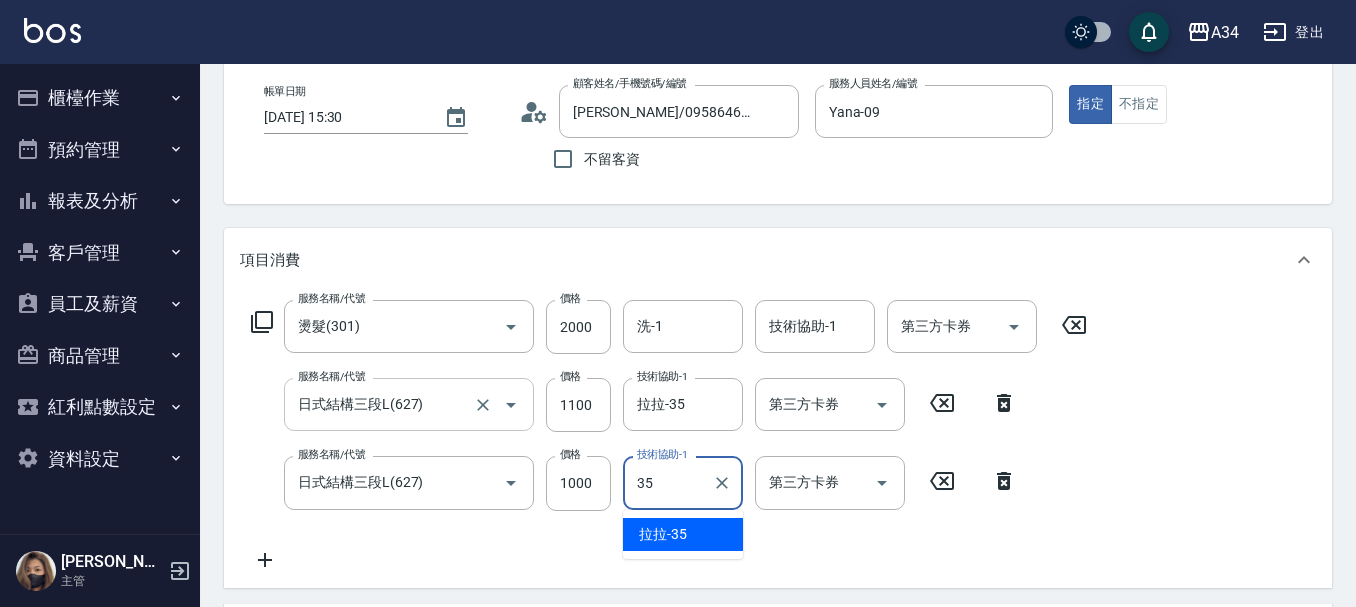 type on "拉拉-35" 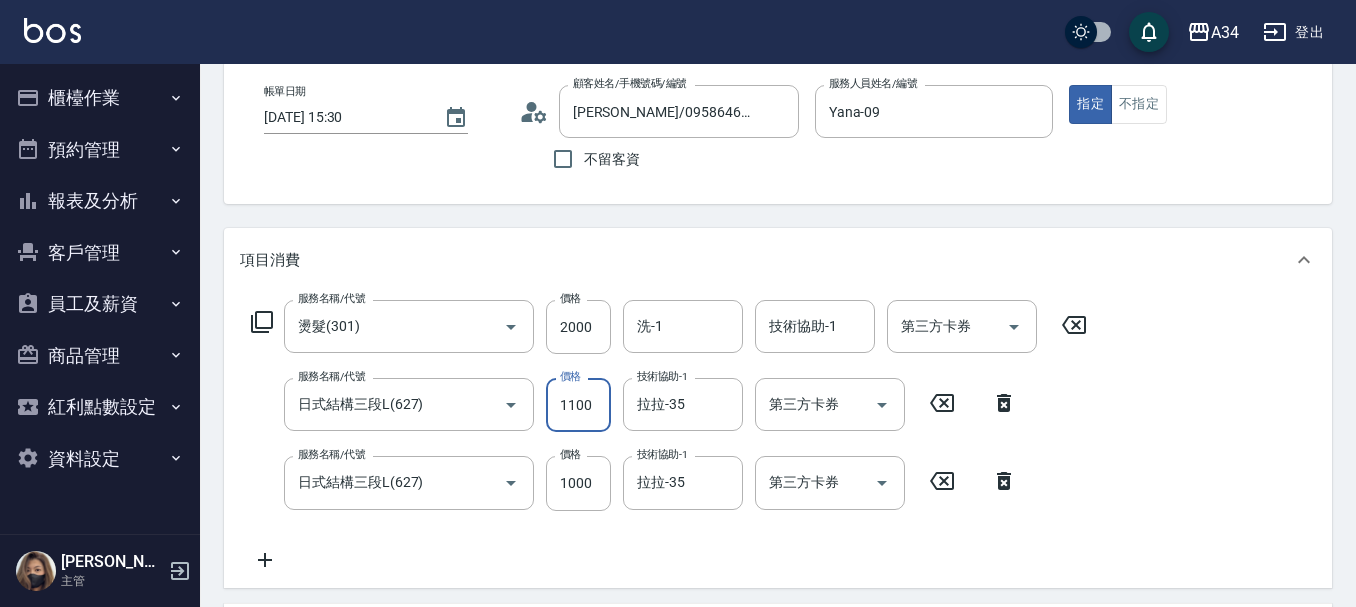 click on "1100" at bounding box center [578, 405] 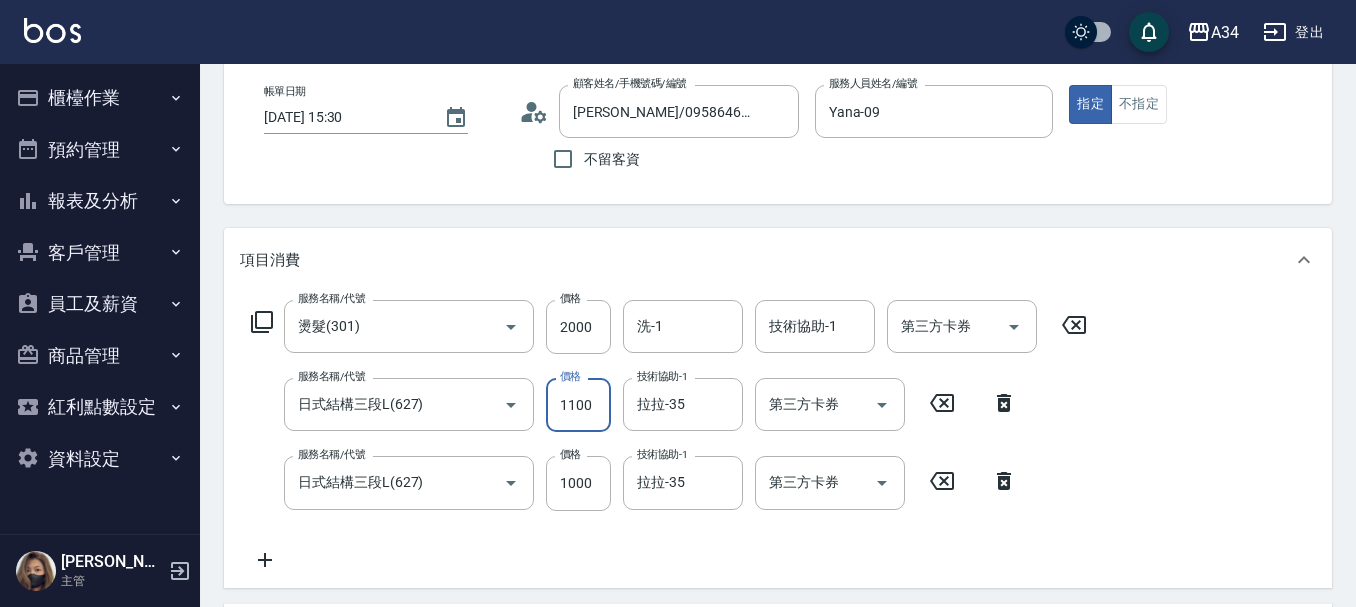 type on "300" 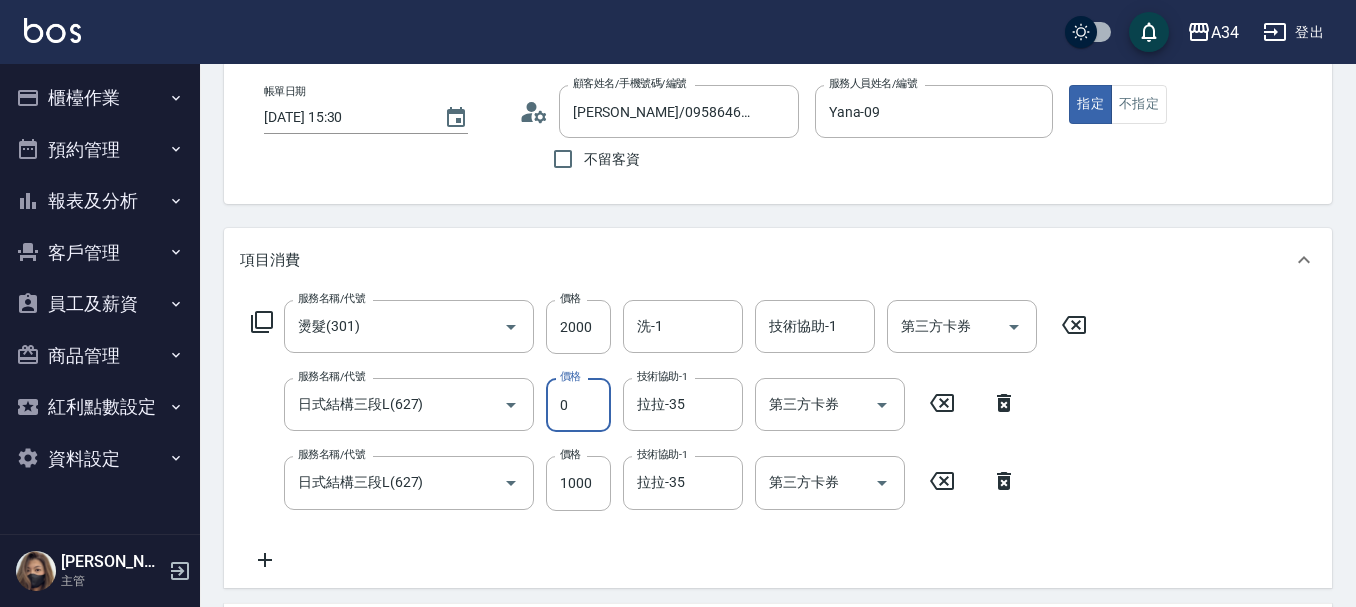 type on "11" 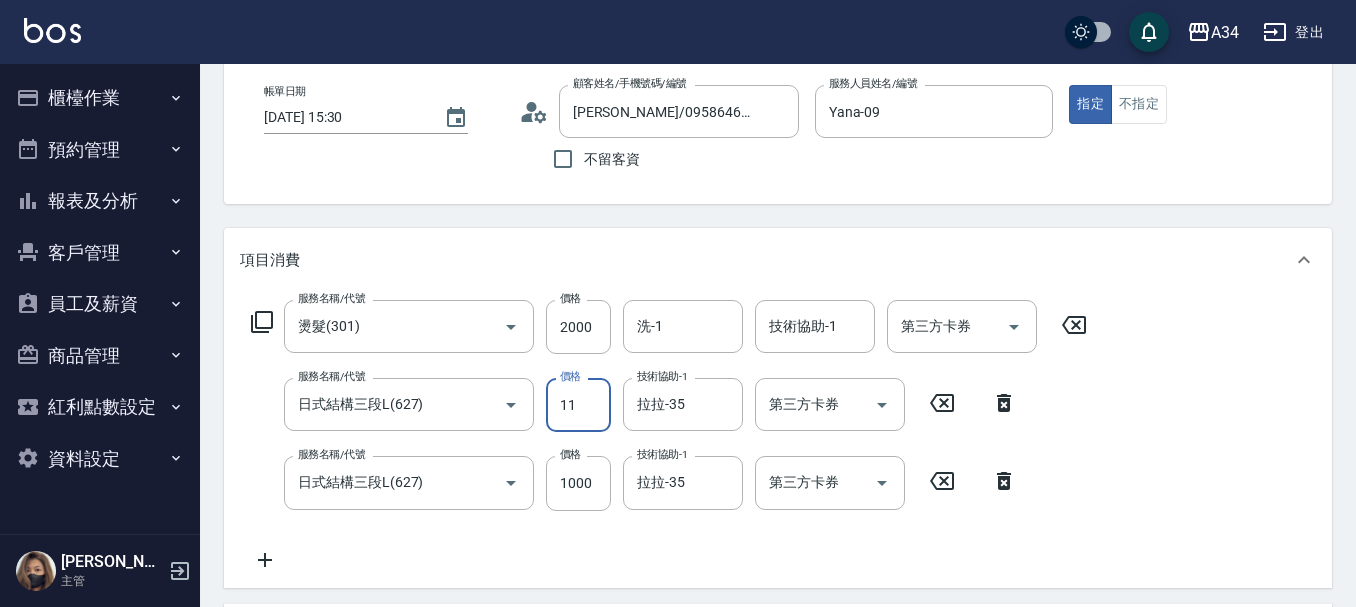 type on "310" 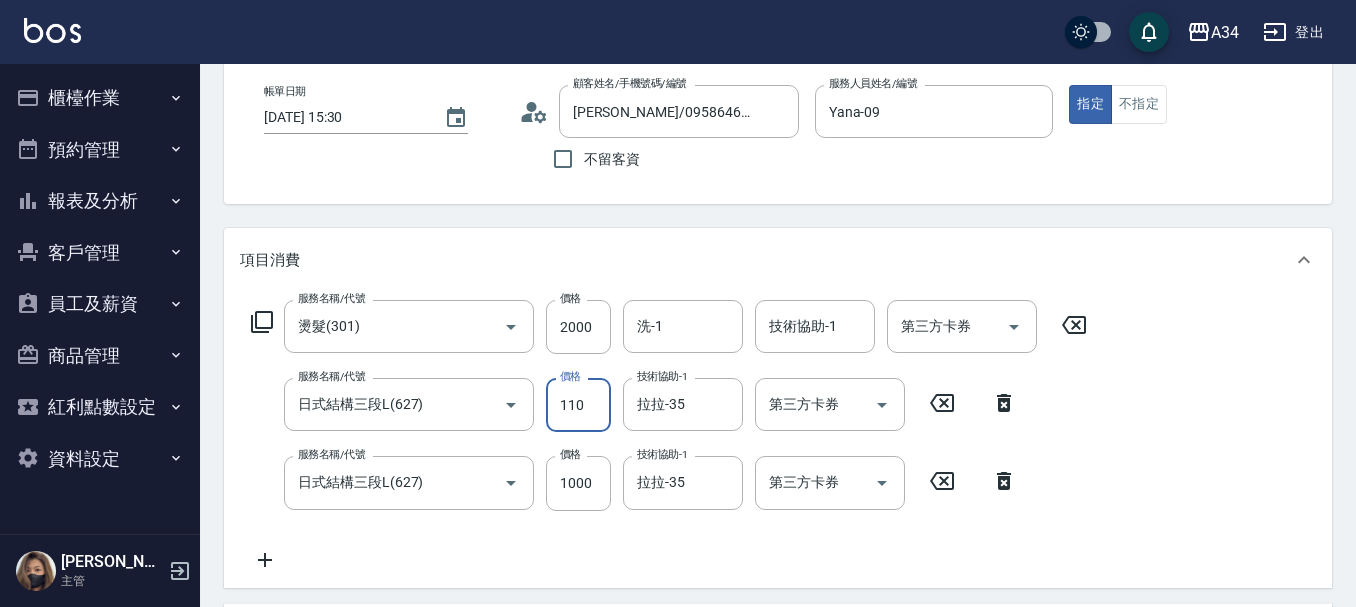 type on "1100" 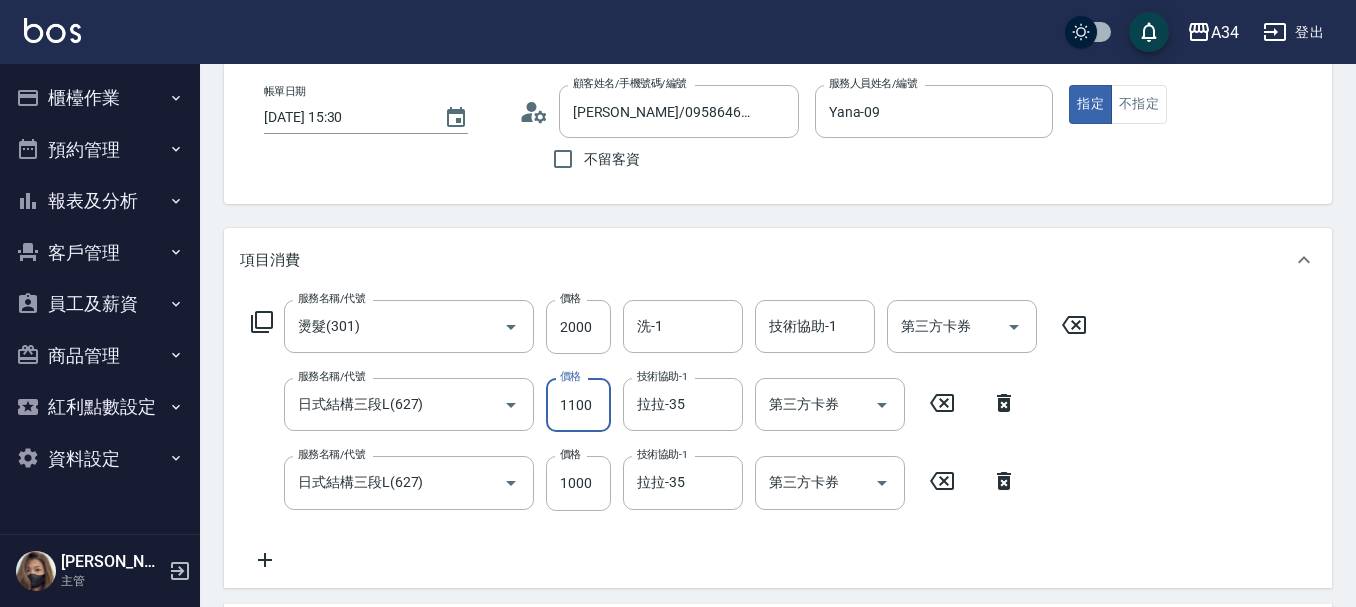 type on "310" 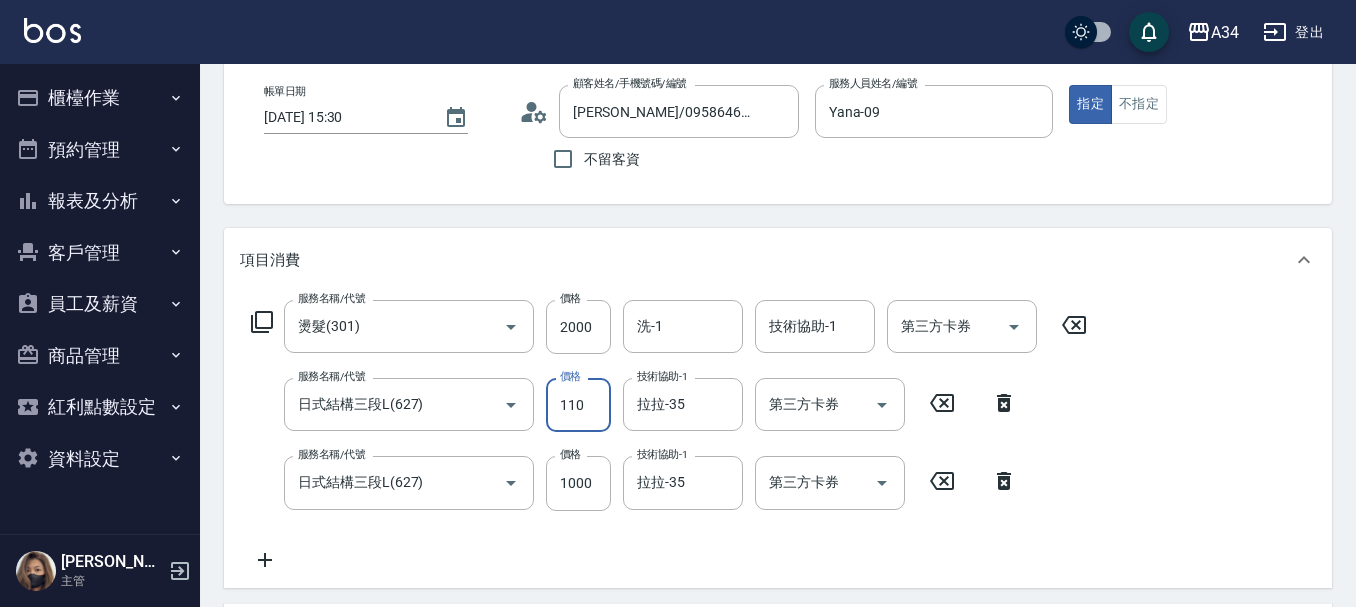 type on "300" 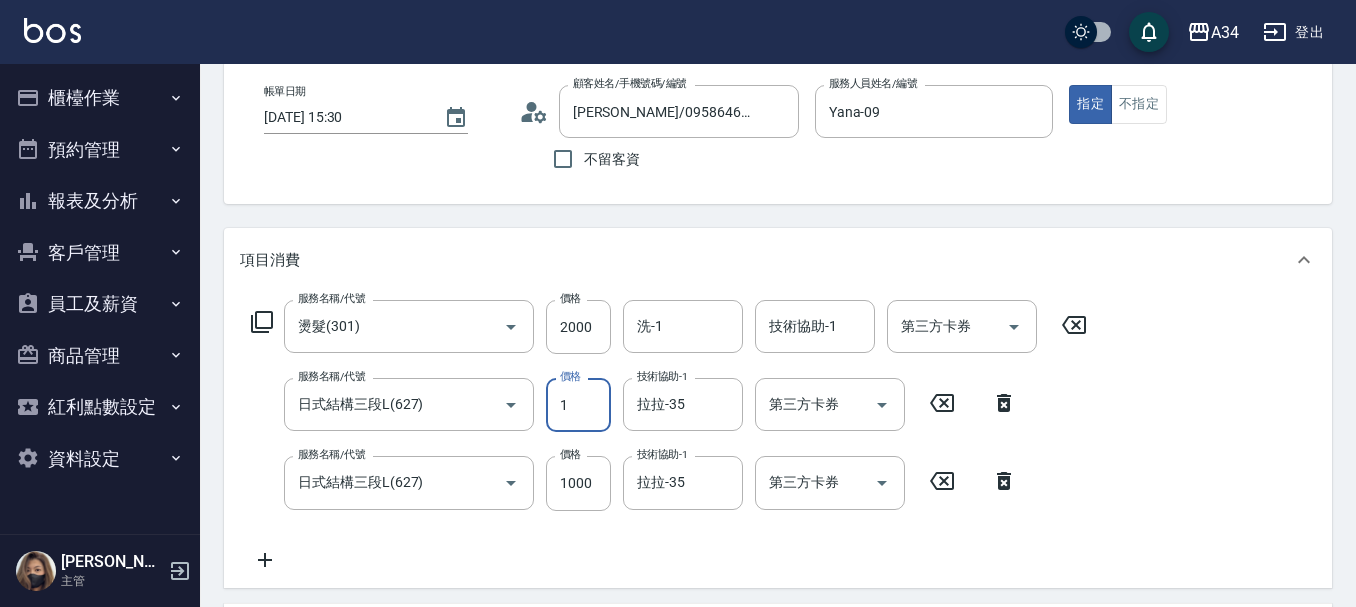 type on "10" 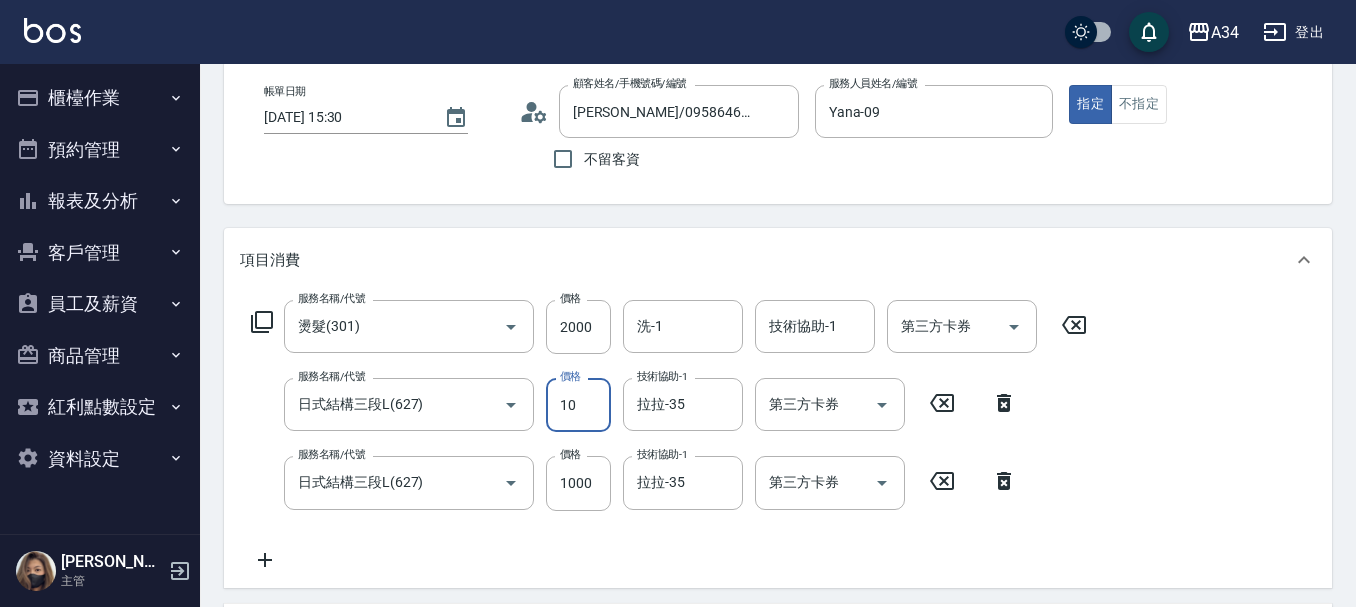 type on "310" 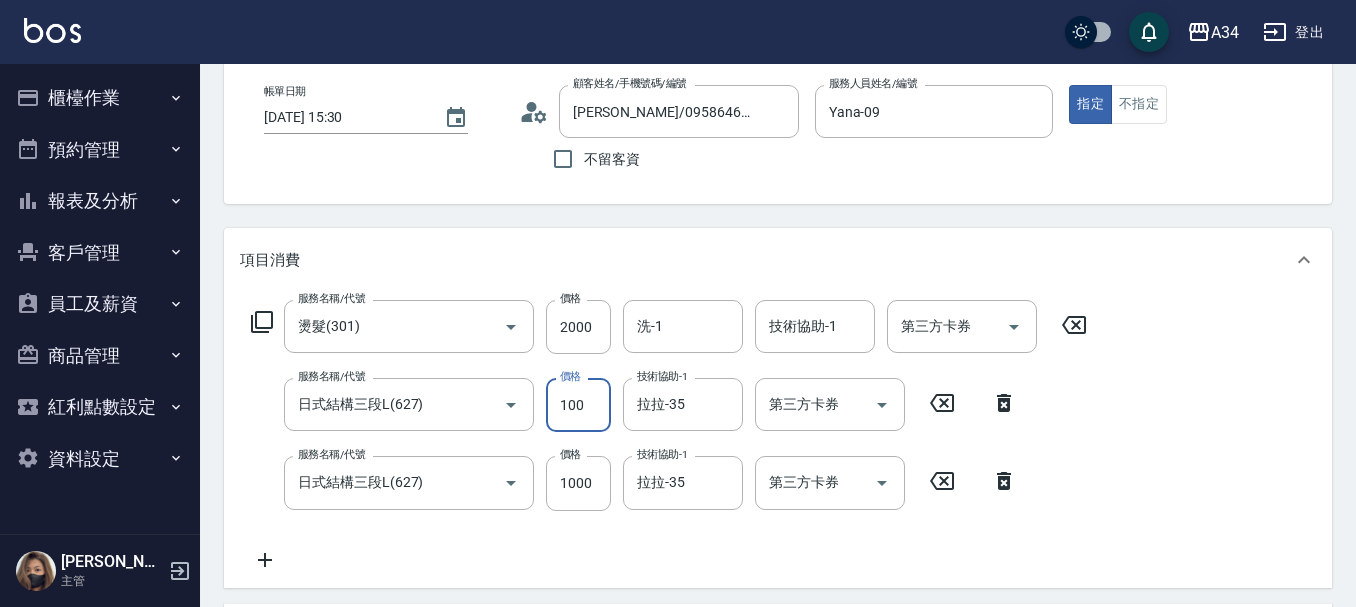 type on "400" 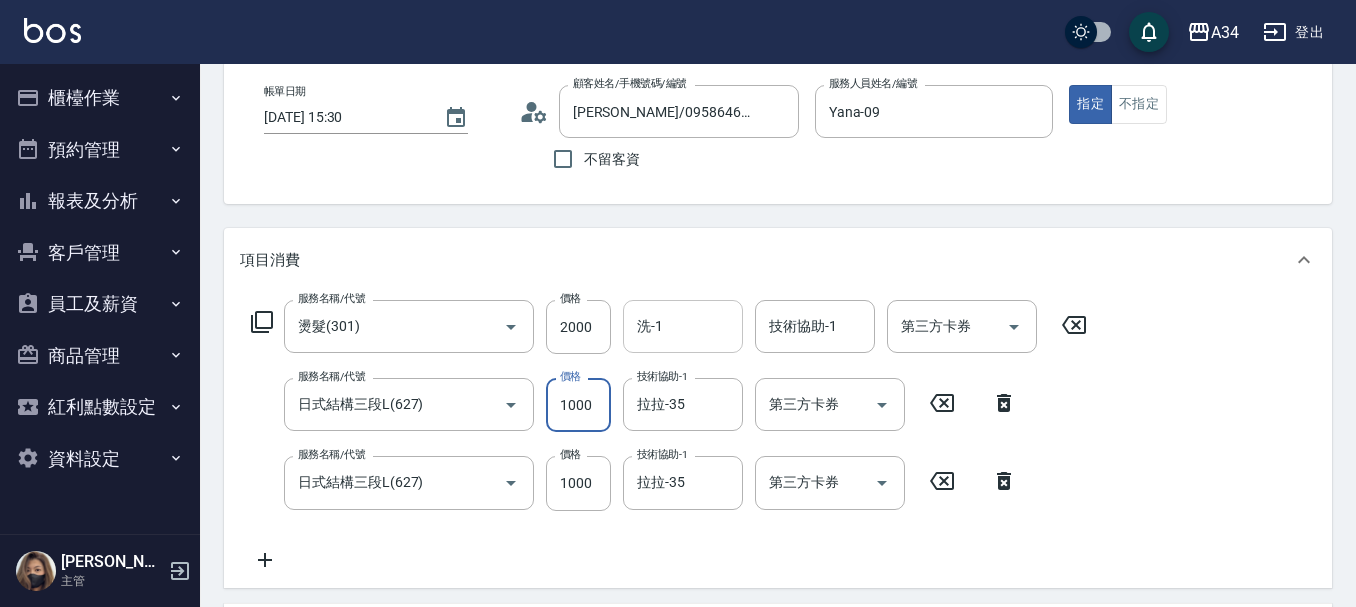 type on "1000" 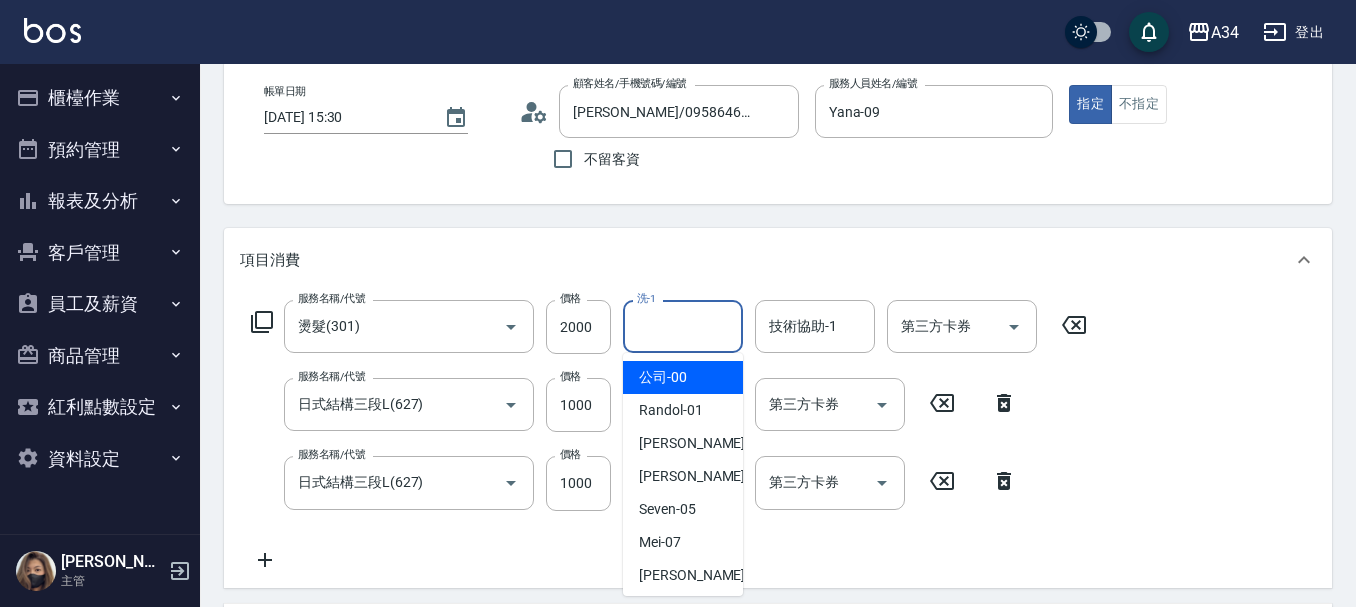 click on "洗-1" at bounding box center (683, 326) 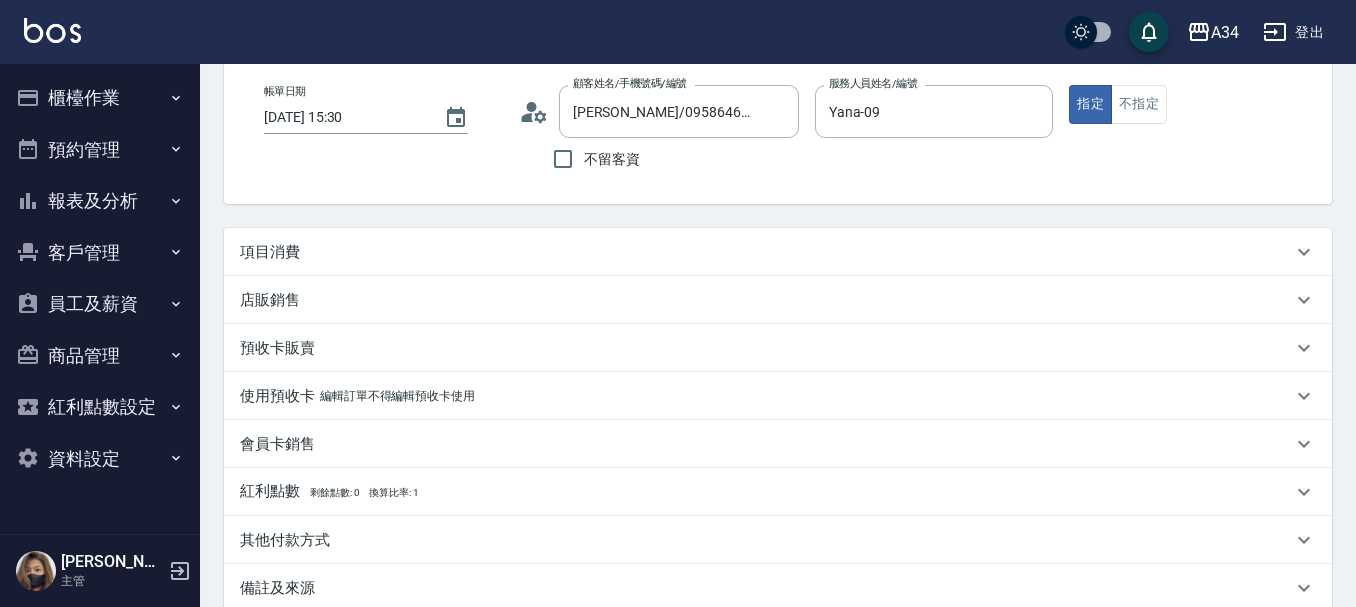 click on "店販銷售 服務人員姓名/編號 服務人員姓名/編號 商品代號/名稱 商品代號/名稱" at bounding box center [778, 300] 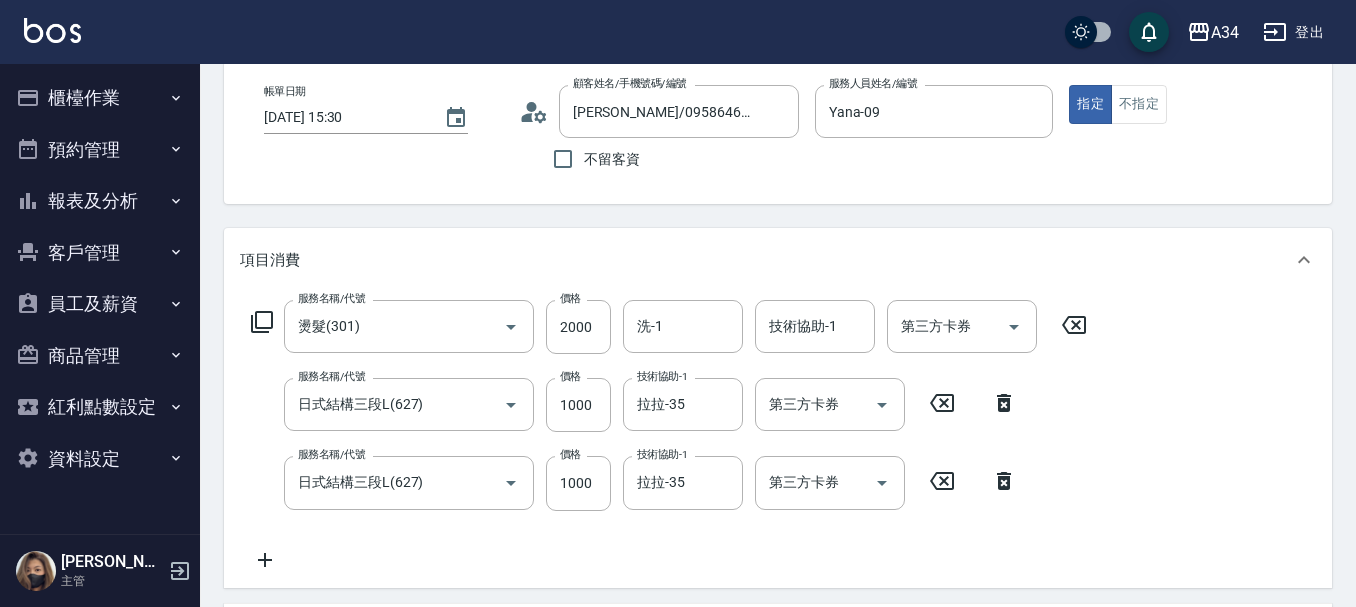 click on "服務名稱/代號 燙髮(301) 服務名稱/代號 價格 2000 價格 洗-1 洗-1 技術協助-1 技術協助-1 第三方卡券 第三方卡券 服務名稱/代號 日式結構三段L(627) 服務名稱/代號 價格 1000 價格 技術協助-1 拉拉-35 技術協助-1 第三方卡券 第三方卡券 服務名稱/代號 日式結構三段L(627) 服務名稱/代號 價格 1000 價格 技術協助-1 拉拉-35 技術協助-1 第三方卡券 第三方卡券" at bounding box center [778, 439] 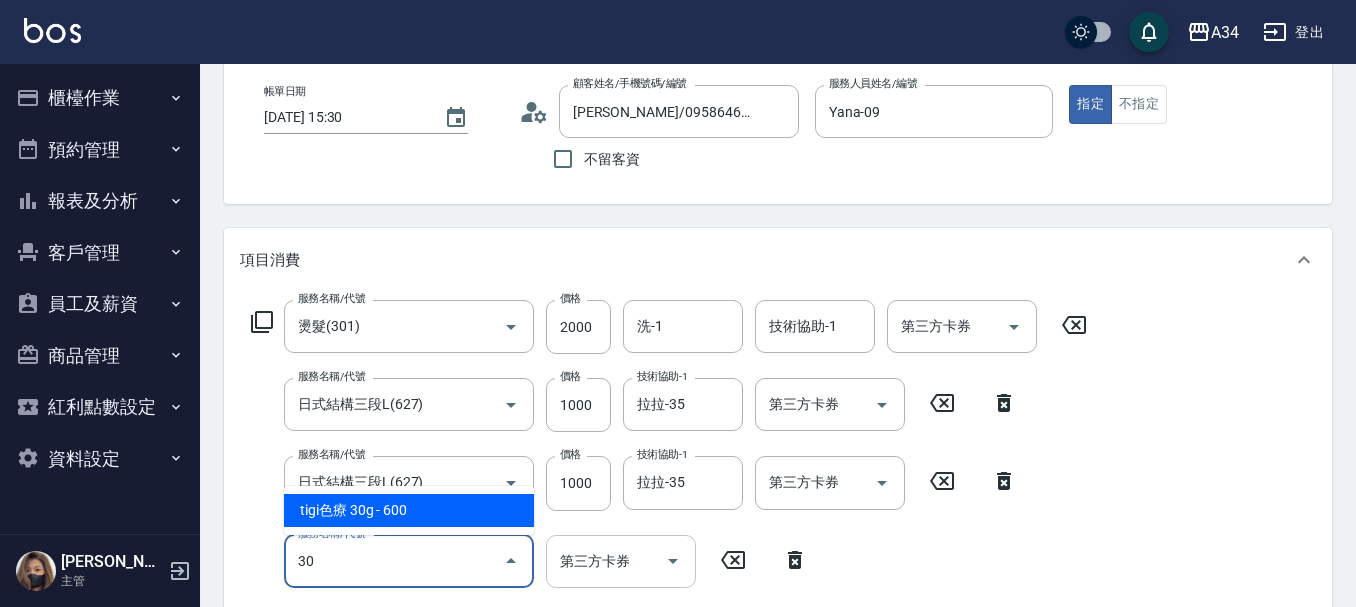 type on "301" 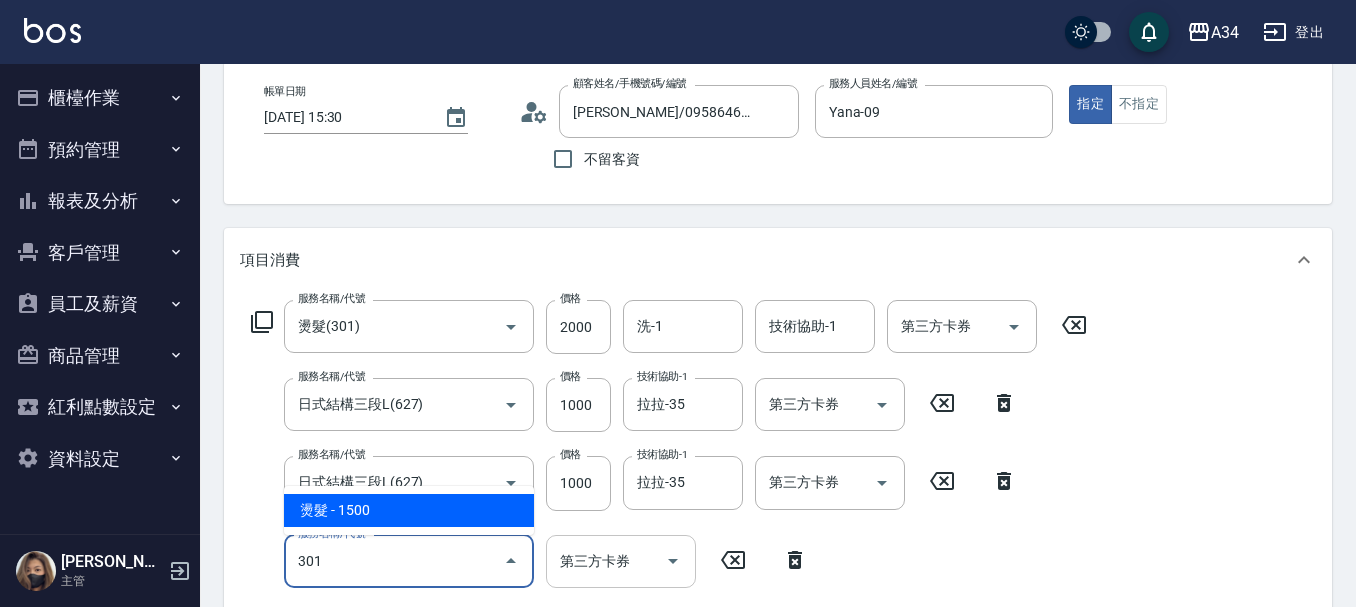 type on "550" 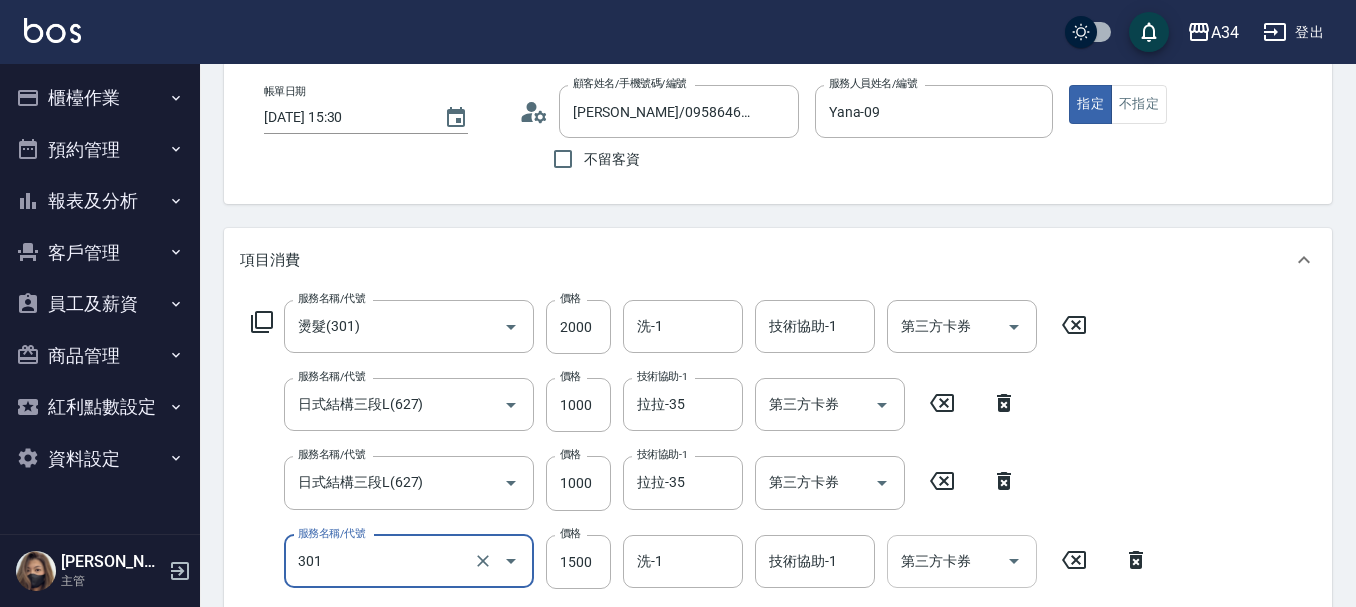 type on "燙髮(301)" 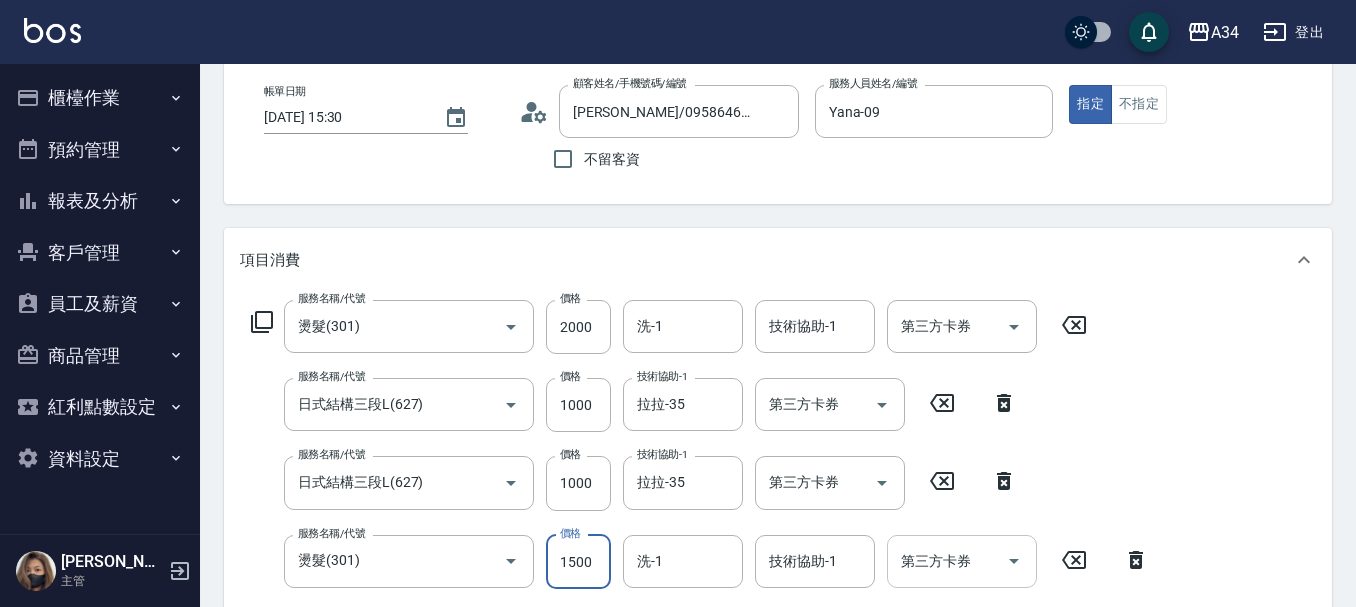 type on "400" 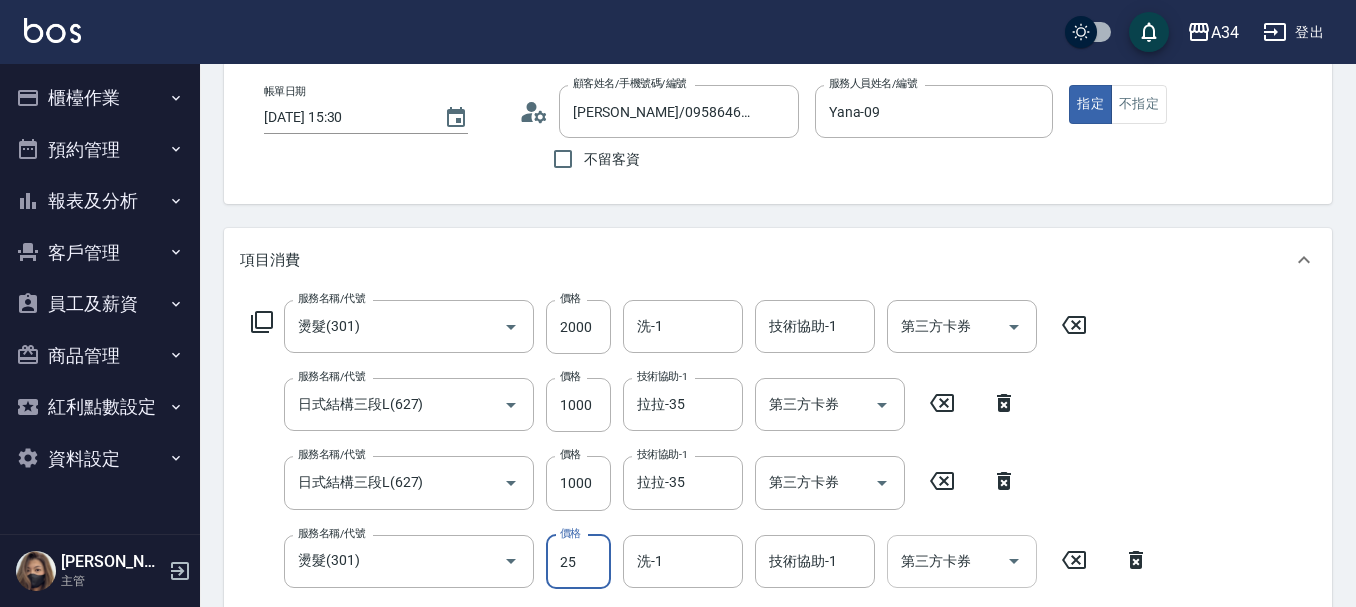 type on "250" 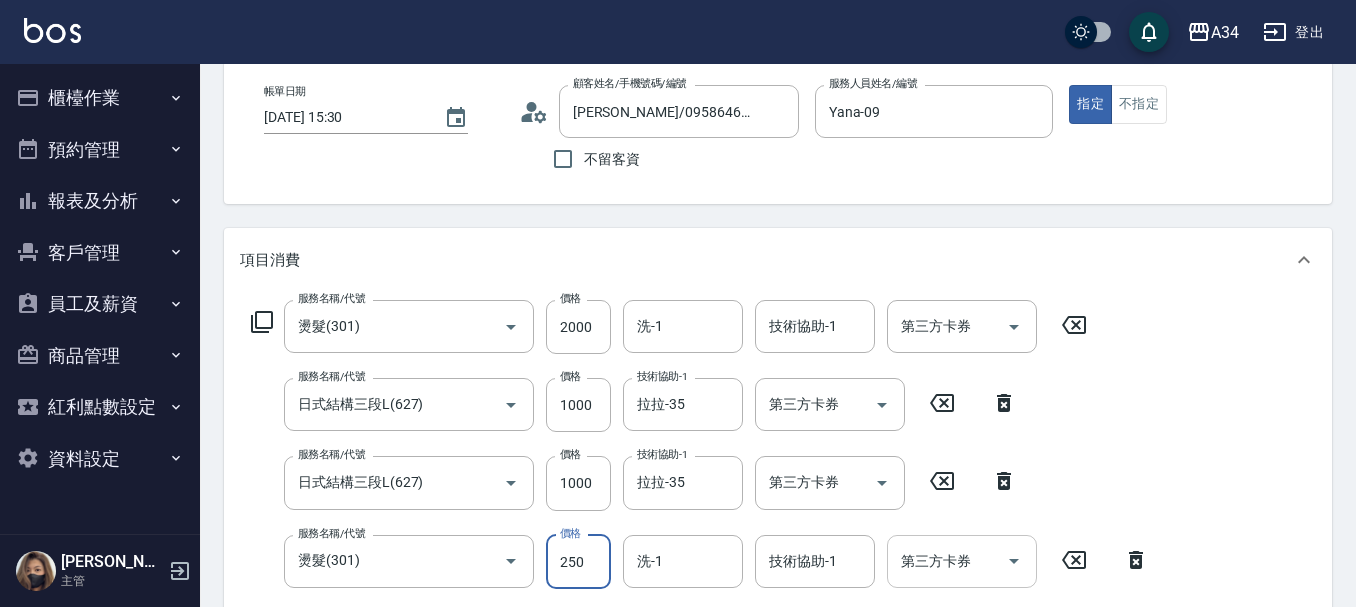 type on "420" 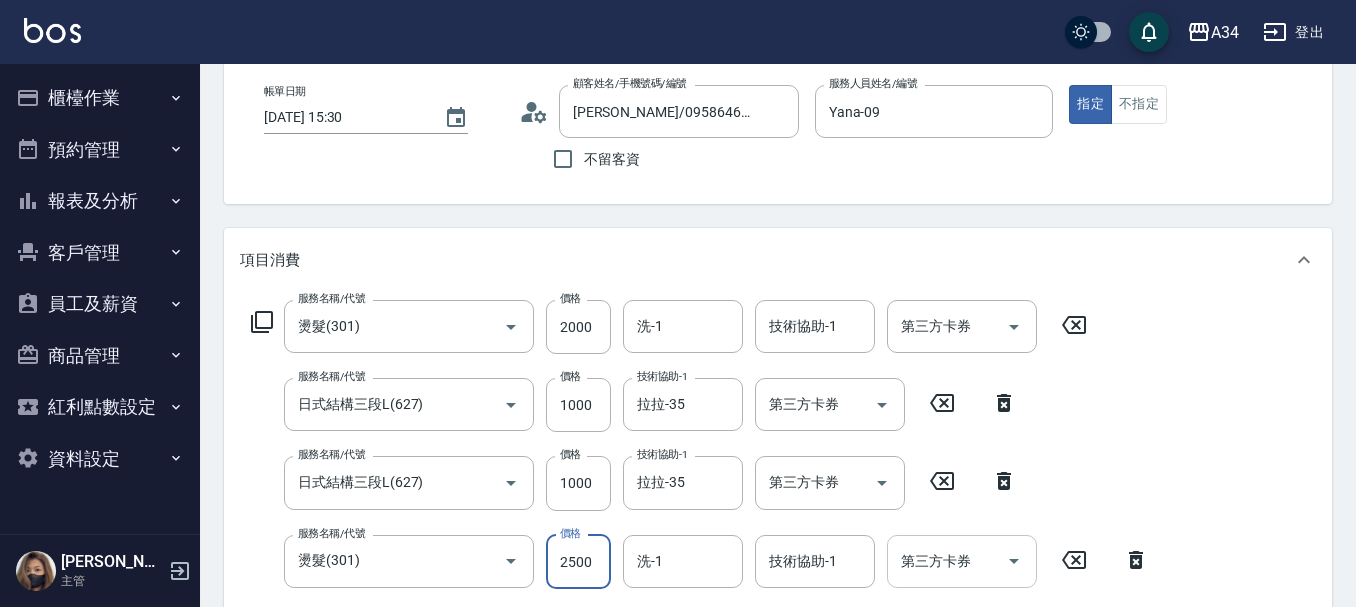 type on "650" 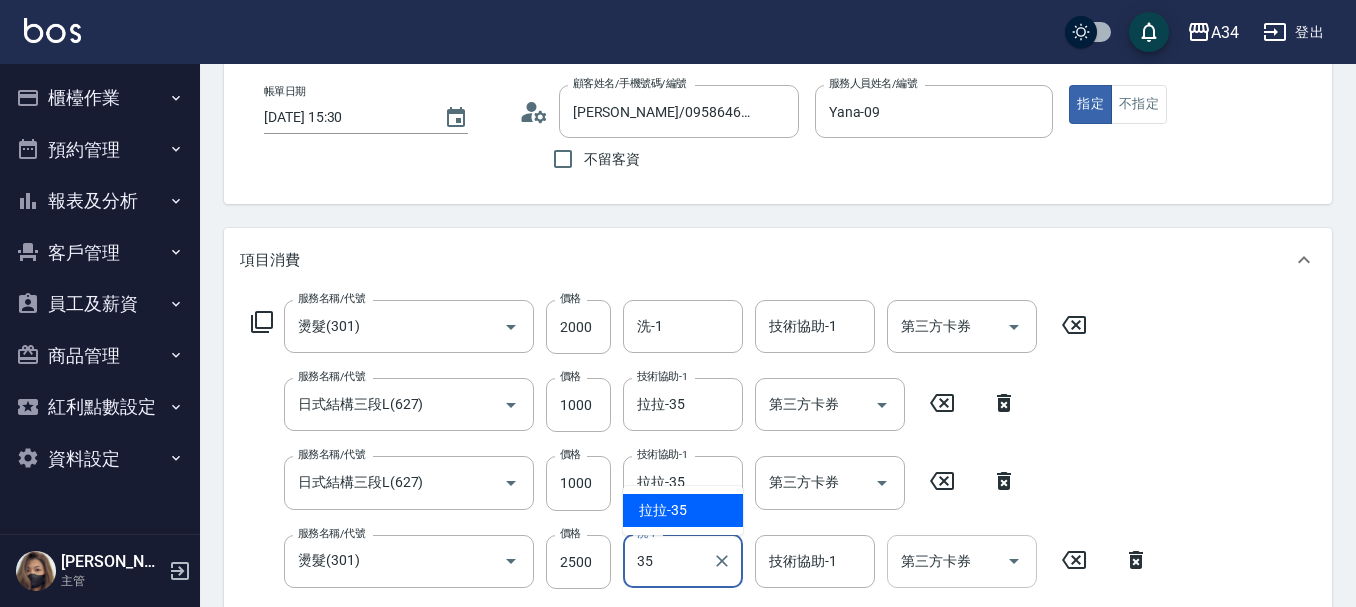 type on "拉拉-35" 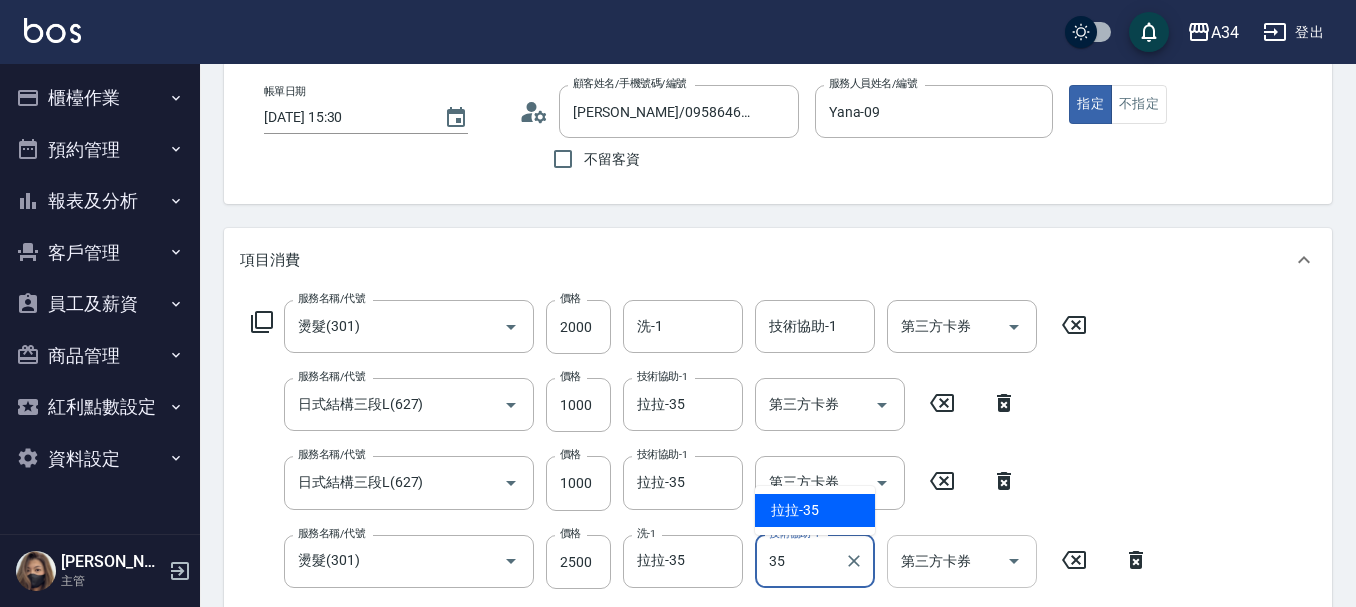 type on "拉拉-35" 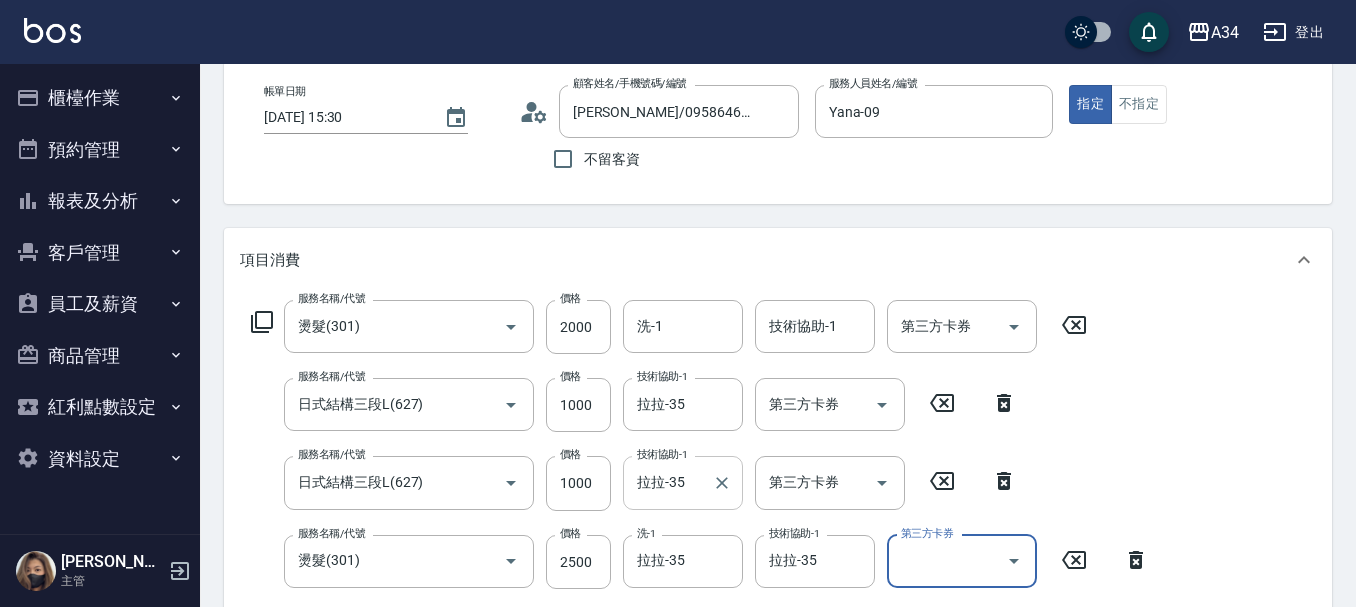 click on "拉拉-35" at bounding box center [668, 482] 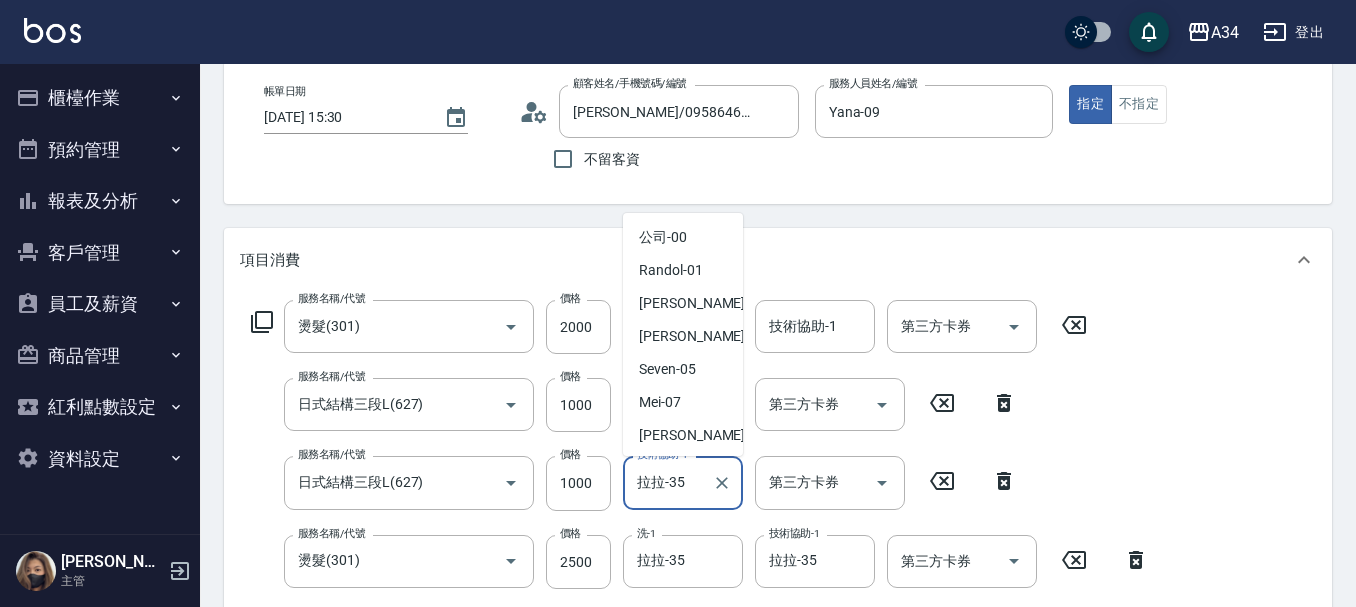 scroll, scrollTop: 425, scrollLeft: 0, axis: vertical 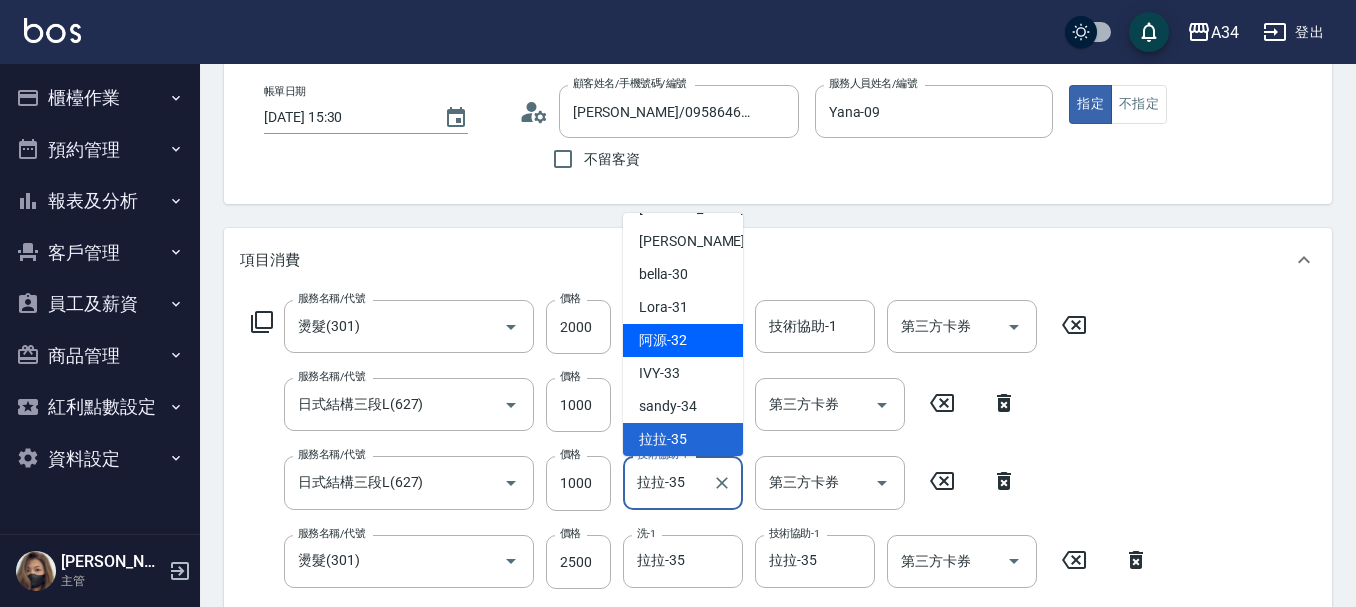 click on "阿源 -32" at bounding box center (663, 340) 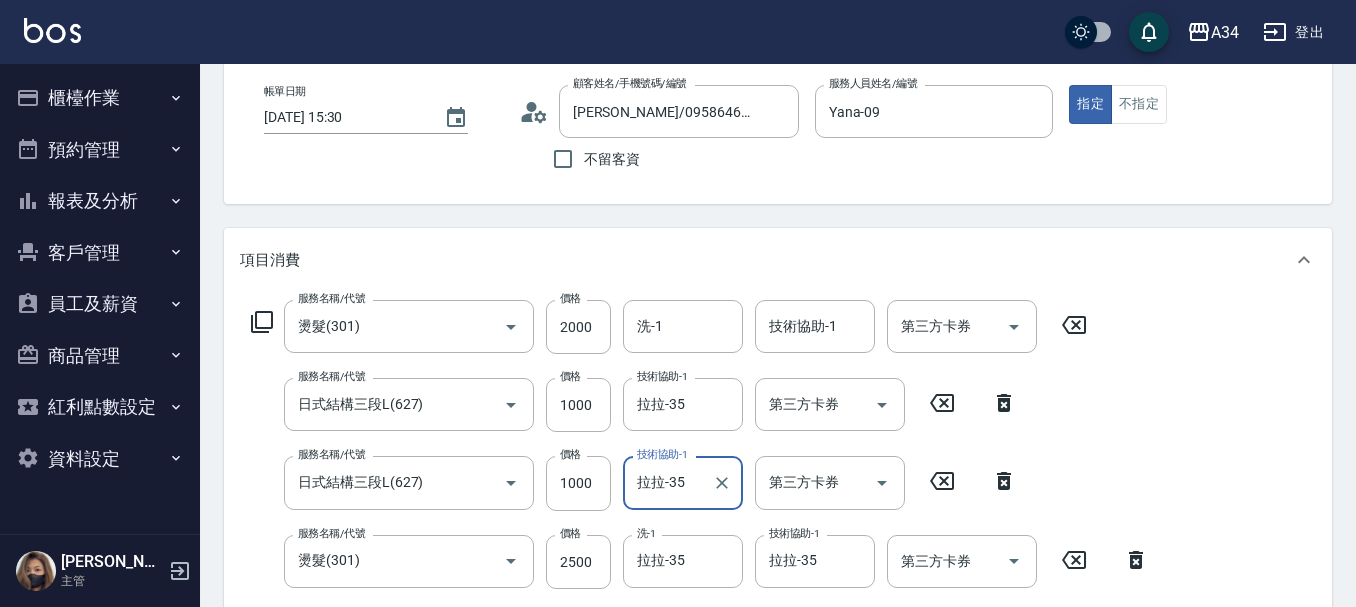 type on "阿源-32" 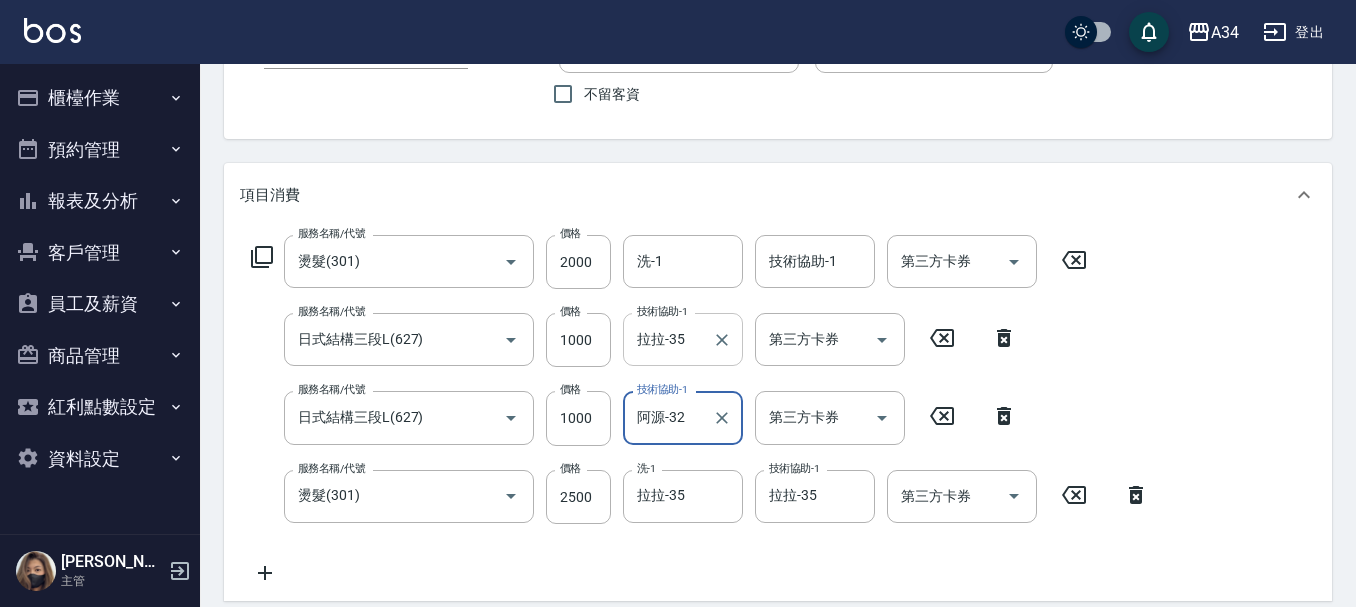 scroll, scrollTop: 200, scrollLeft: 0, axis: vertical 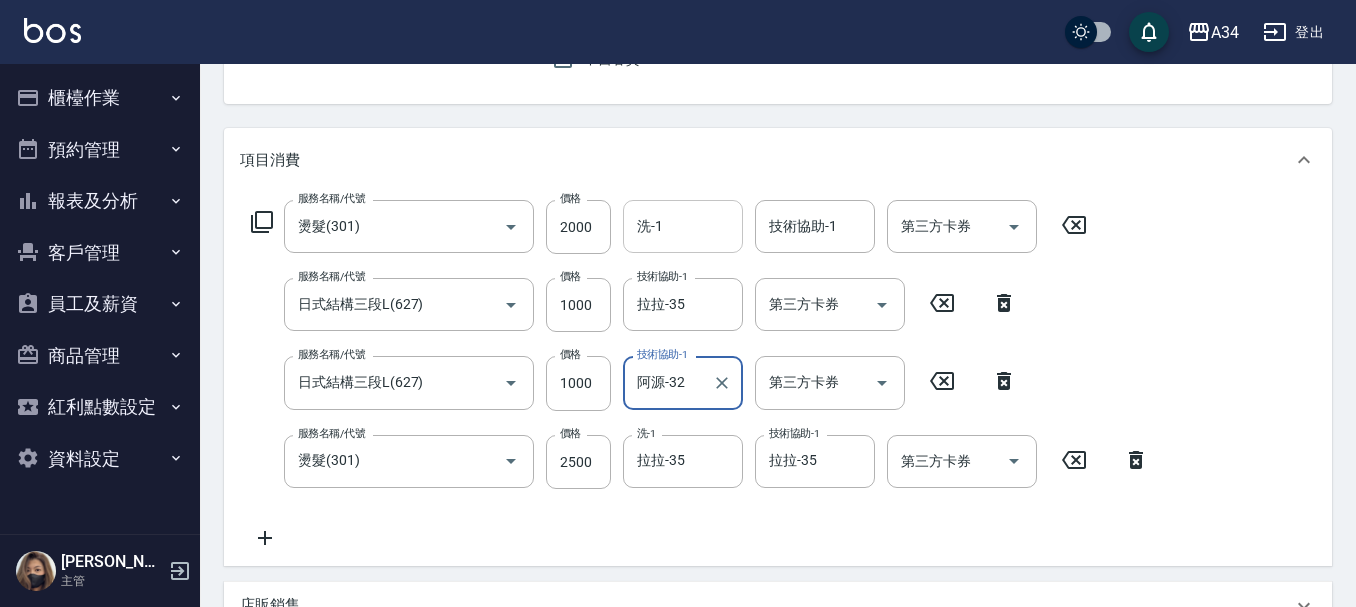 click on "洗-1" at bounding box center (683, 226) 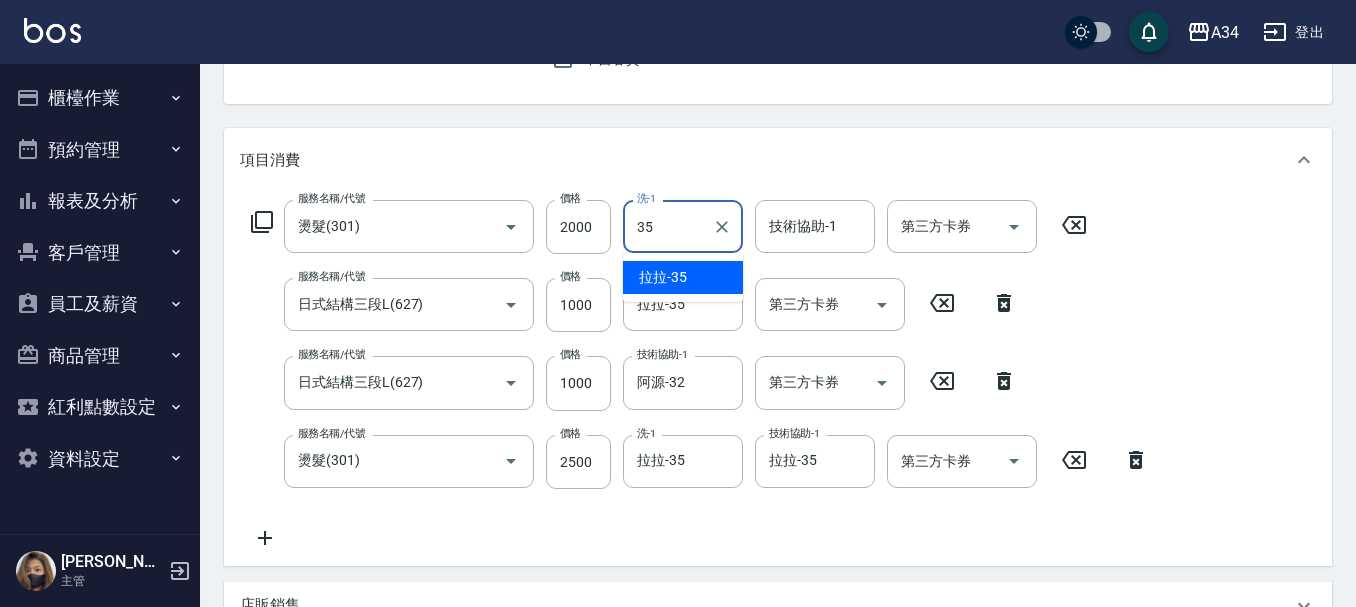 type on "拉拉-35" 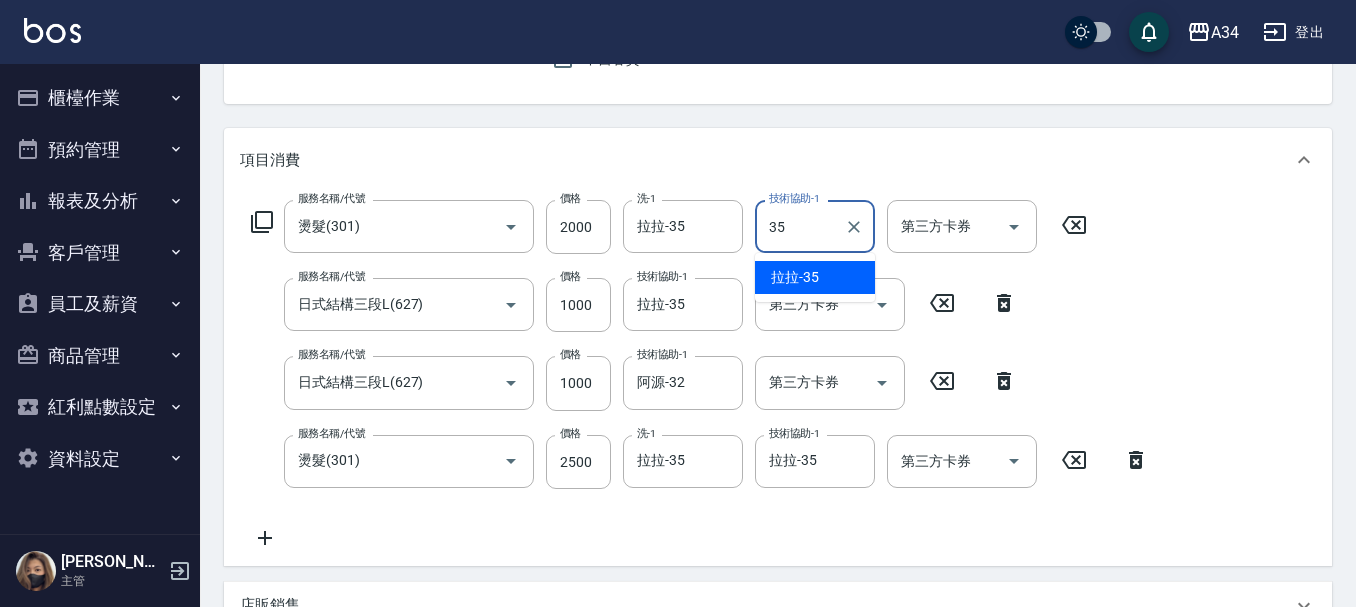 type on "拉拉-35" 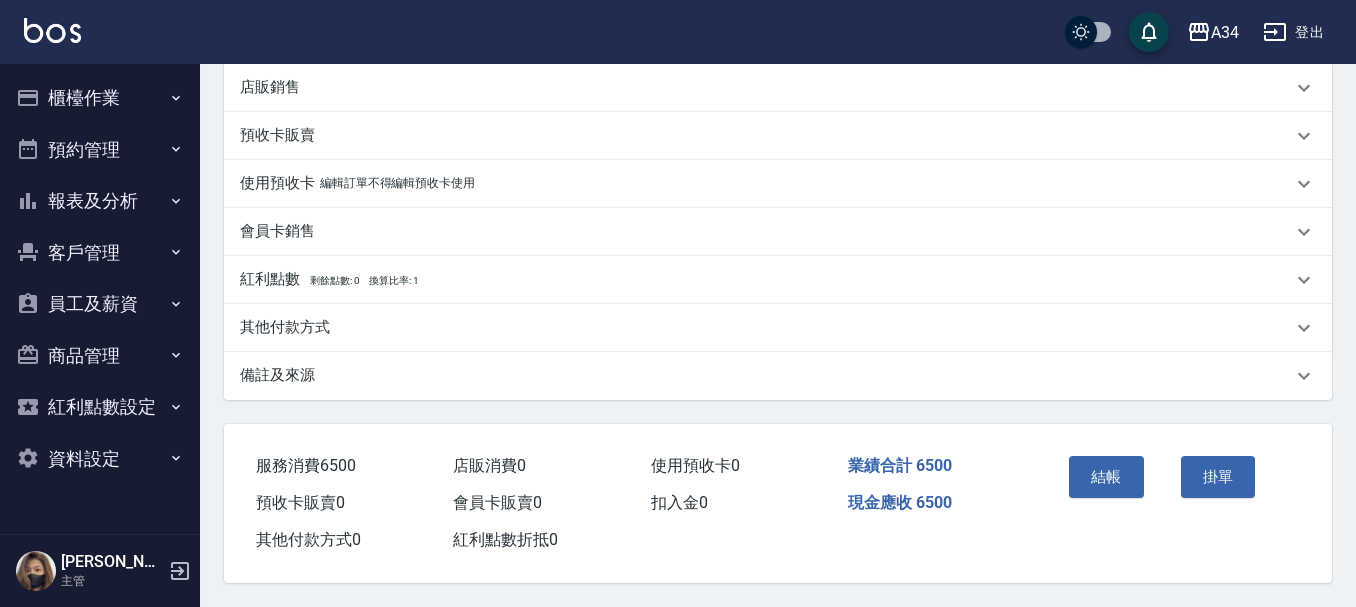 scroll, scrollTop: 727, scrollLeft: 0, axis: vertical 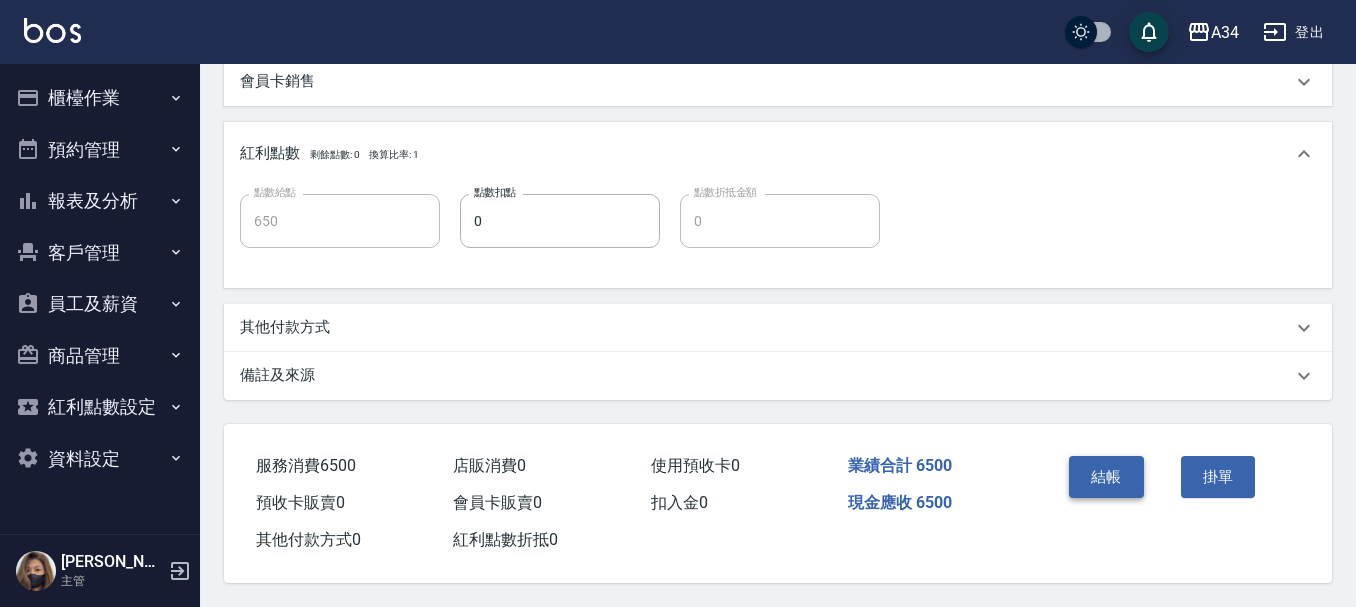click on "結帳" at bounding box center (1106, 477) 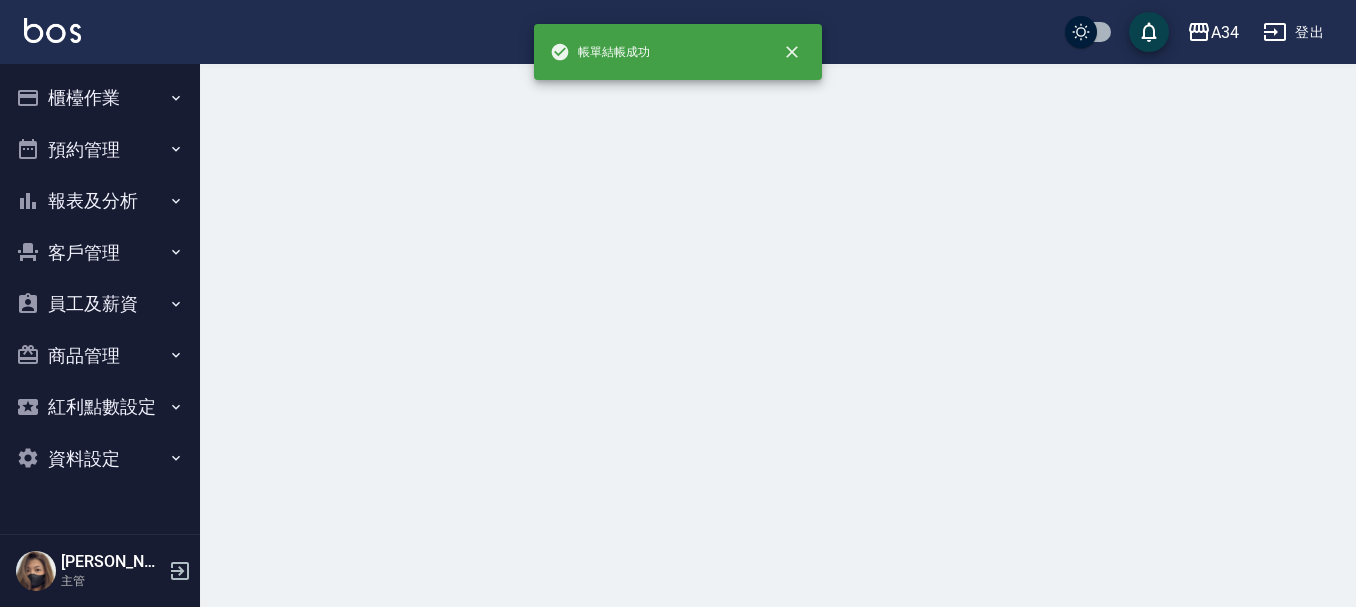 scroll, scrollTop: 0, scrollLeft: 0, axis: both 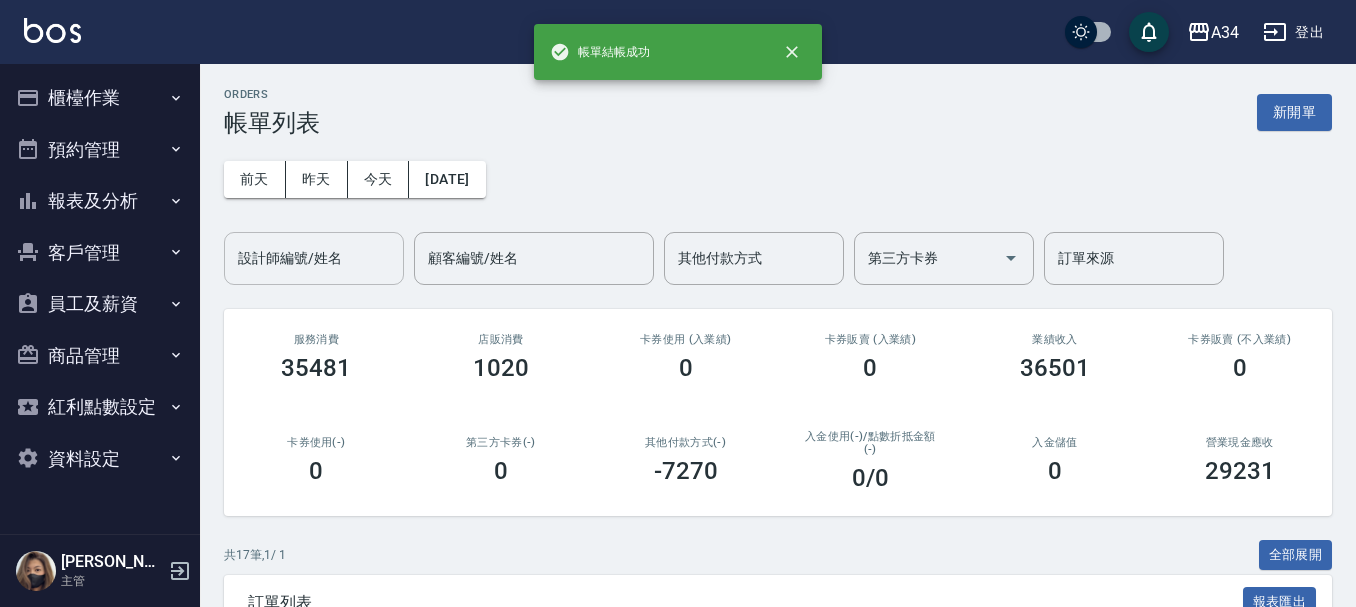 click on "設計師編號/姓名" at bounding box center (314, 258) 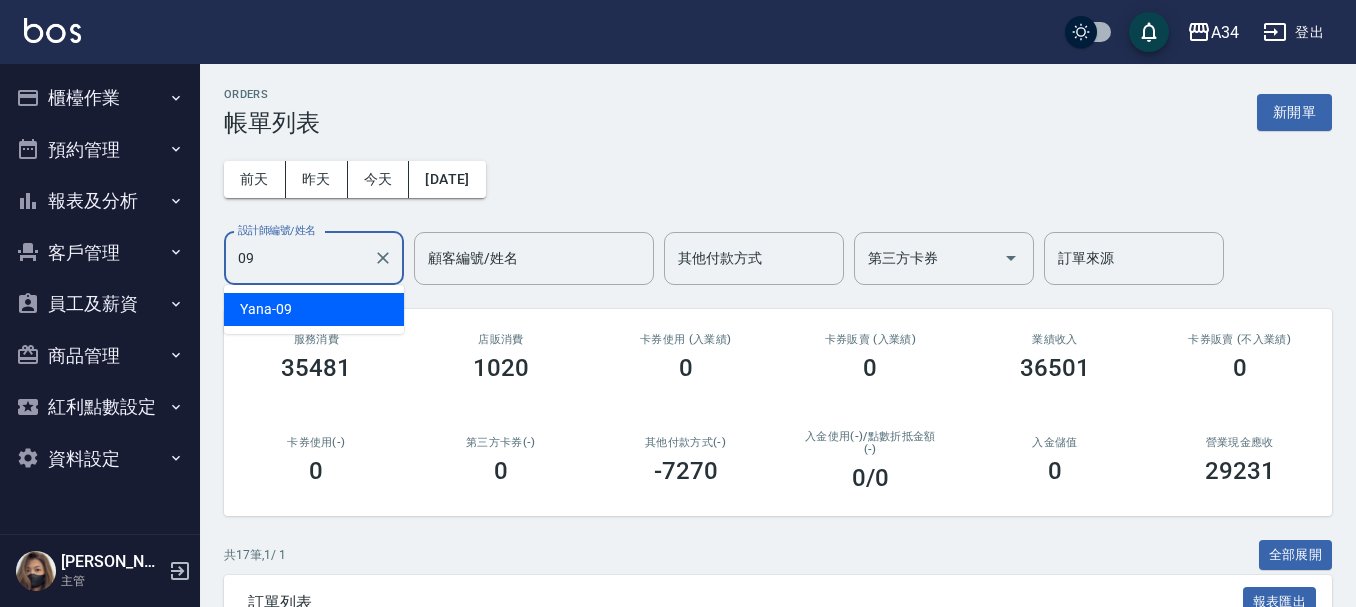 type on "Yana-09" 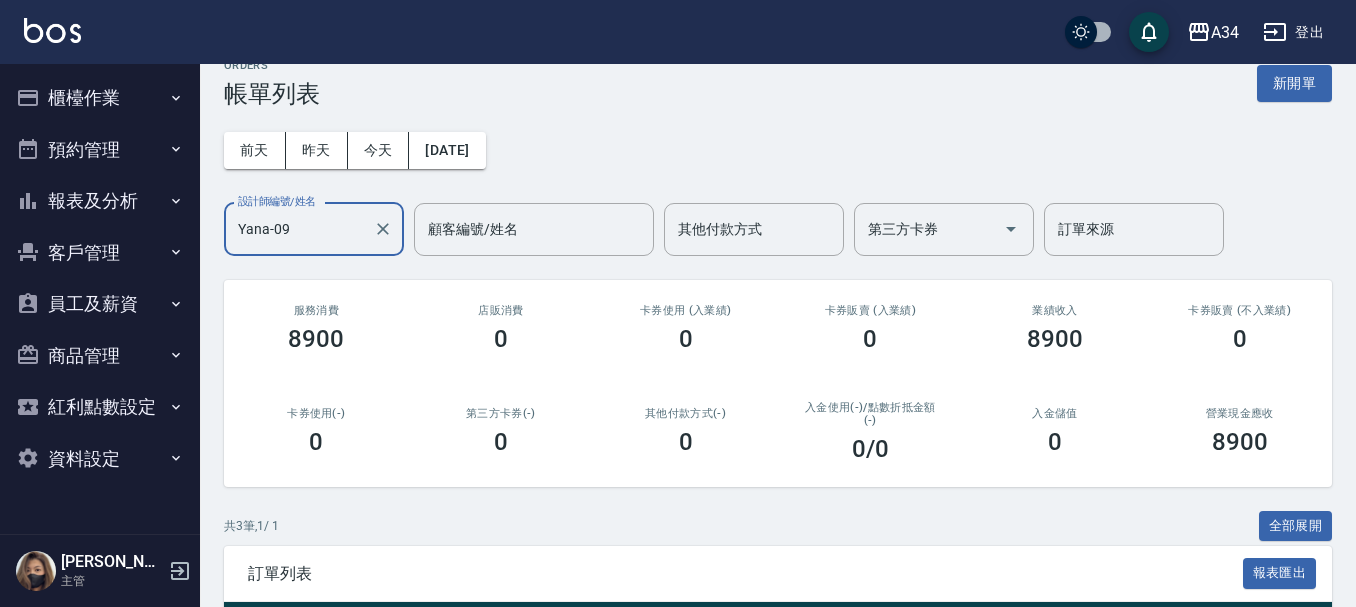 scroll, scrollTop: 8, scrollLeft: 0, axis: vertical 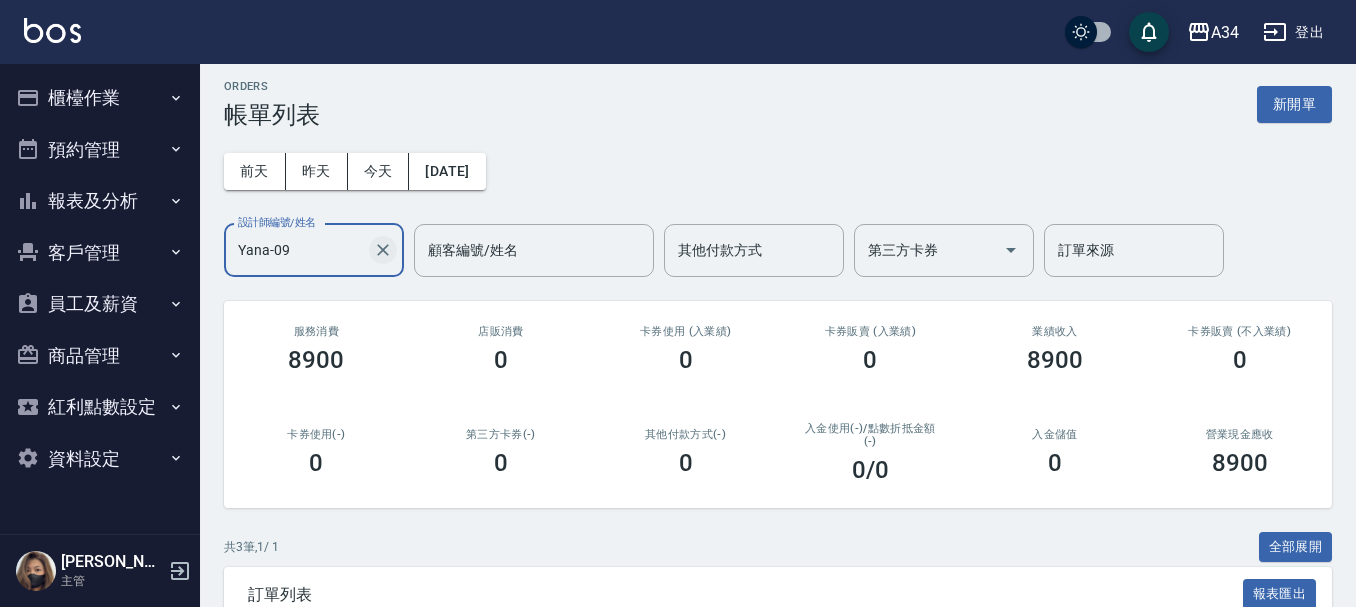click 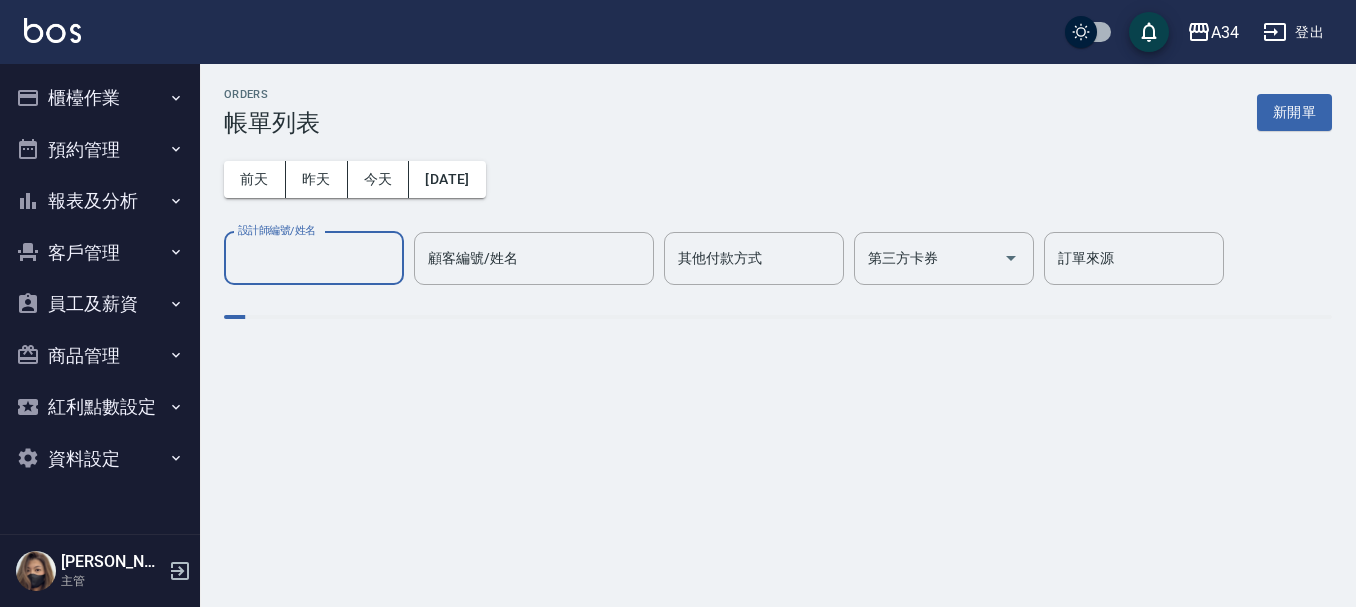 scroll, scrollTop: 0, scrollLeft: 0, axis: both 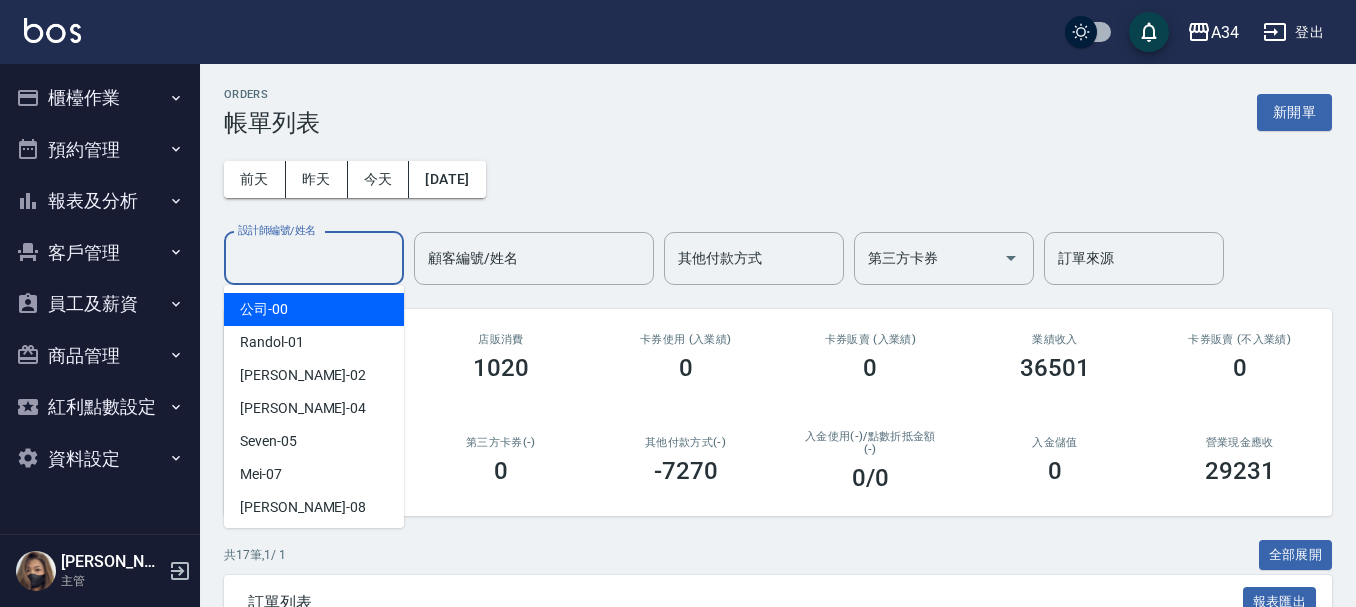 click on "設計師編號/姓名" at bounding box center (314, 258) 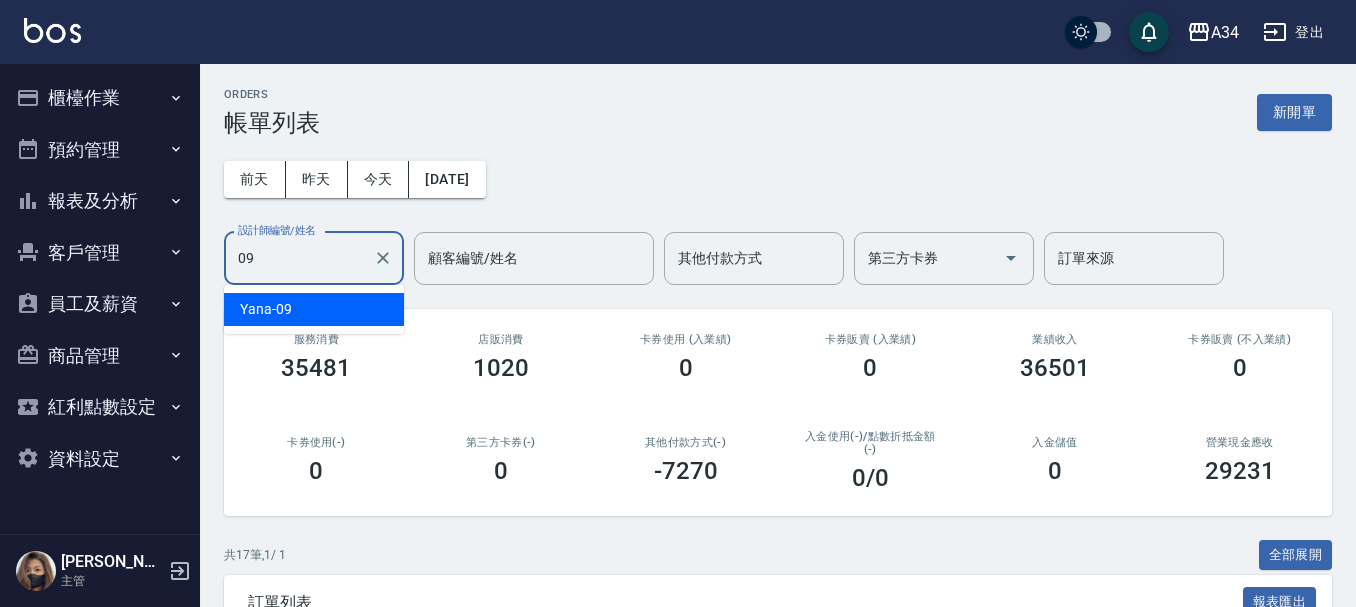 type on "Yana-09" 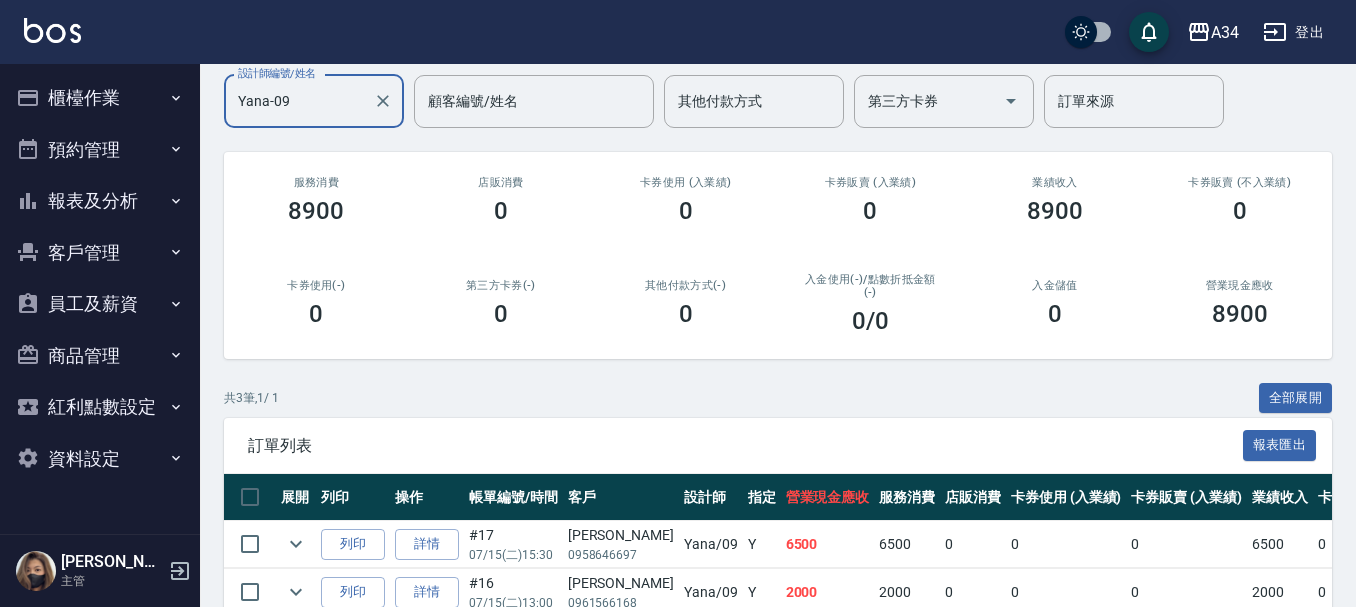 scroll, scrollTop: 300, scrollLeft: 0, axis: vertical 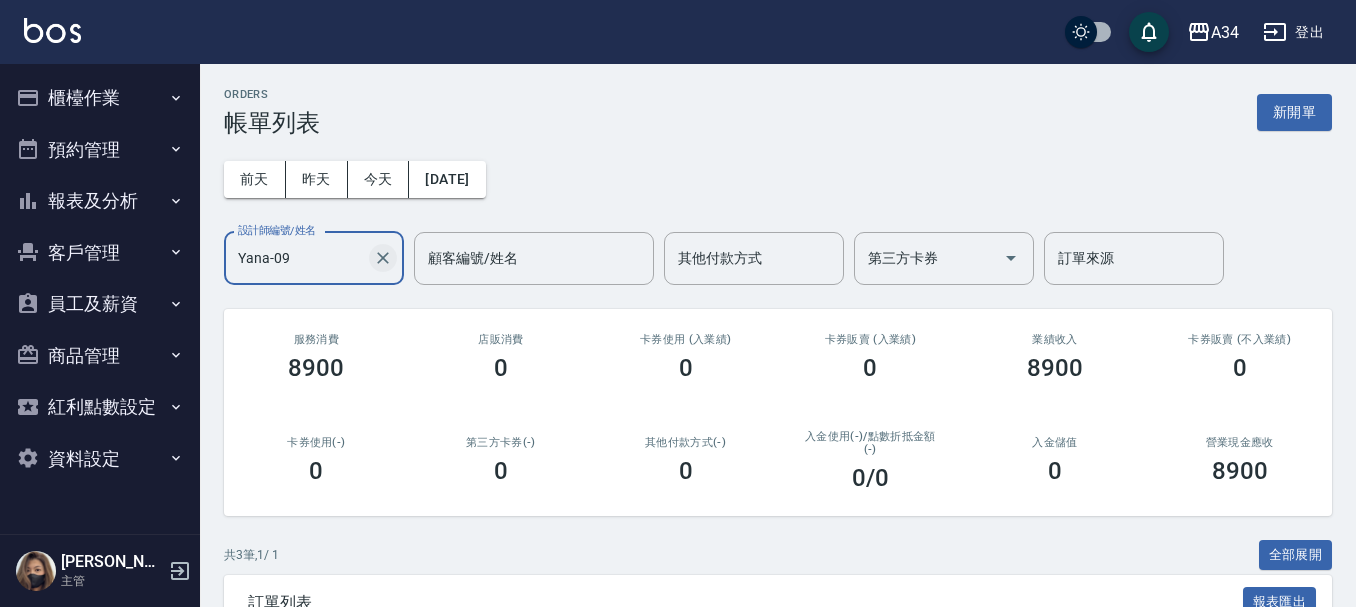 click 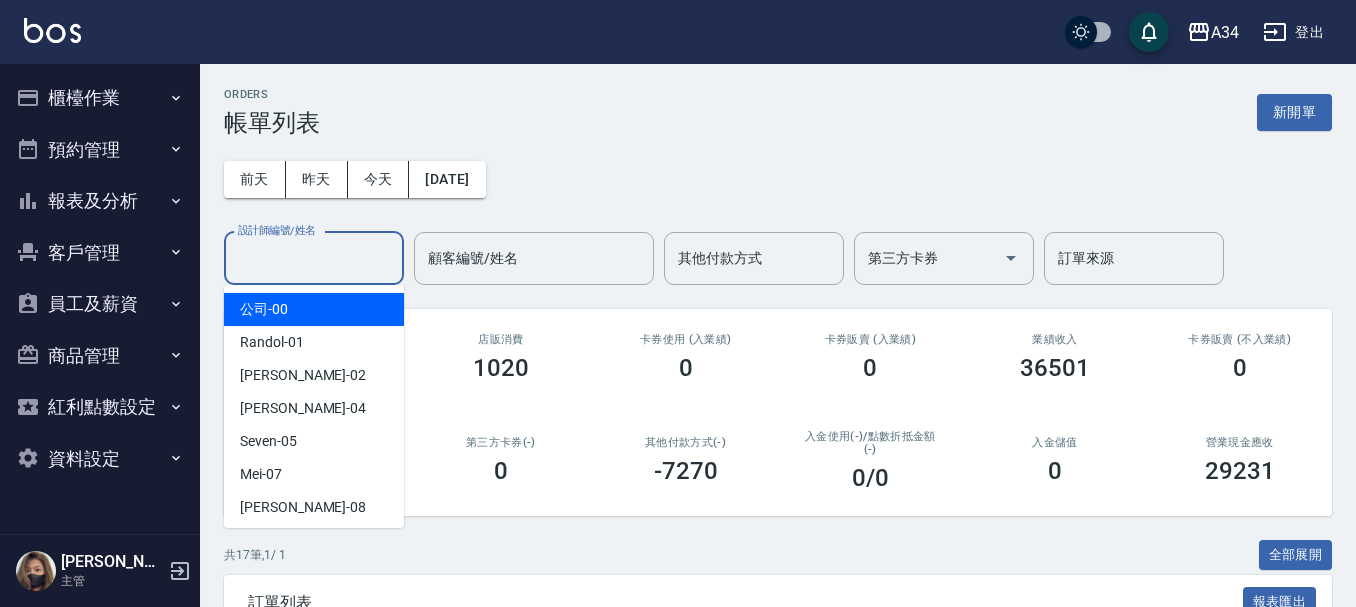 click on "設計師編號/姓名" at bounding box center (314, 258) 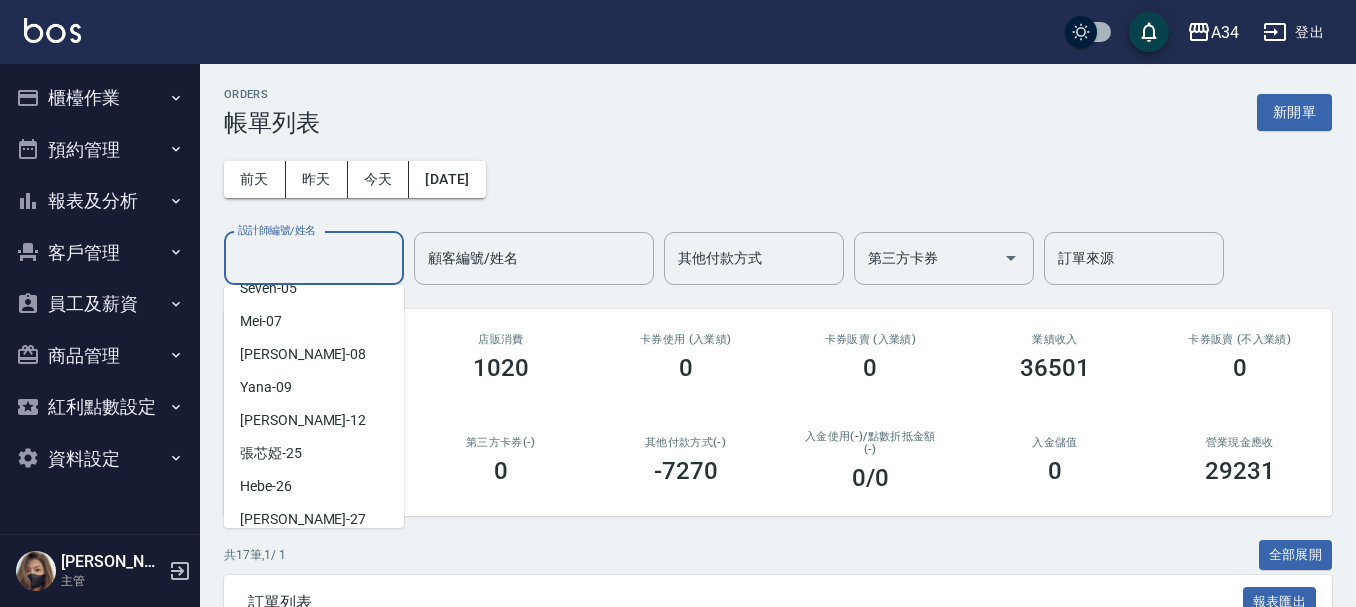 scroll, scrollTop: 100, scrollLeft: 0, axis: vertical 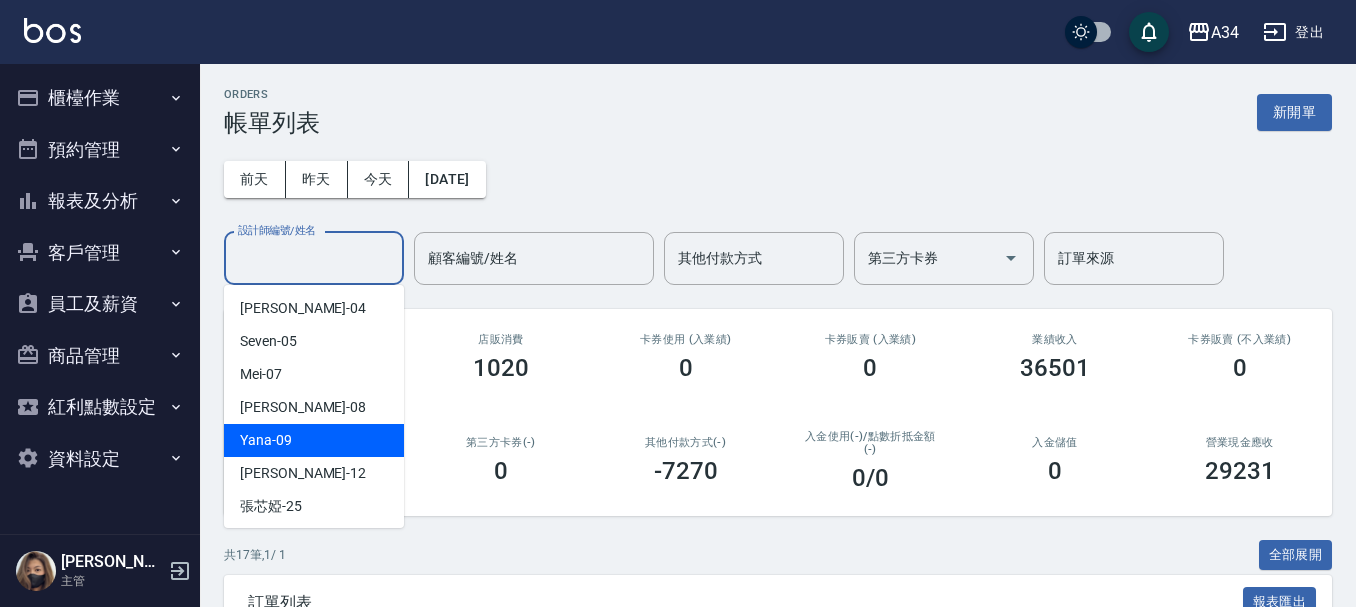 click on "Yana -09" at bounding box center (314, 440) 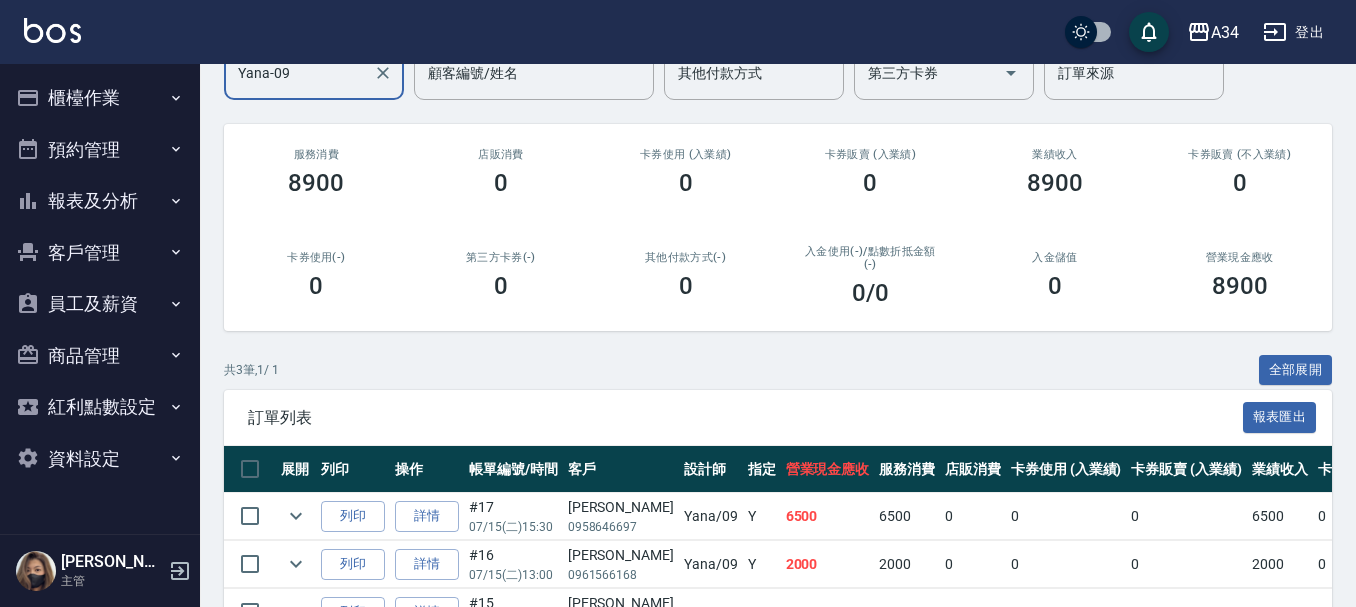 scroll, scrollTop: 308, scrollLeft: 0, axis: vertical 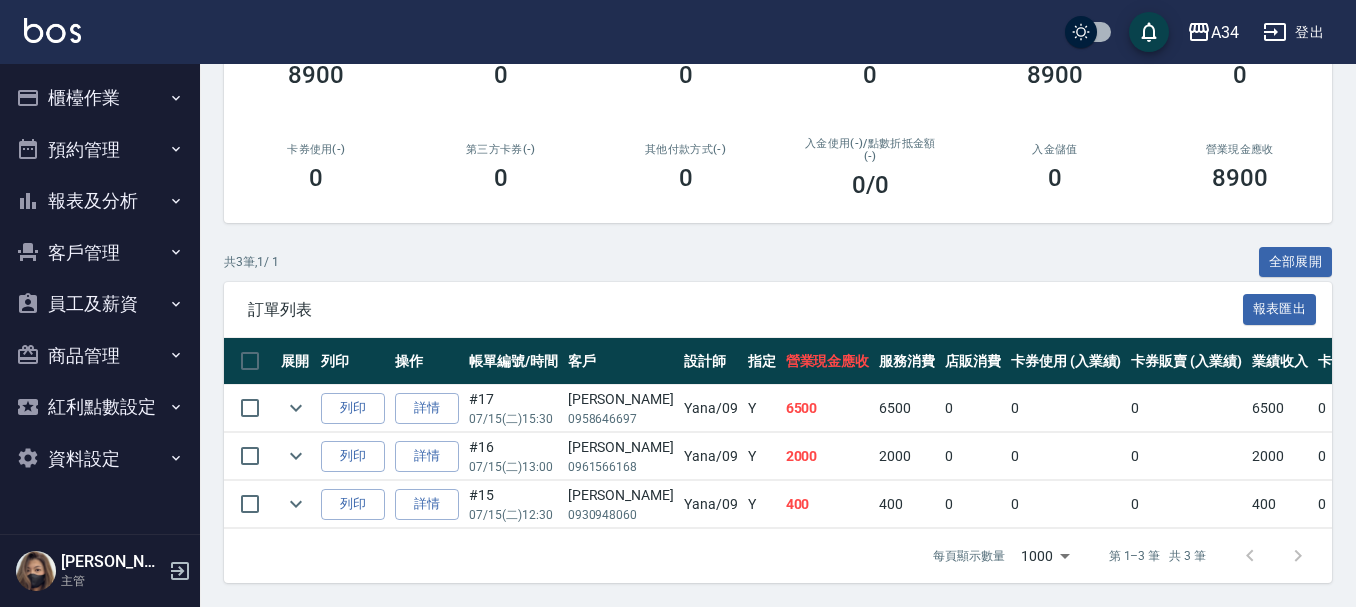type on "Yana-09" 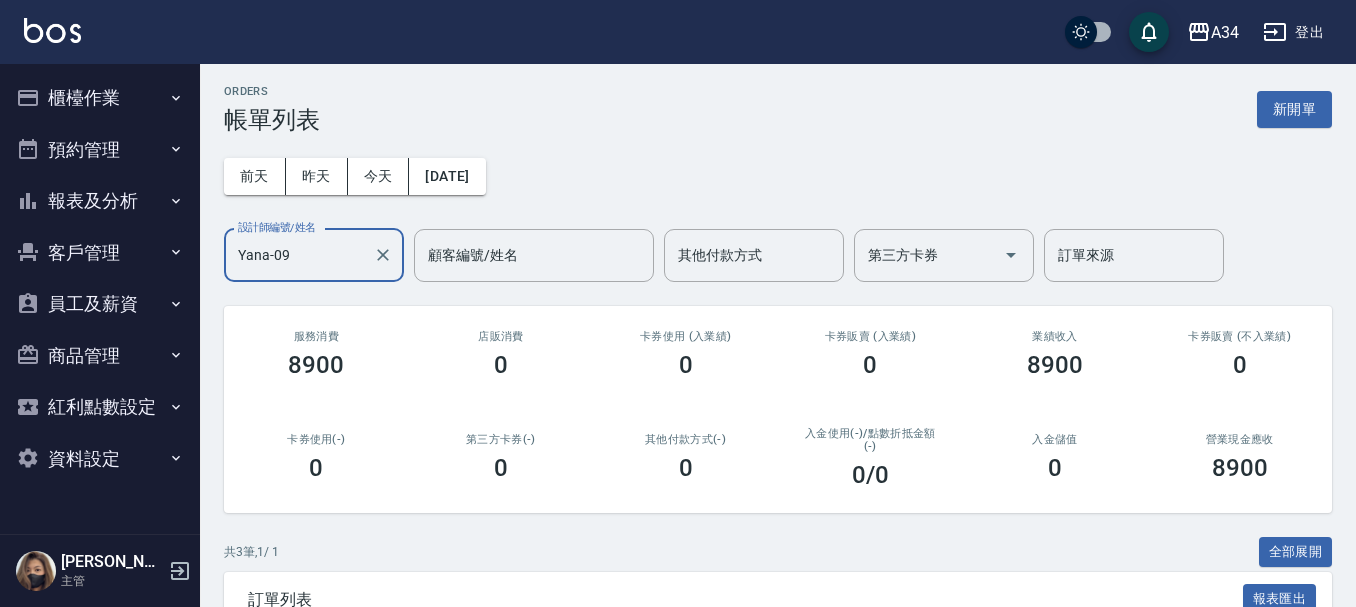 scroll, scrollTop: 0, scrollLeft: 0, axis: both 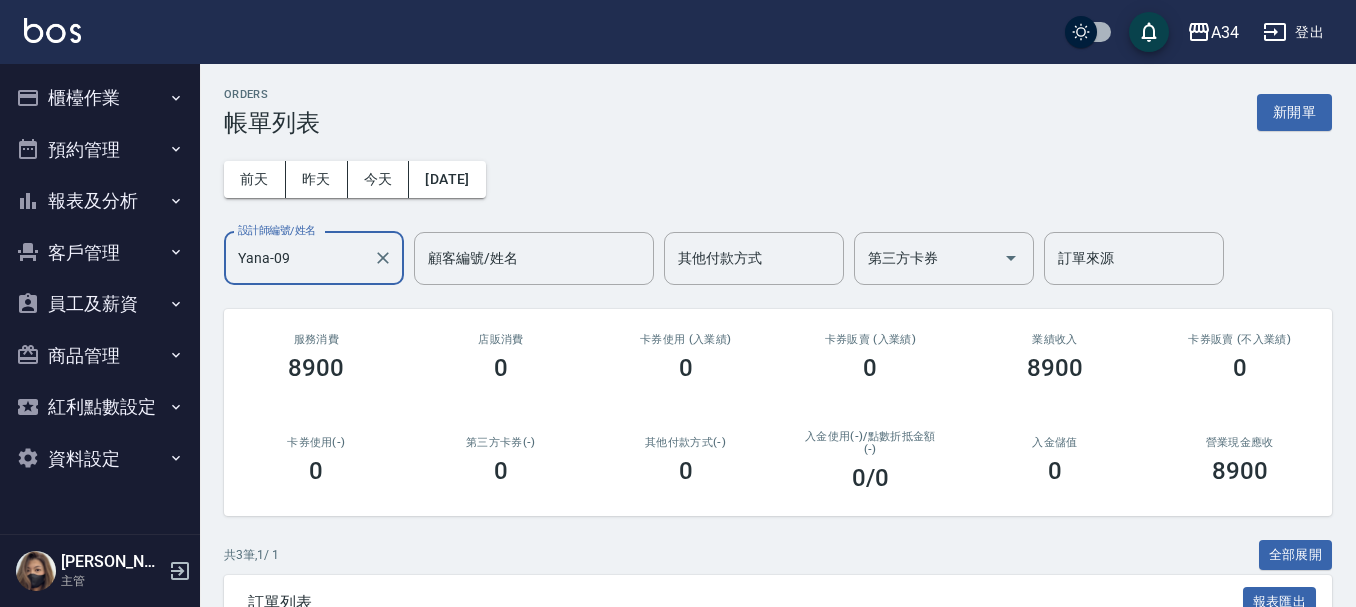 click on "櫃檯作業" at bounding box center (100, 98) 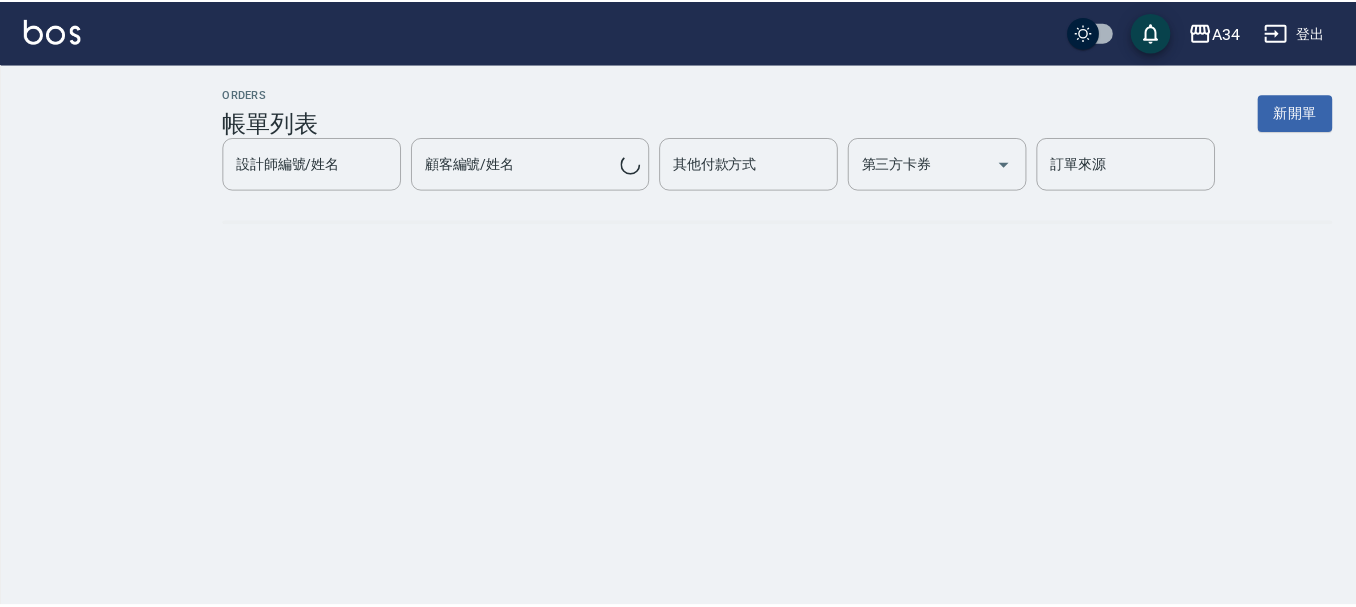 scroll, scrollTop: 0, scrollLeft: 0, axis: both 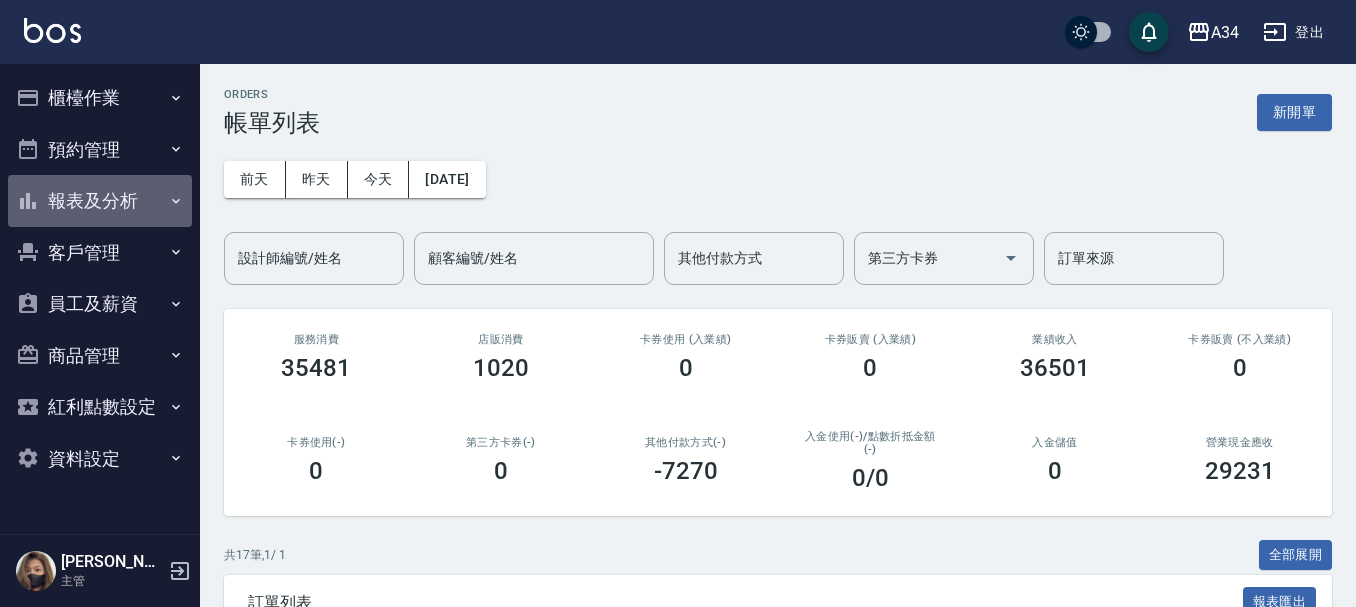 drag, startPoint x: 81, startPoint y: 200, endPoint x: 71, endPoint y: 179, distance: 23.259407 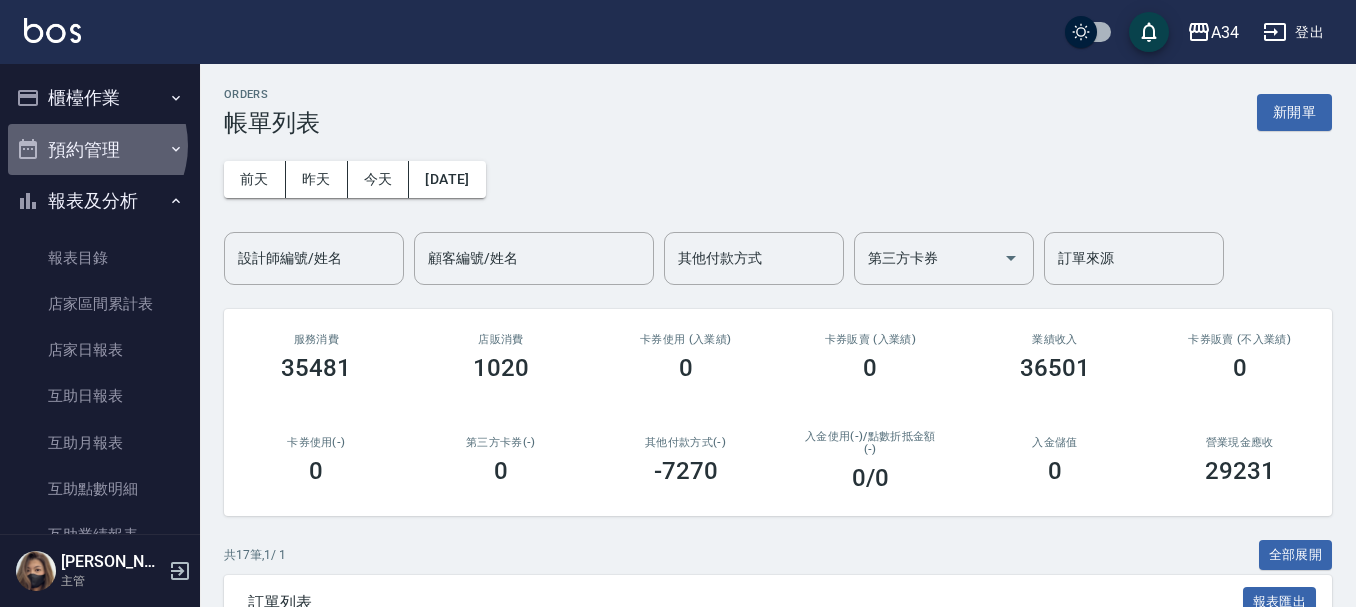 click on "預約管理" at bounding box center [100, 150] 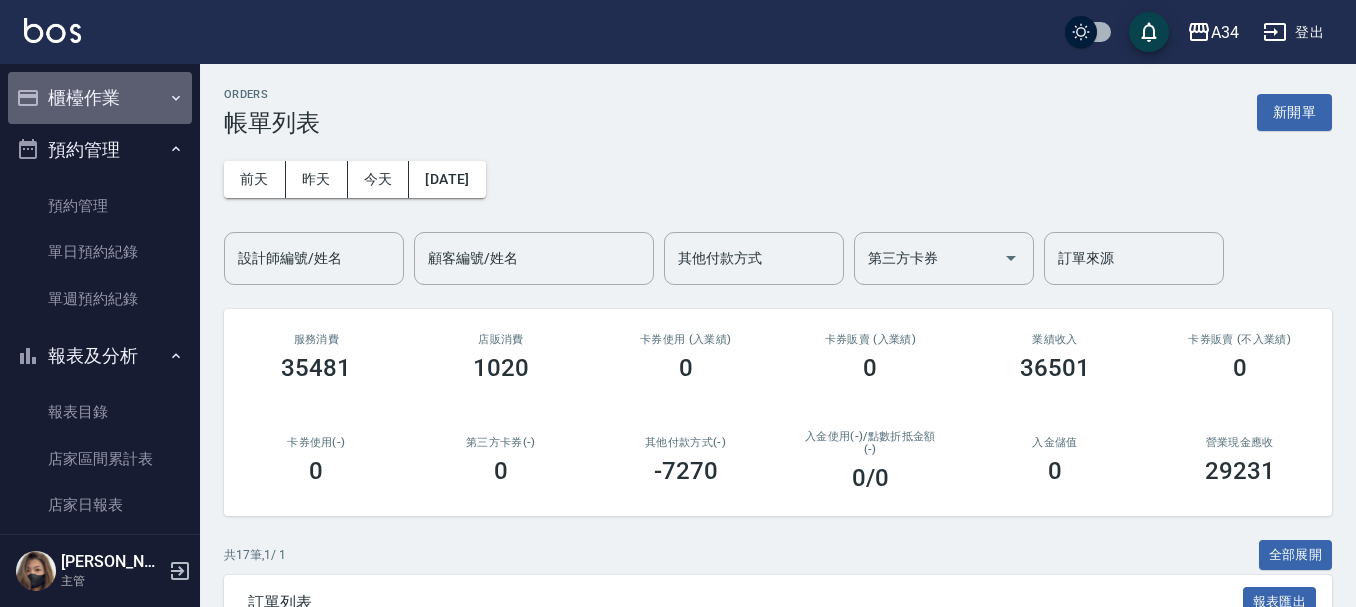 click on "櫃檯作業" at bounding box center [100, 98] 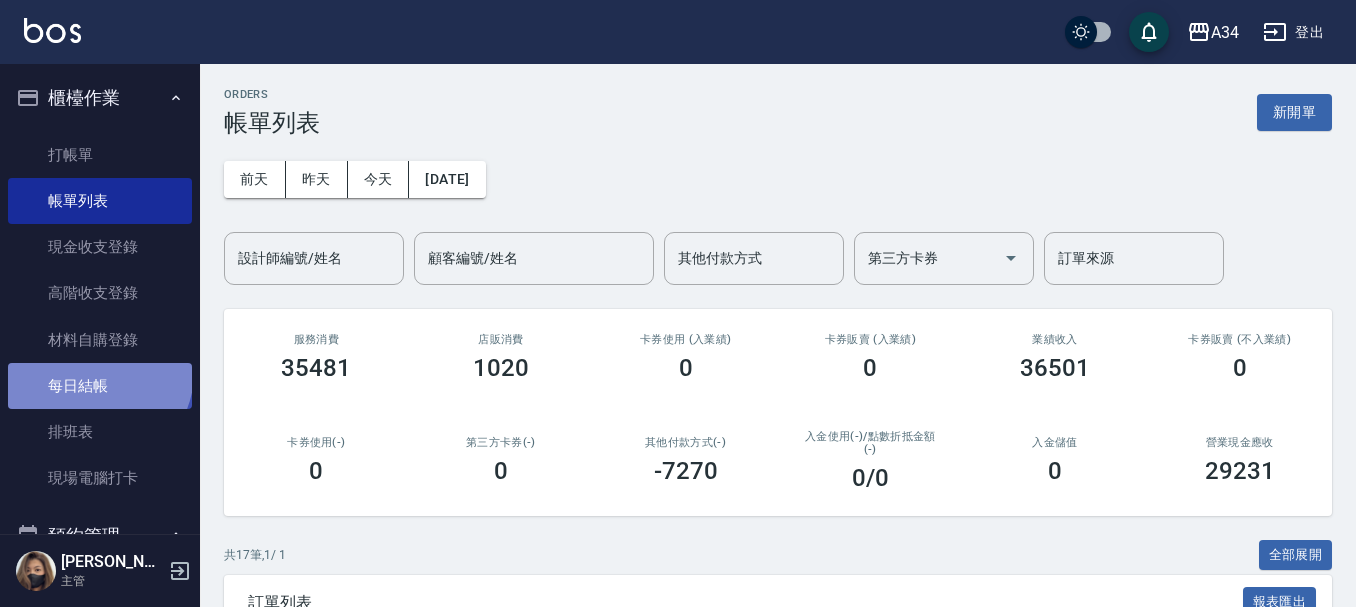 click on "每日結帳" at bounding box center (100, 386) 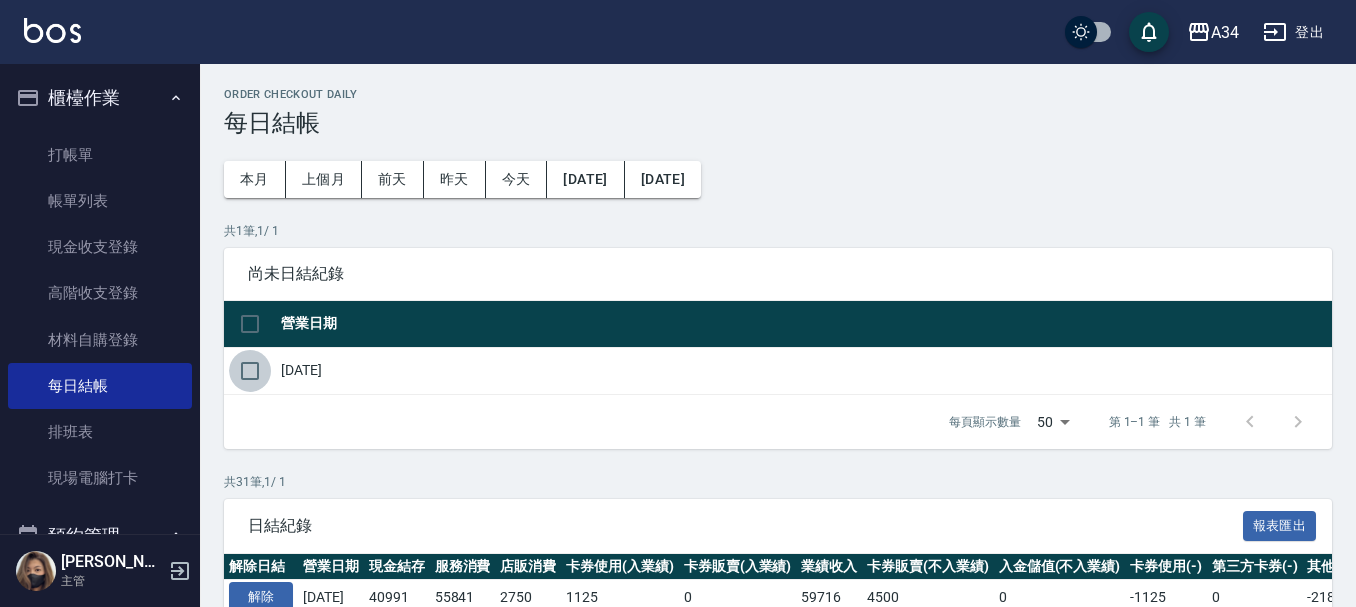 click at bounding box center [250, 371] 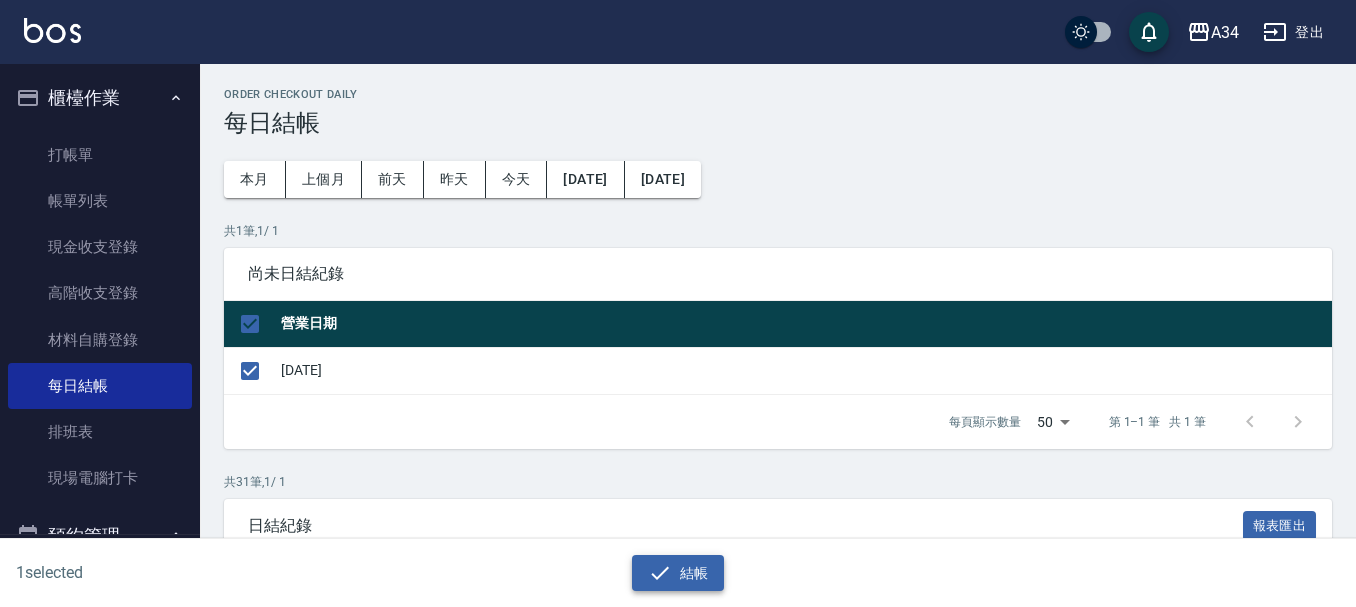 click 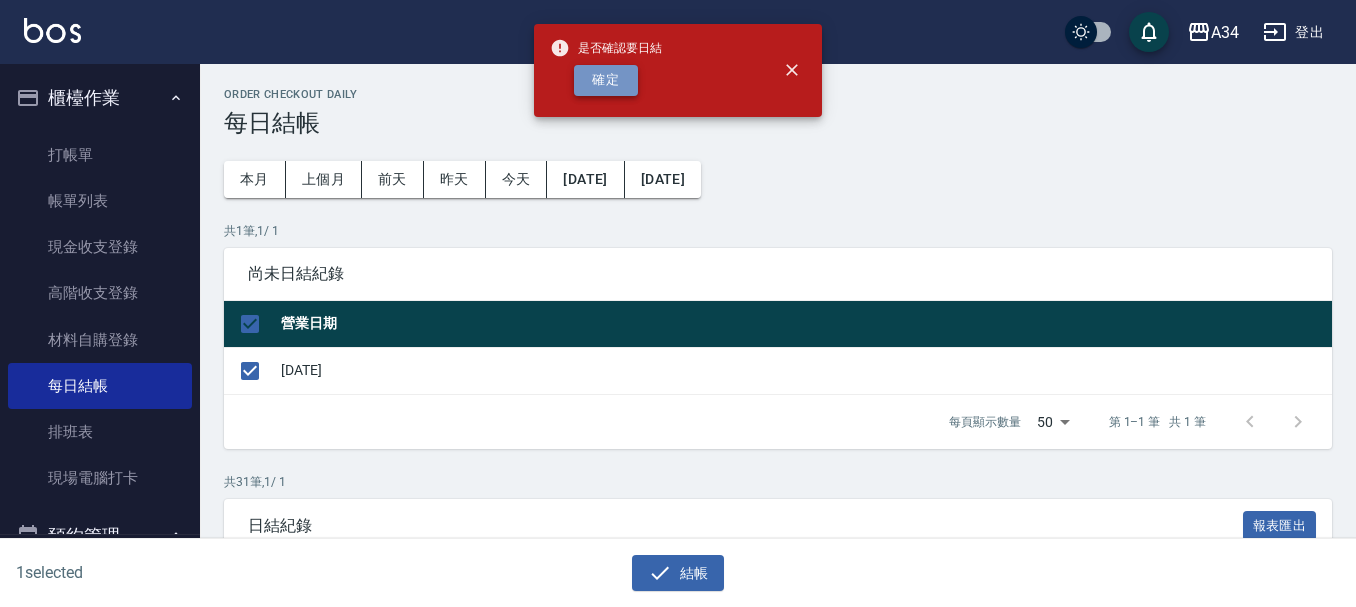 click on "確定" at bounding box center [606, 80] 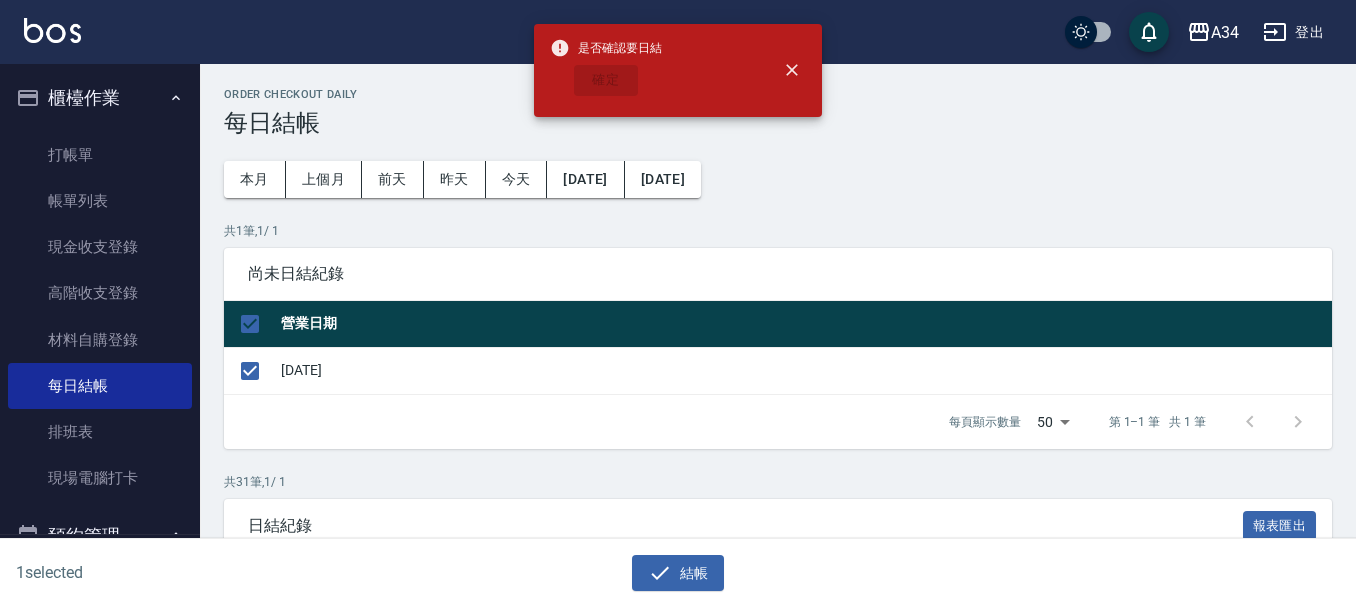 checkbox on "false" 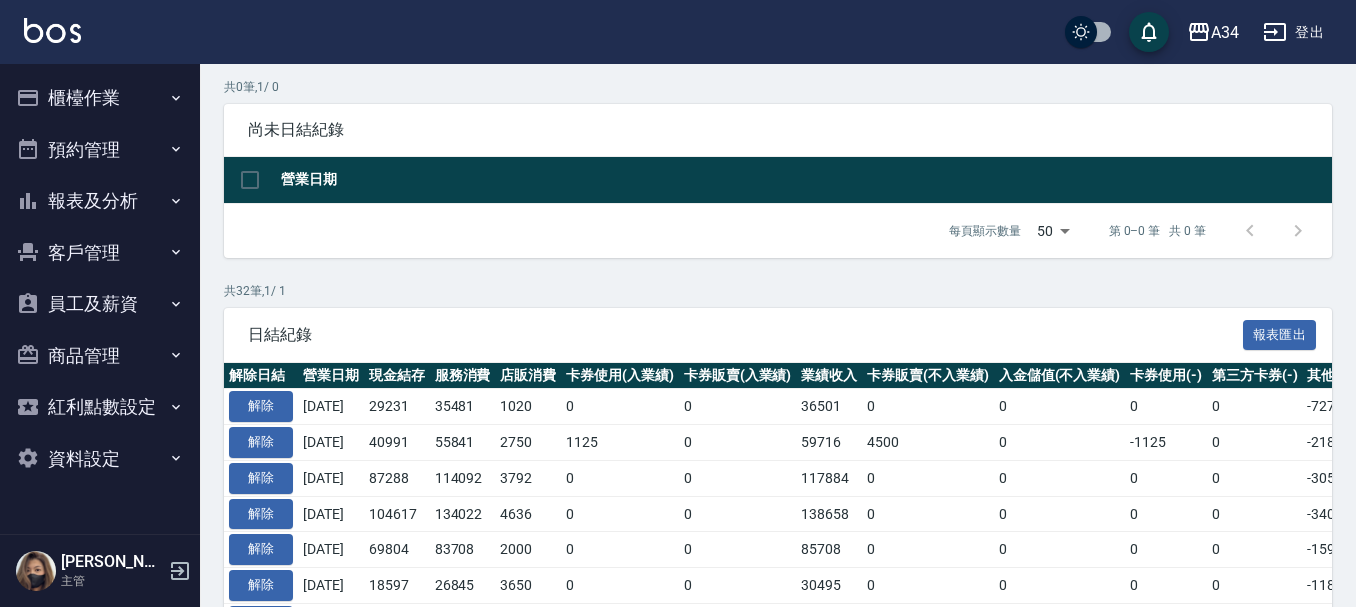 scroll, scrollTop: 0, scrollLeft: 0, axis: both 